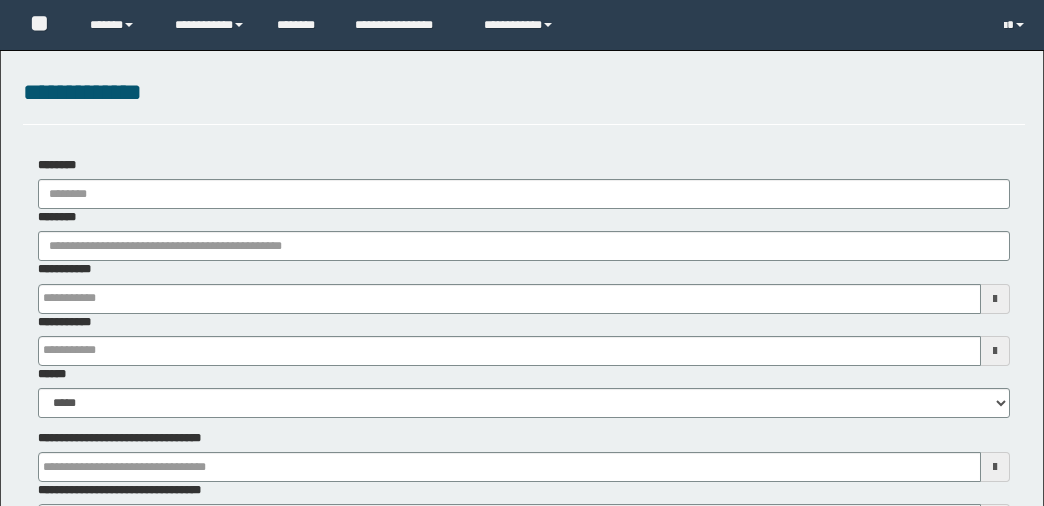 scroll, scrollTop: 0, scrollLeft: 0, axis: both 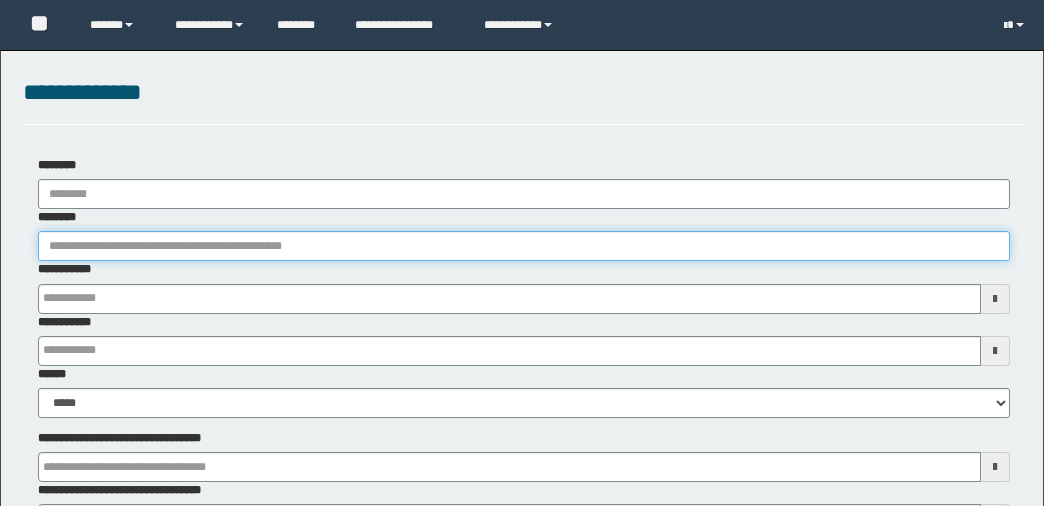 click on "********" at bounding box center (524, 246) 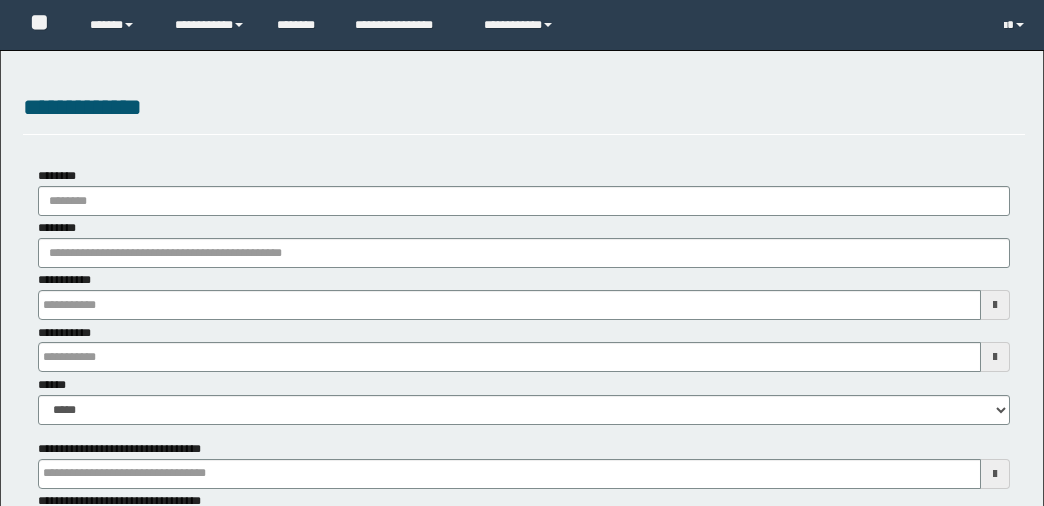 type on "**********" 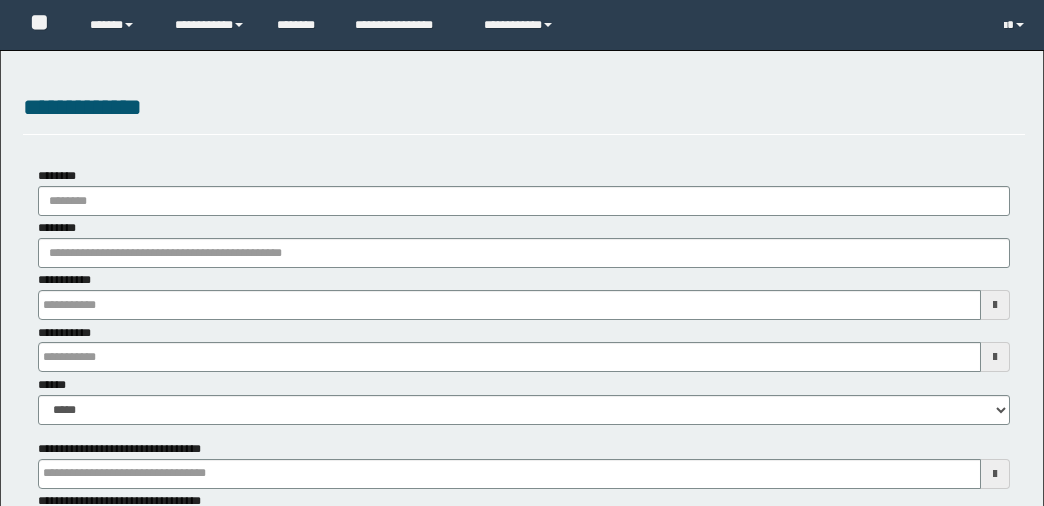 type on "**********" 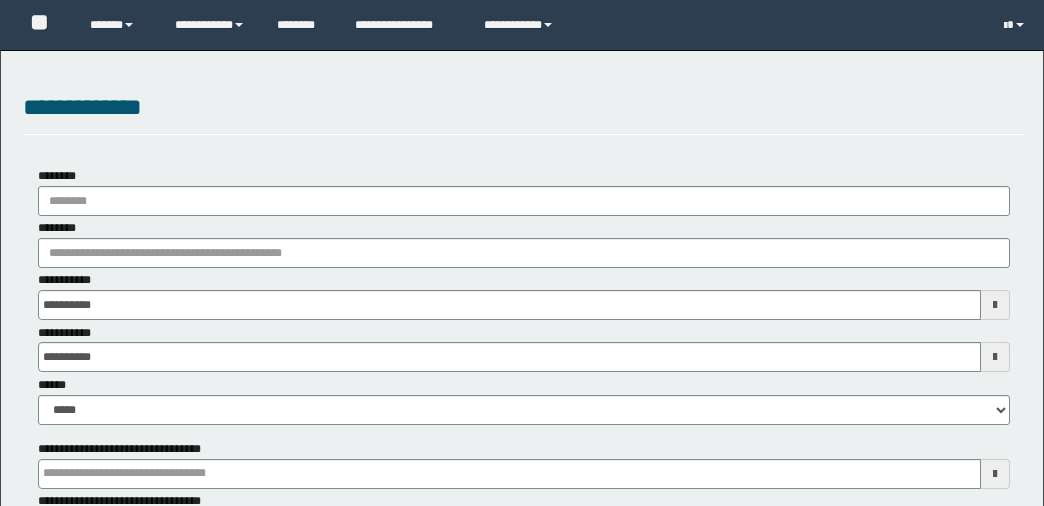 type 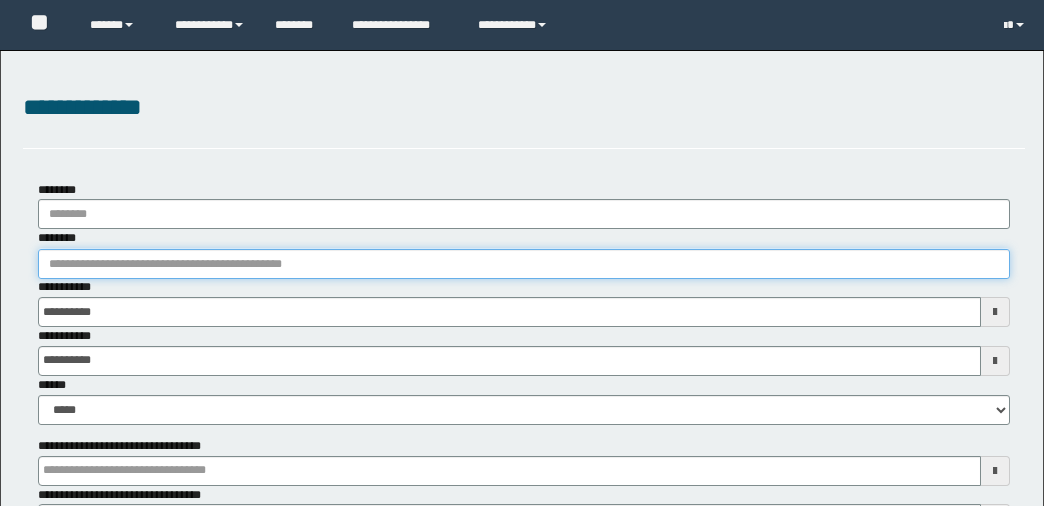 click on "********" at bounding box center (524, 264) 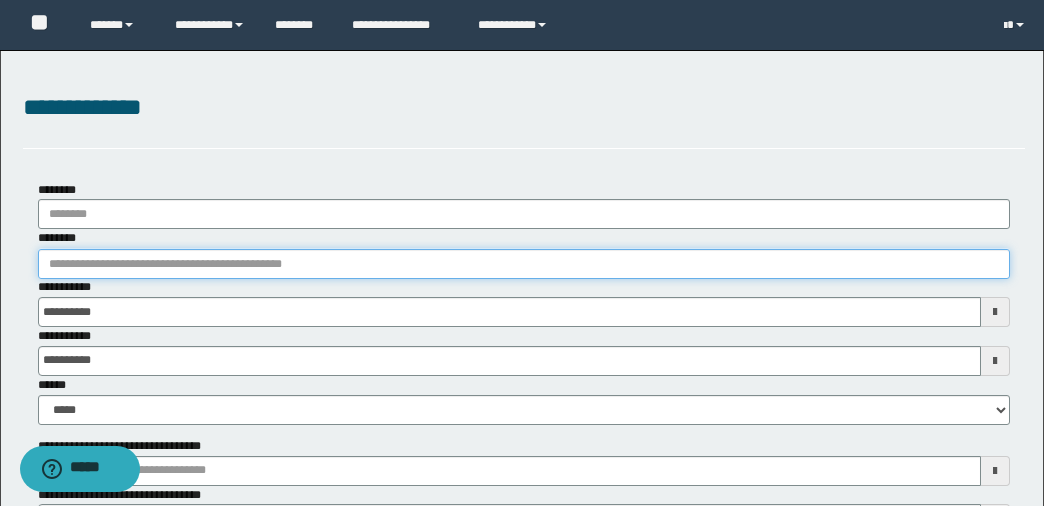 scroll, scrollTop: 0, scrollLeft: 0, axis: both 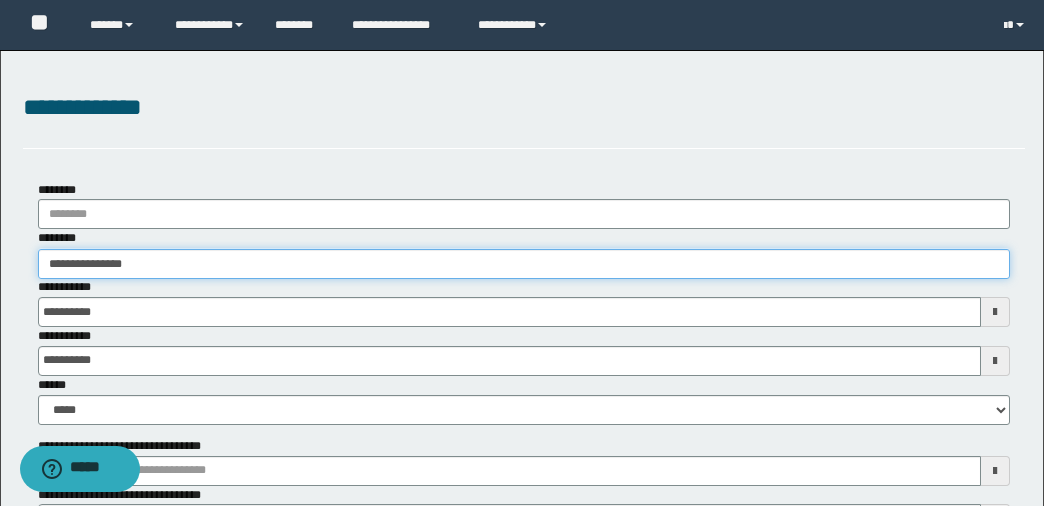type on "**********" 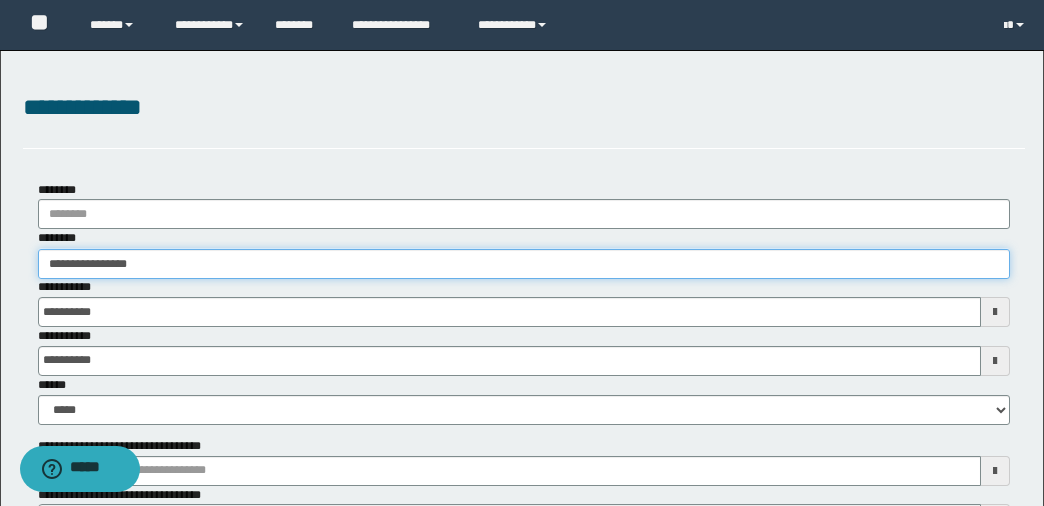 type on "**********" 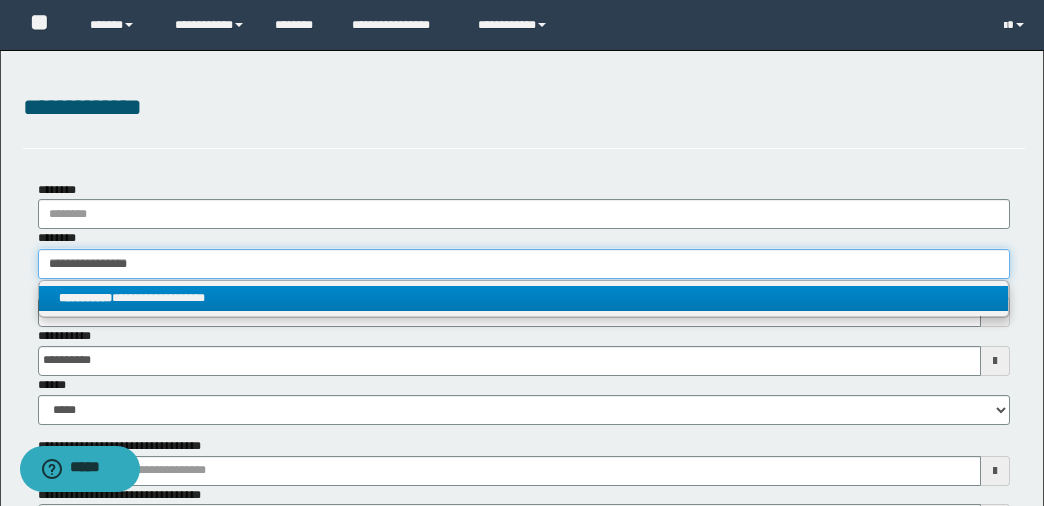 type on "**********" 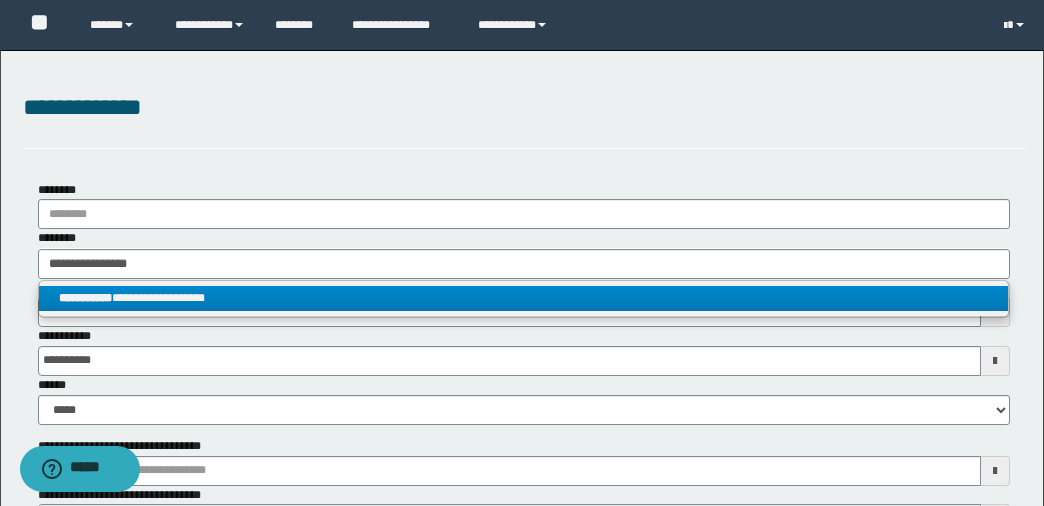 click on "**********" at bounding box center (524, 298) 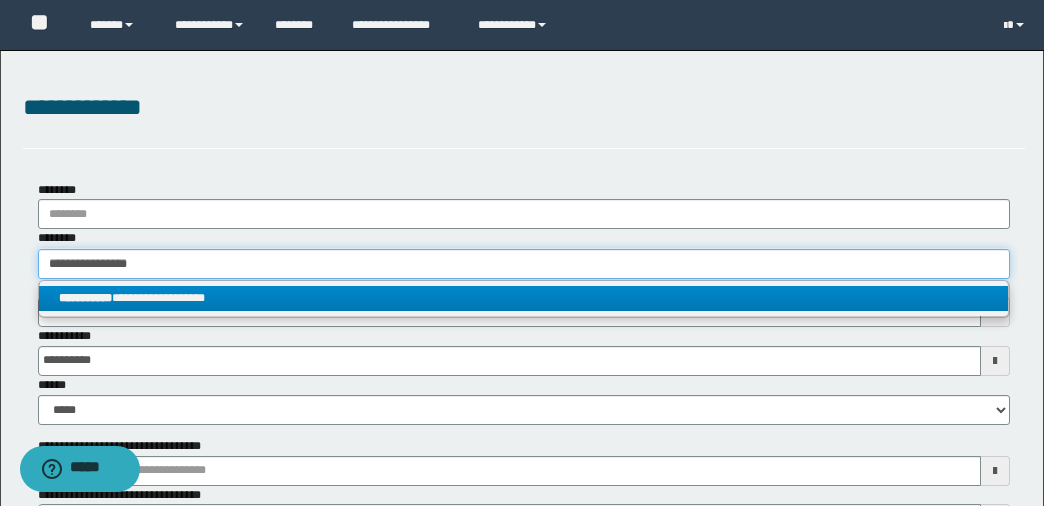 type 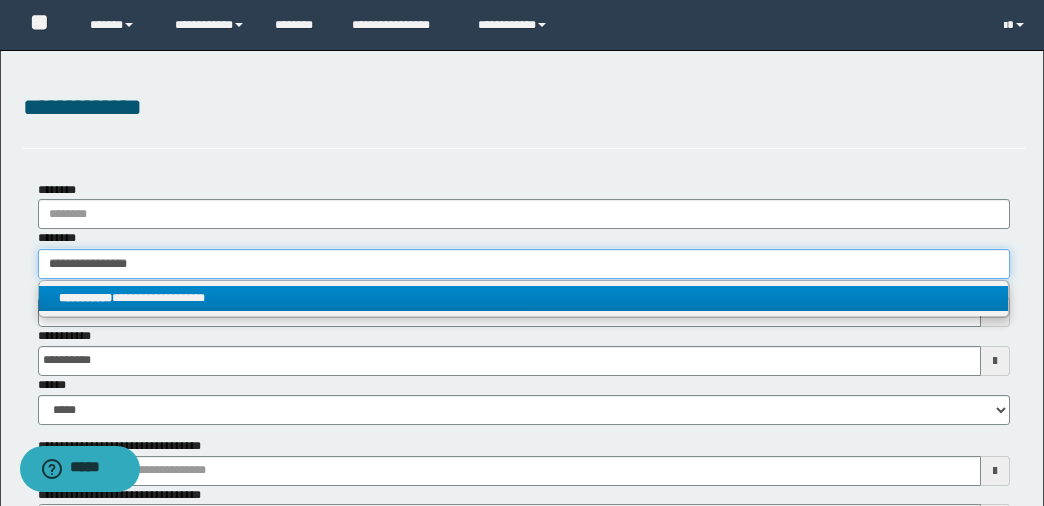 type 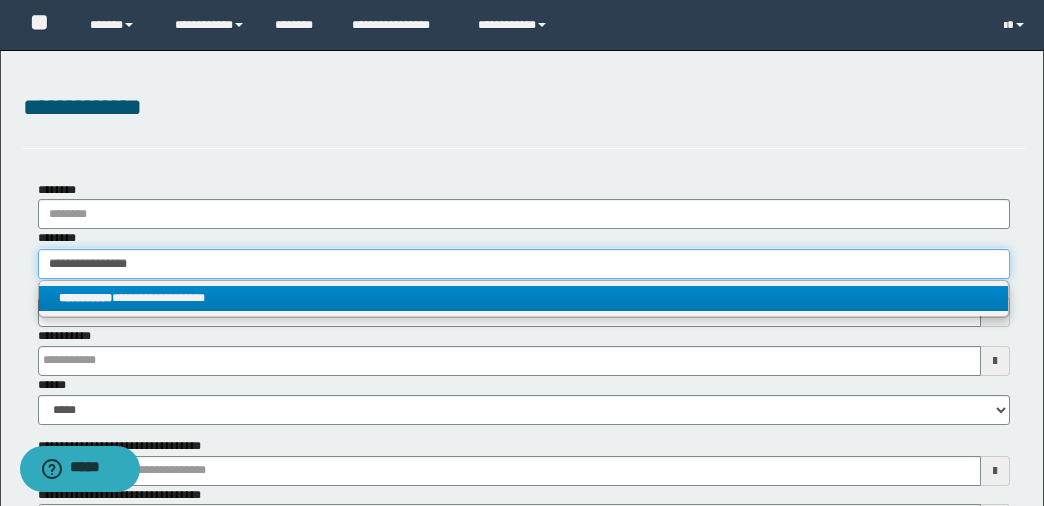 type 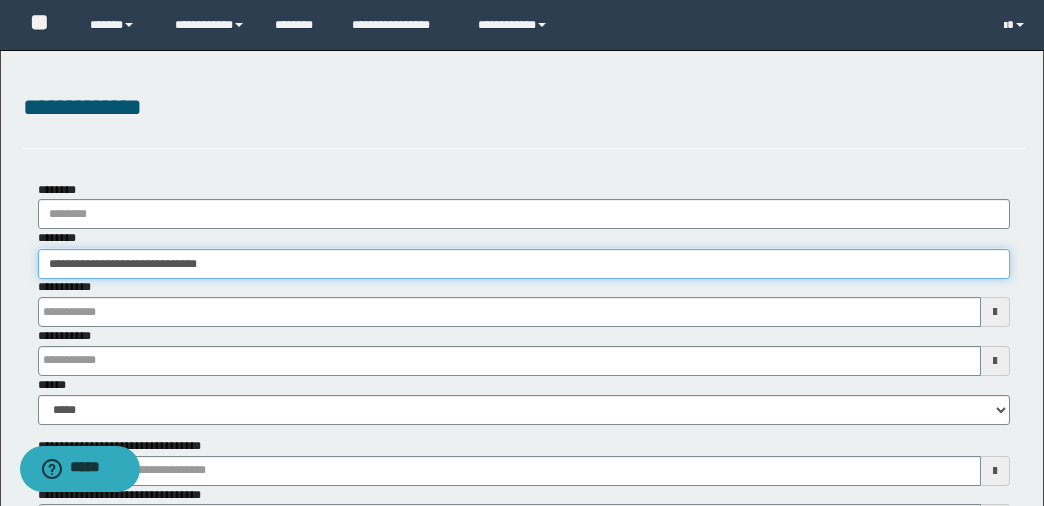 type 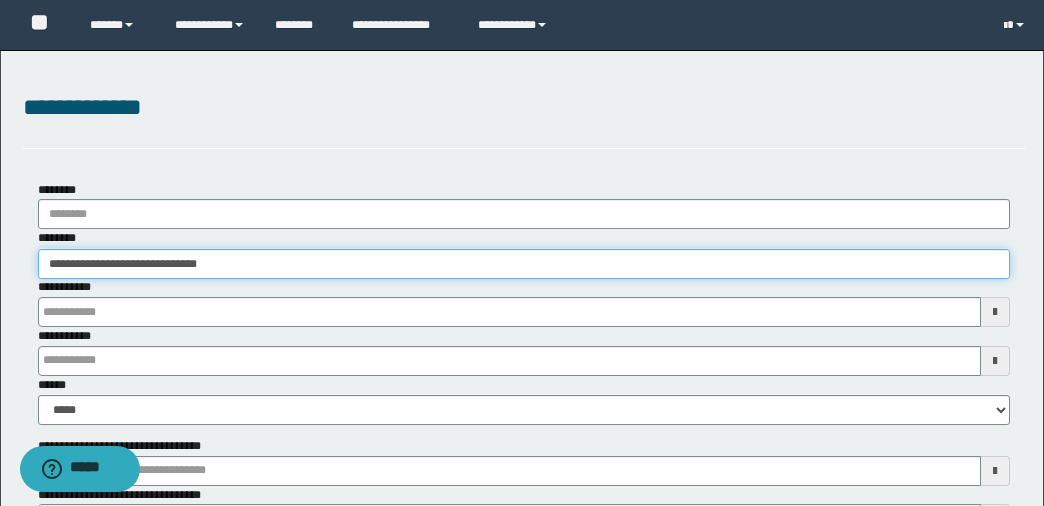 type 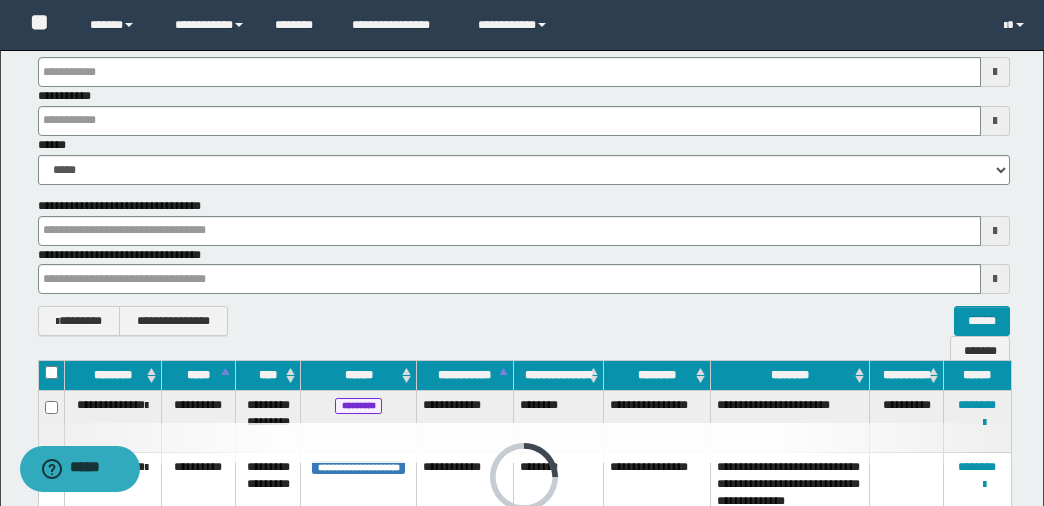scroll, scrollTop: 320, scrollLeft: 0, axis: vertical 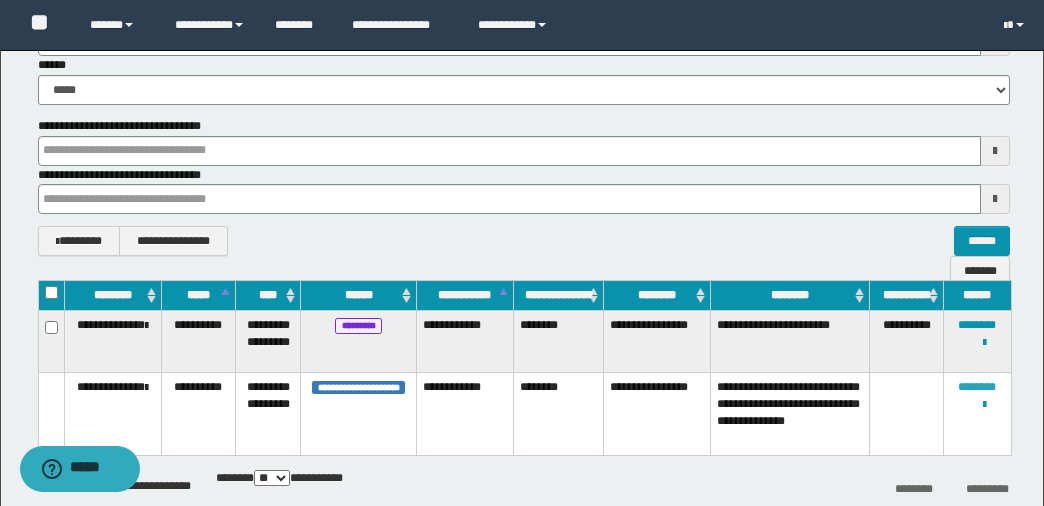 click on "********" at bounding box center (977, 387) 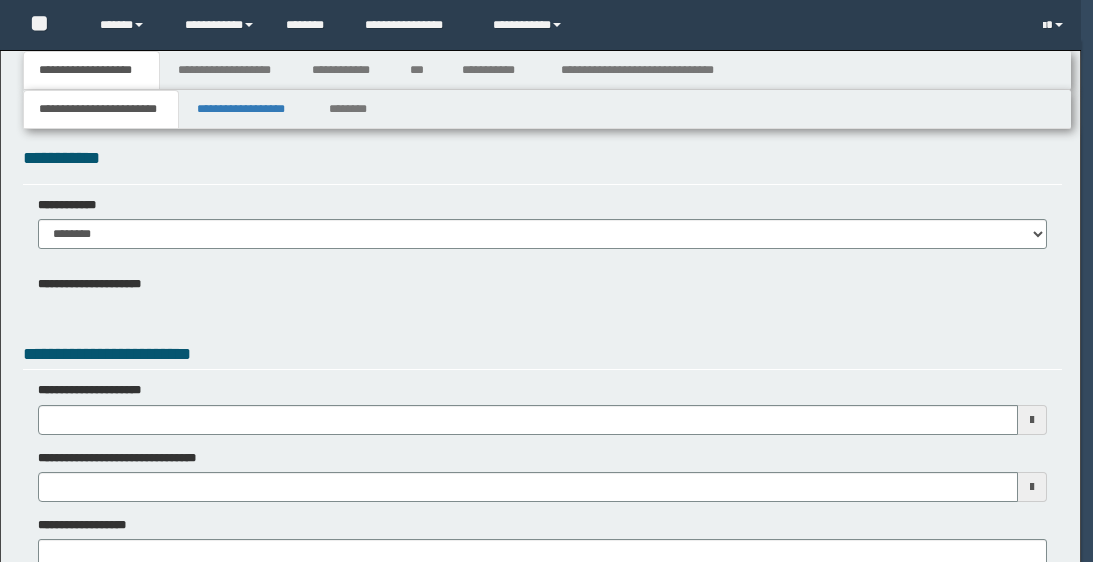 scroll, scrollTop: 0, scrollLeft: 0, axis: both 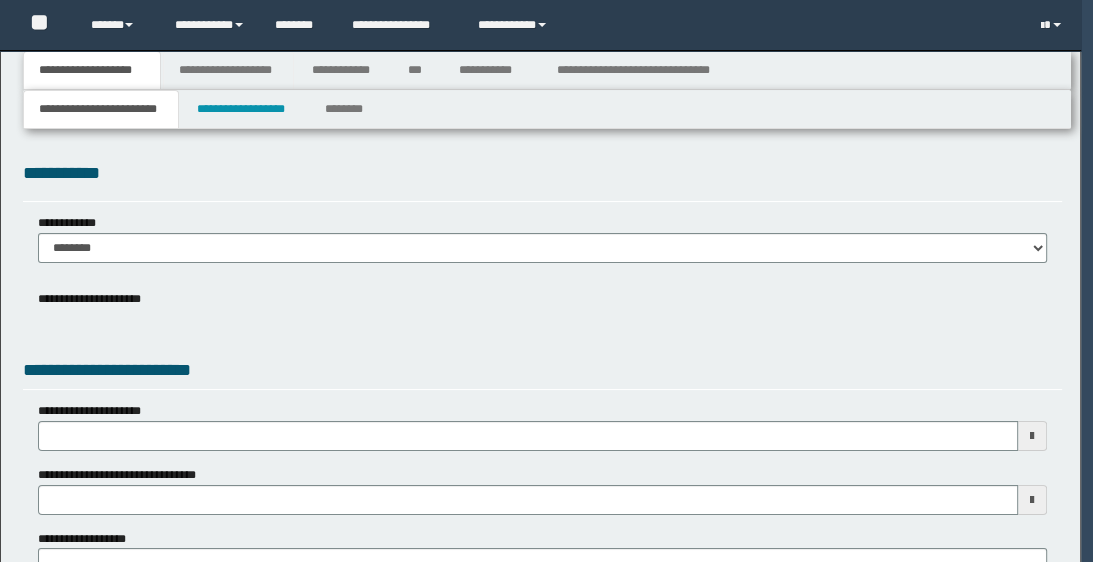type 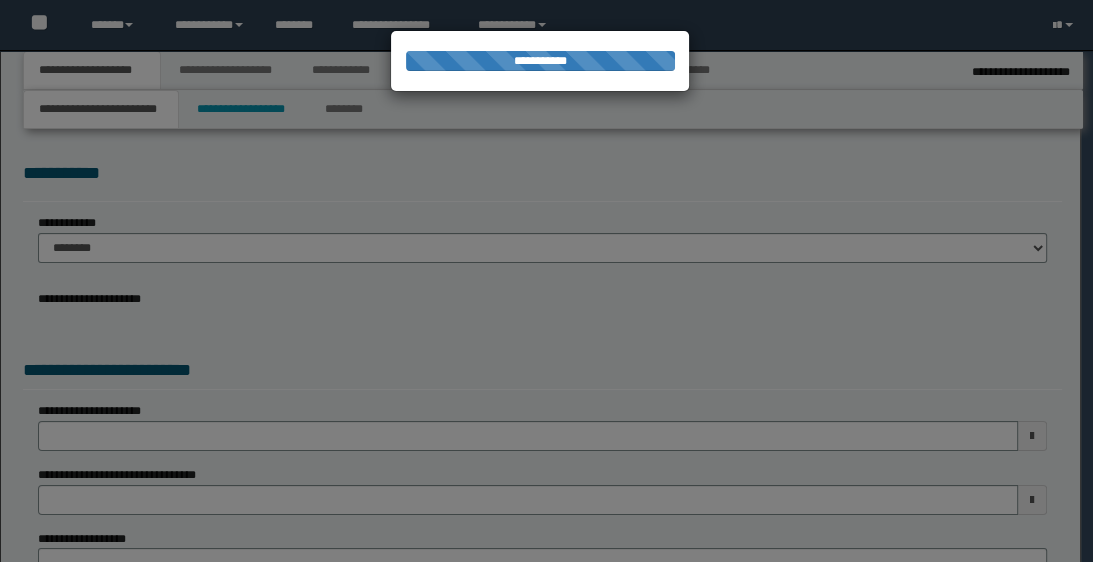 type on "**********" 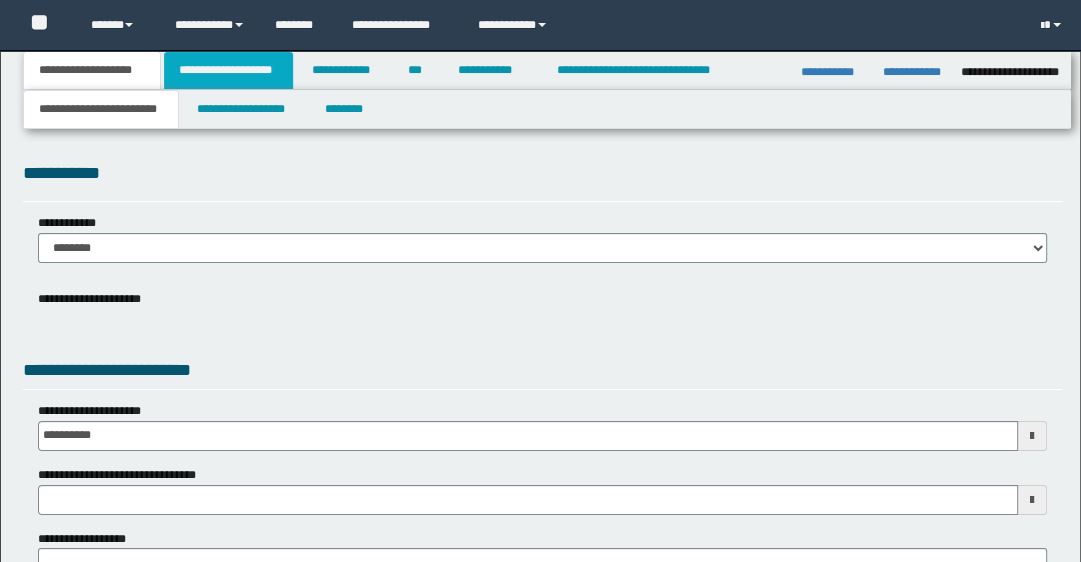 click on "**********" at bounding box center (228, 70) 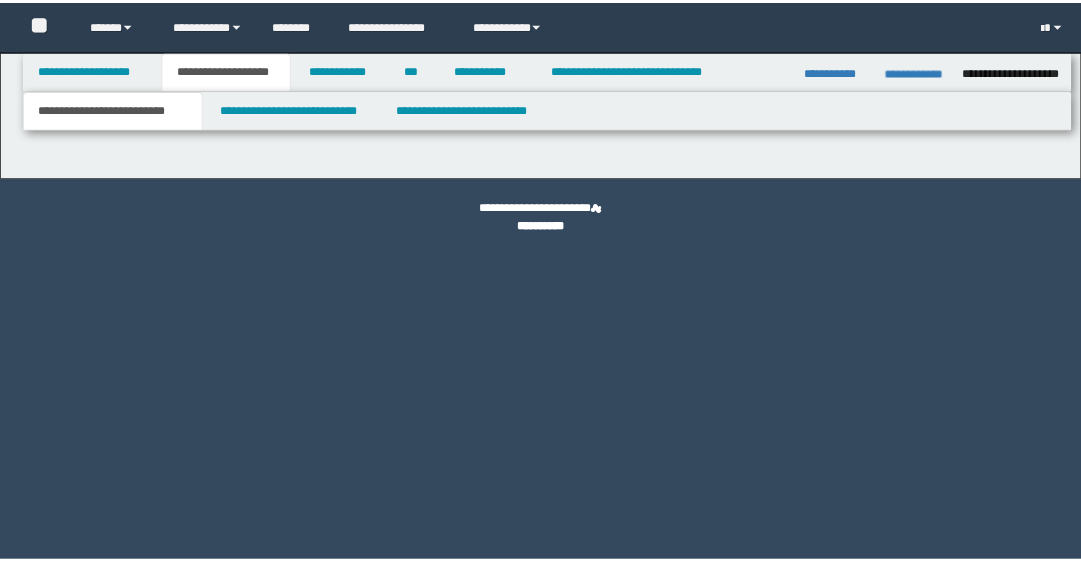 scroll, scrollTop: 0, scrollLeft: 0, axis: both 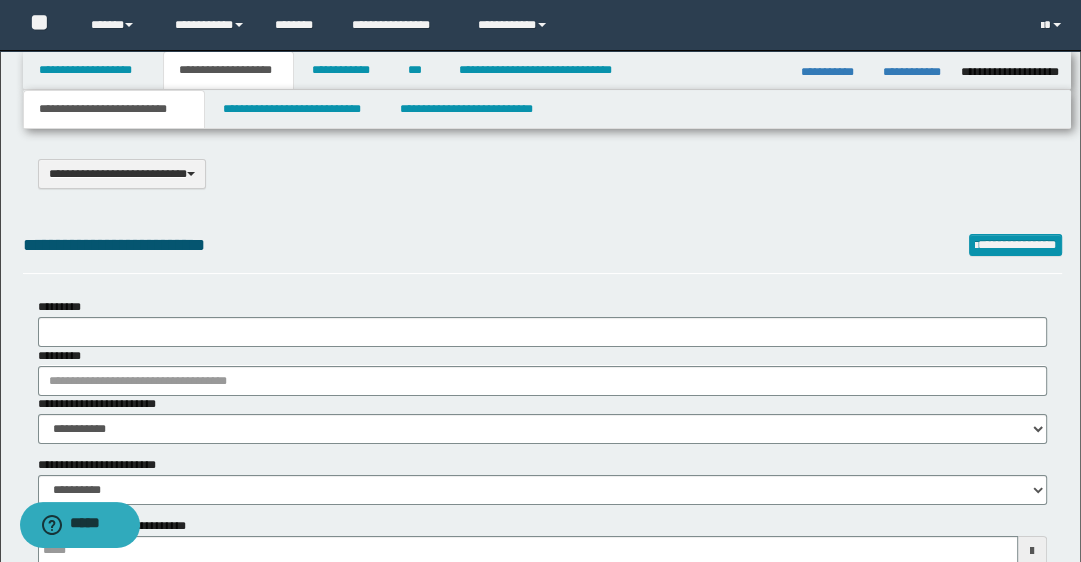 select on "*" 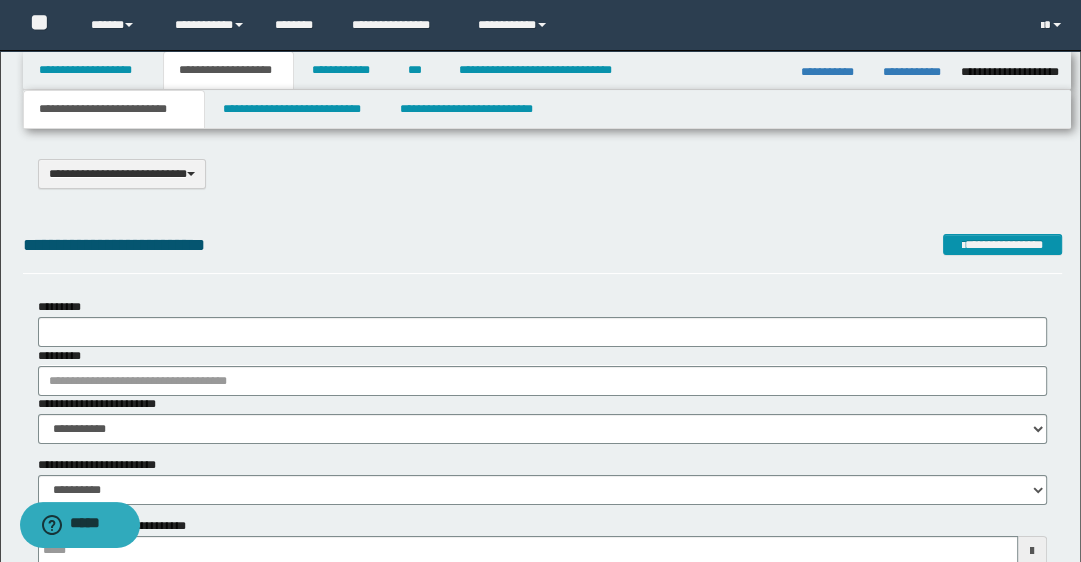 scroll, scrollTop: 0, scrollLeft: 0, axis: both 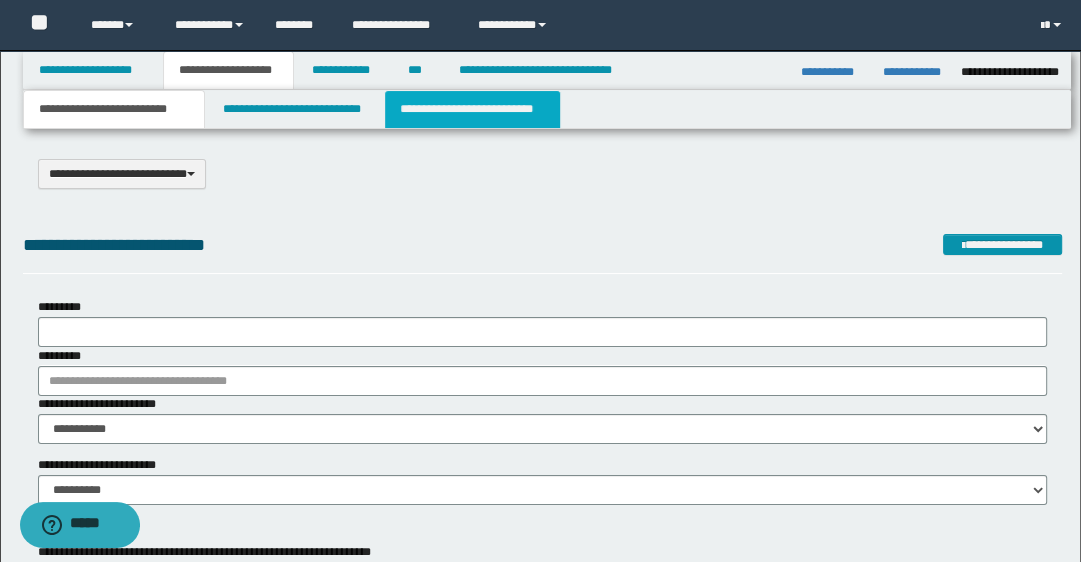click on "**********" at bounding box center (472, 109) 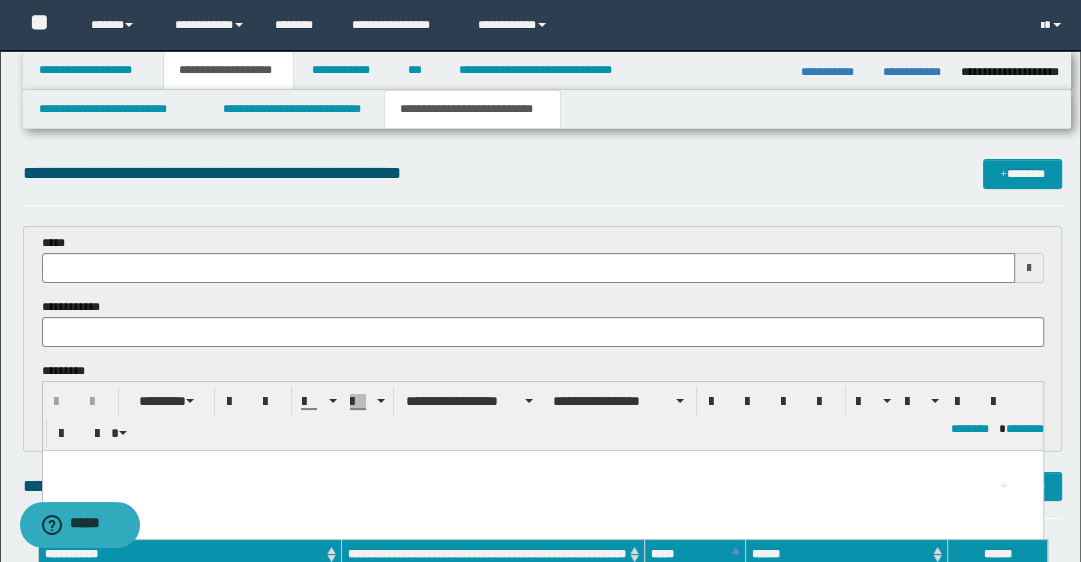 scroll, scrollTop: 0, scrollLeft: 0, axis: both 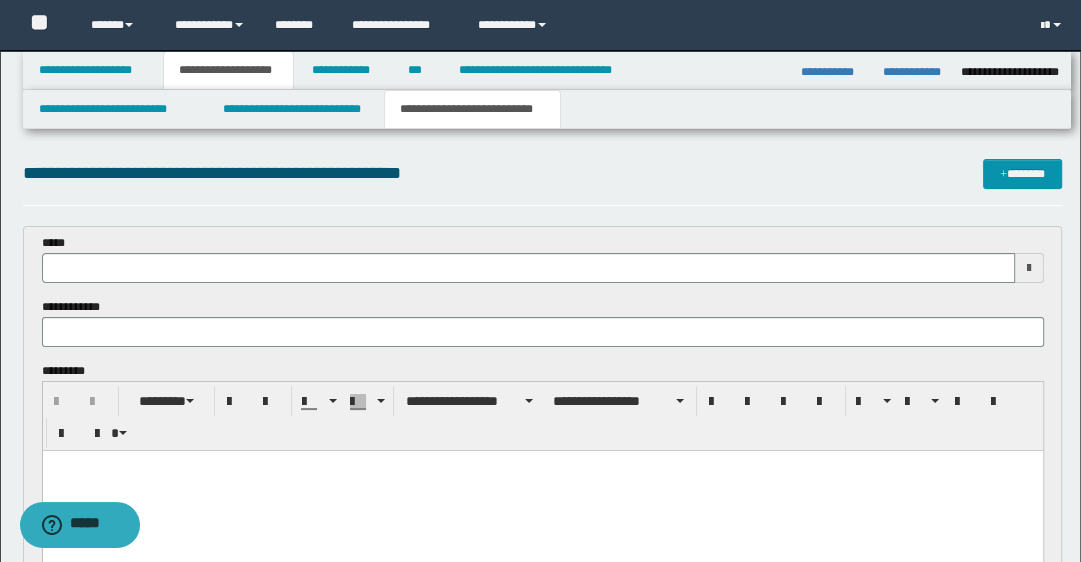 type 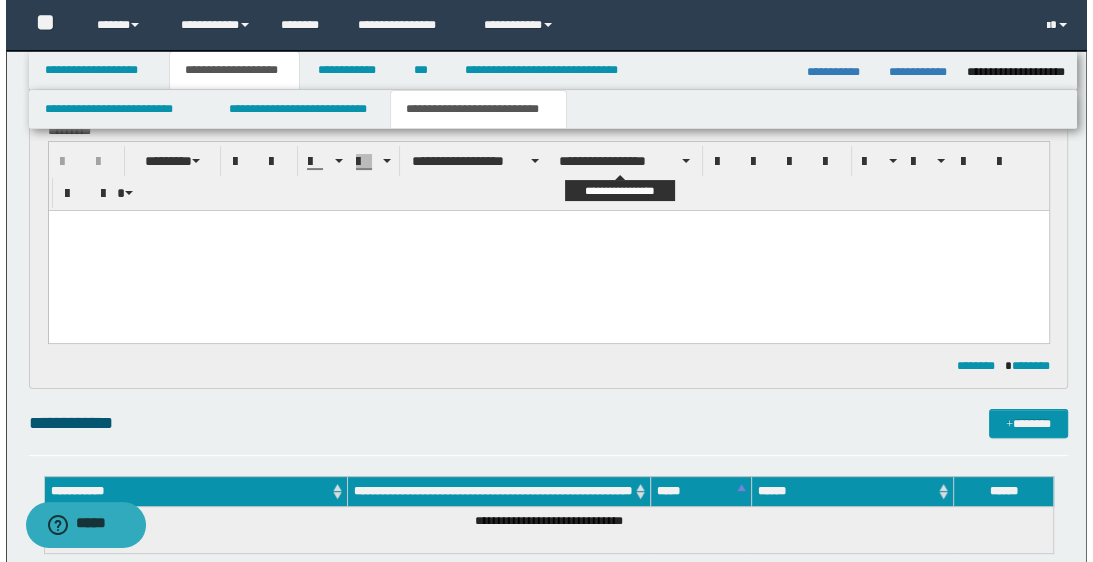 scroll, scrollTop: 400, scrollLeft: 0, axis: vertical 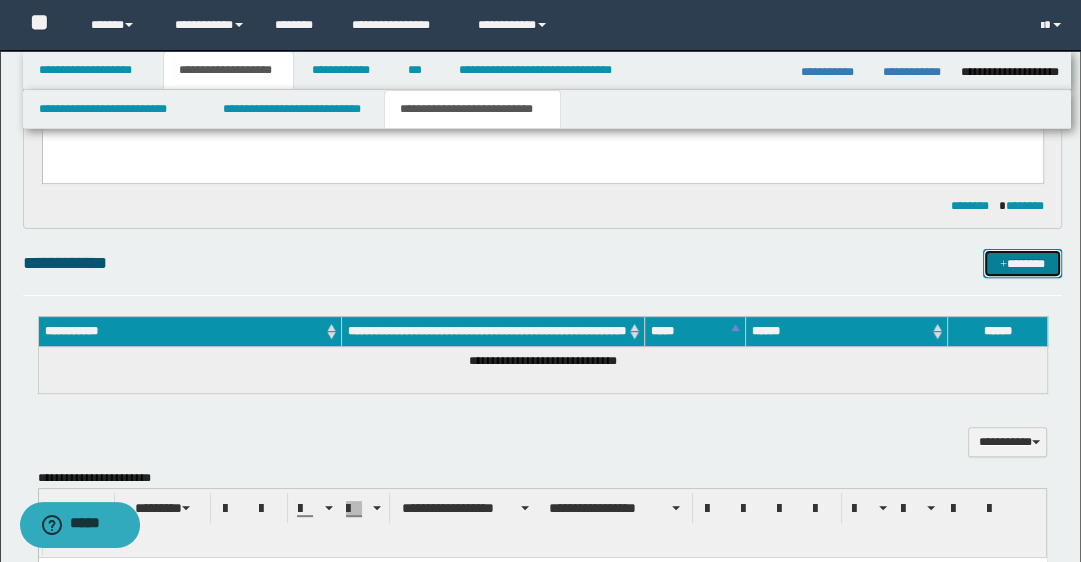 click on "*******" at bounding box center [1022, 264] 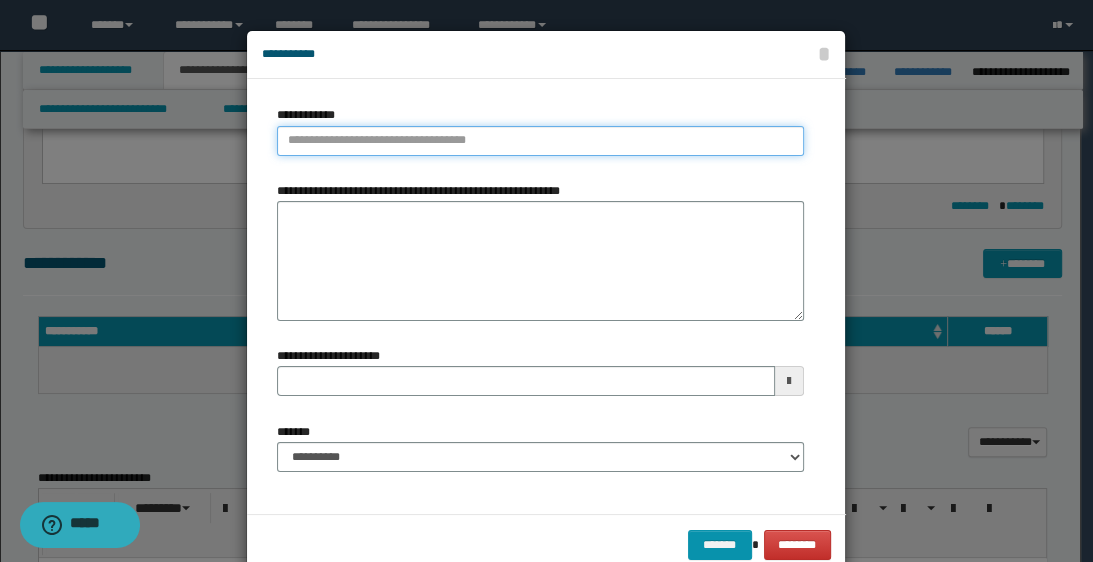 click on "**********" at bounding box center [540, 141] 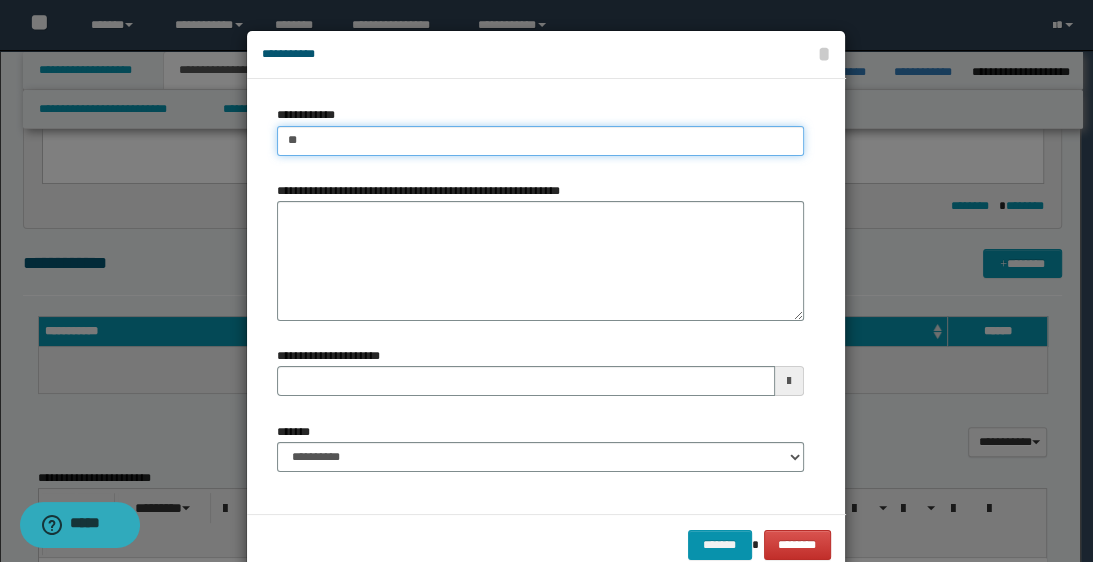 type on "***" 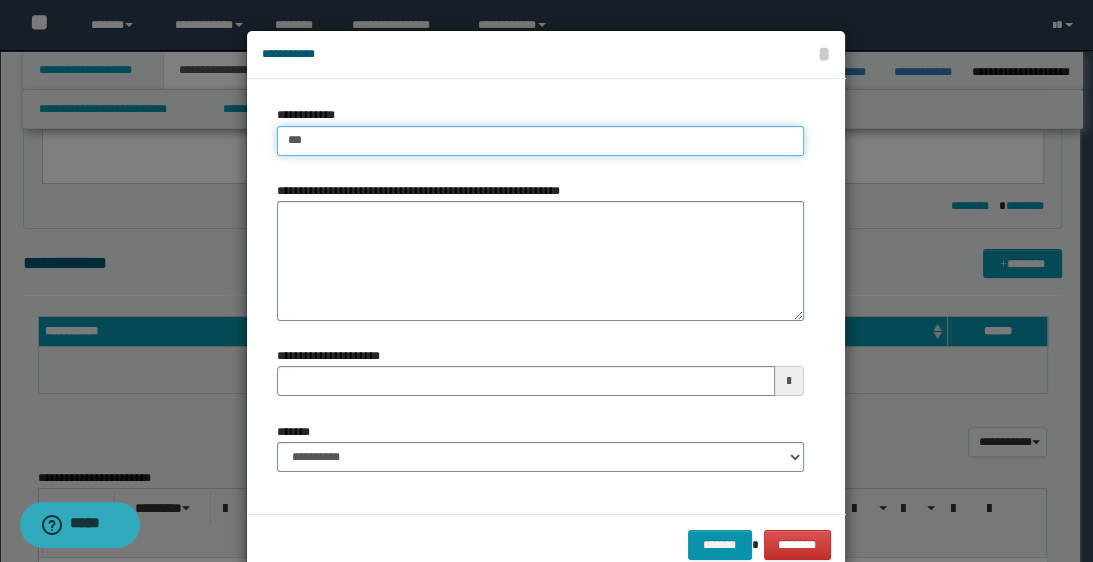 type on "***" 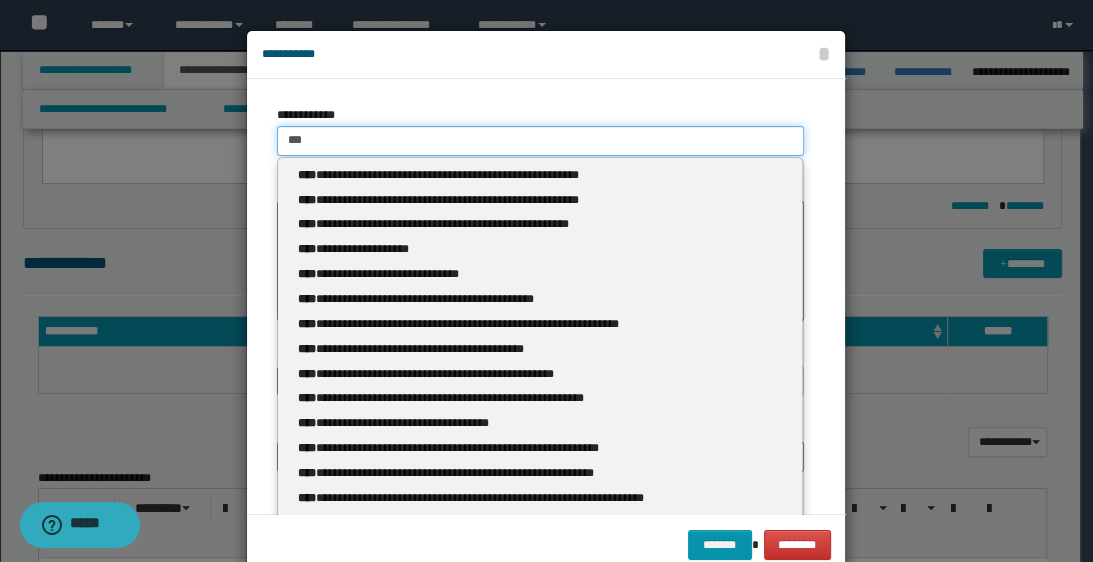 type 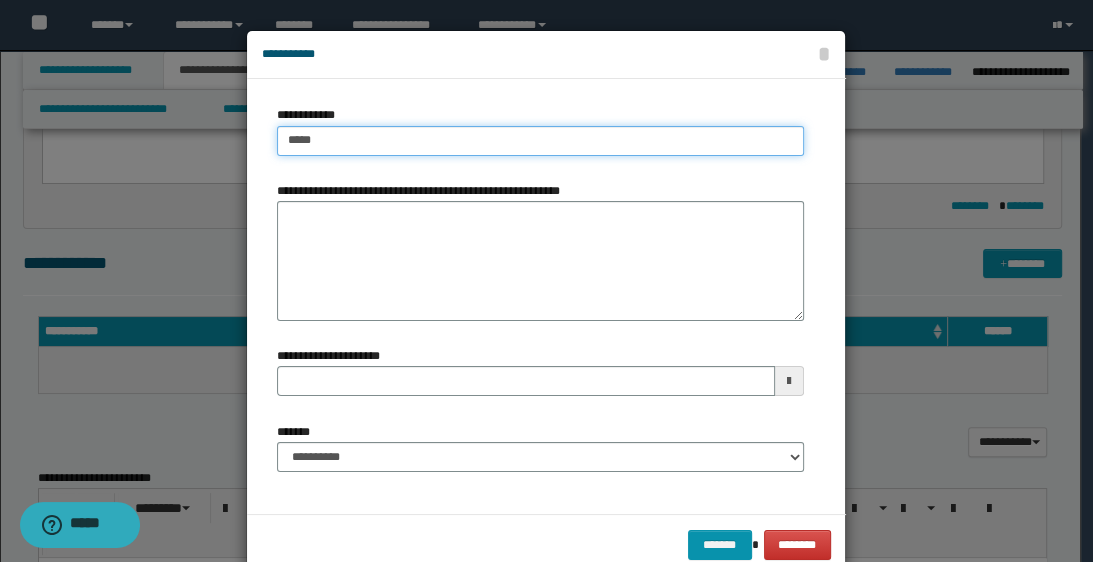 type on "******" 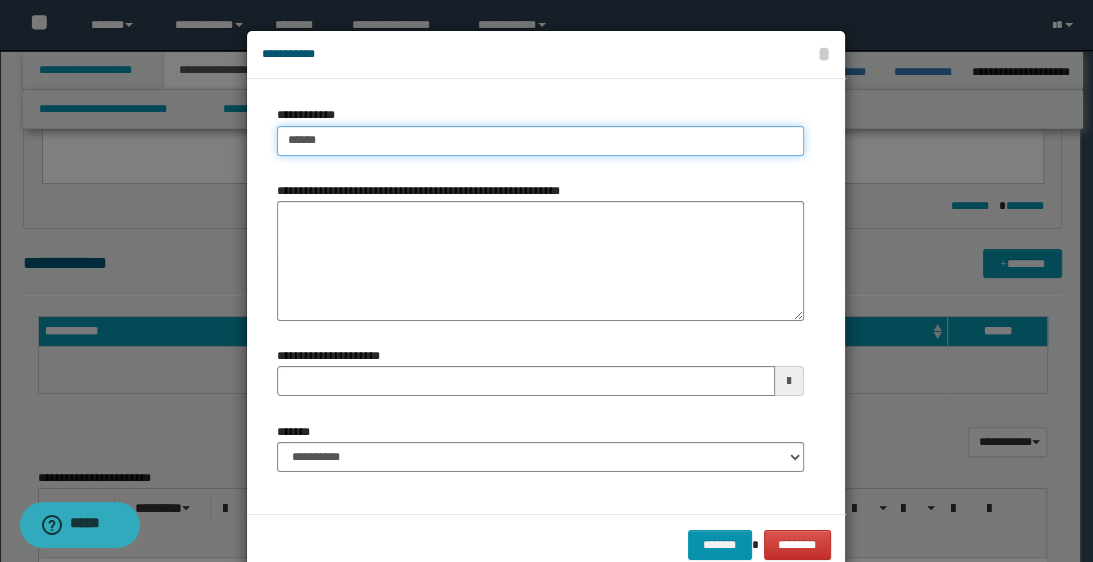 type 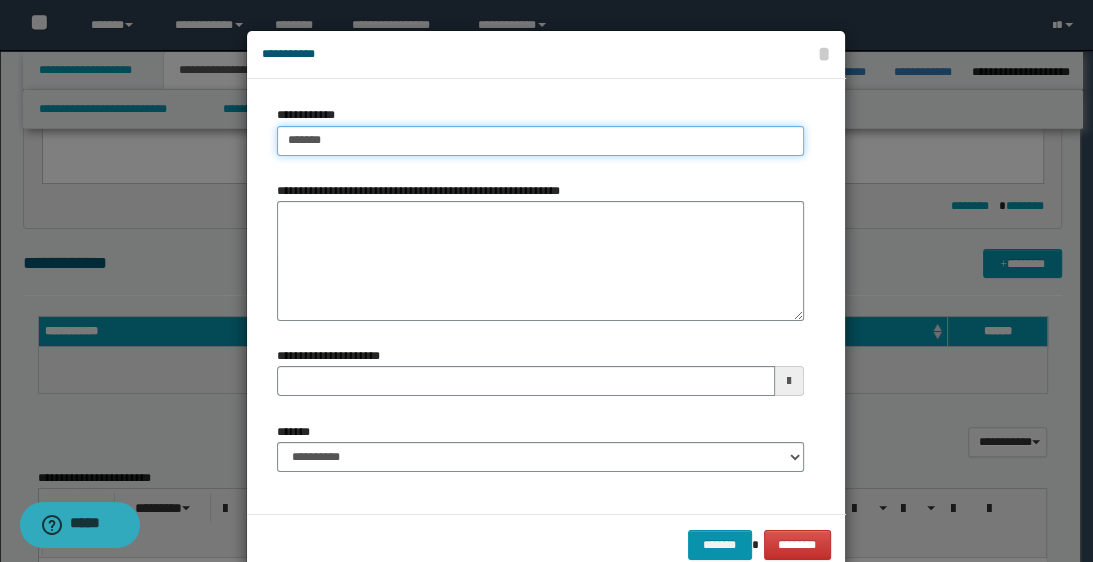 type on "********" 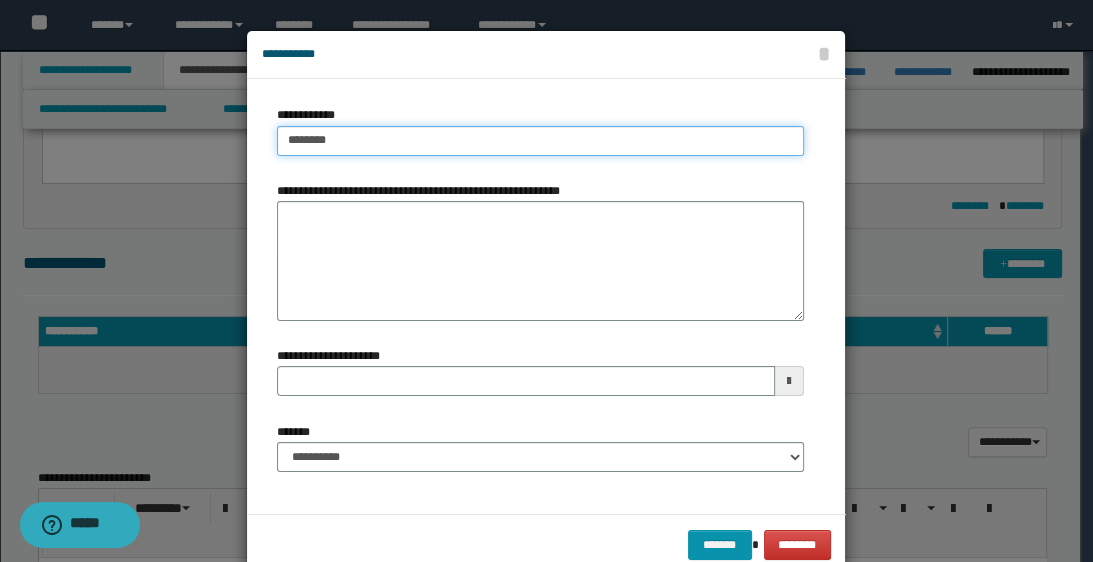 type on "********" 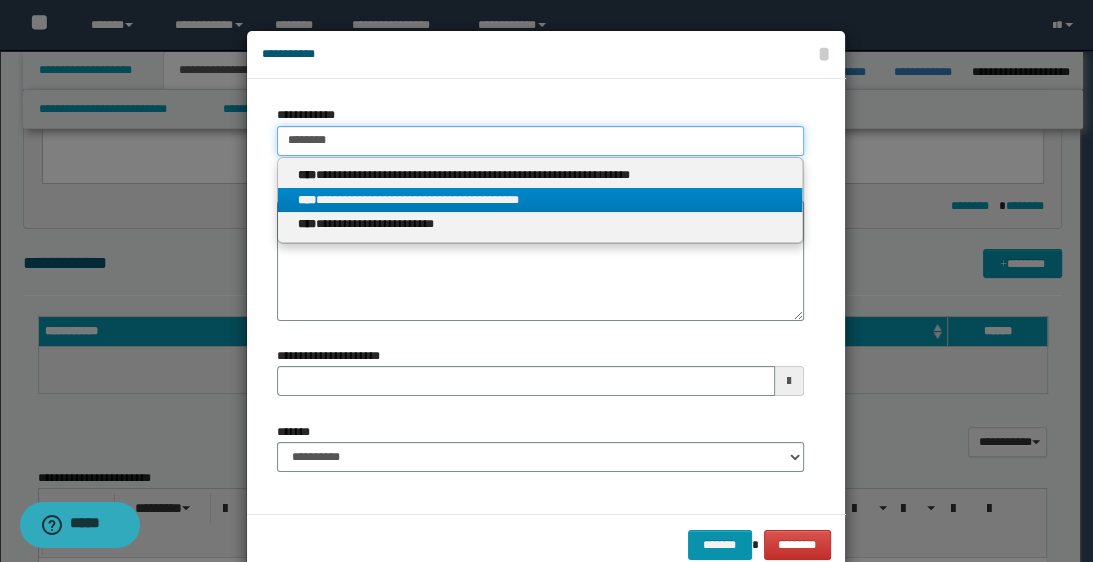 type on "********" 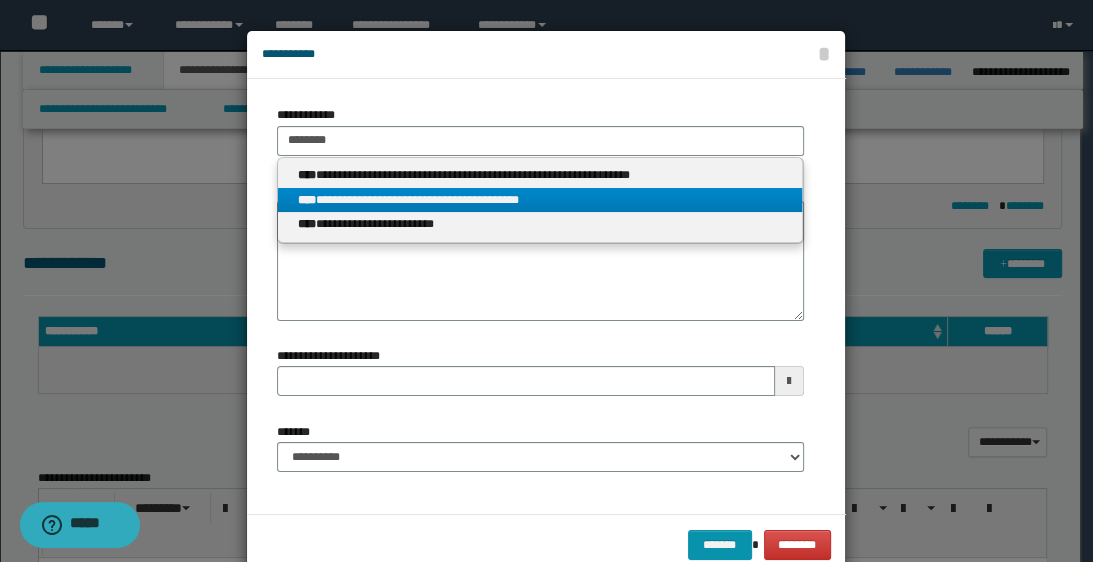click on "**********" at bounding box center (540, 200) 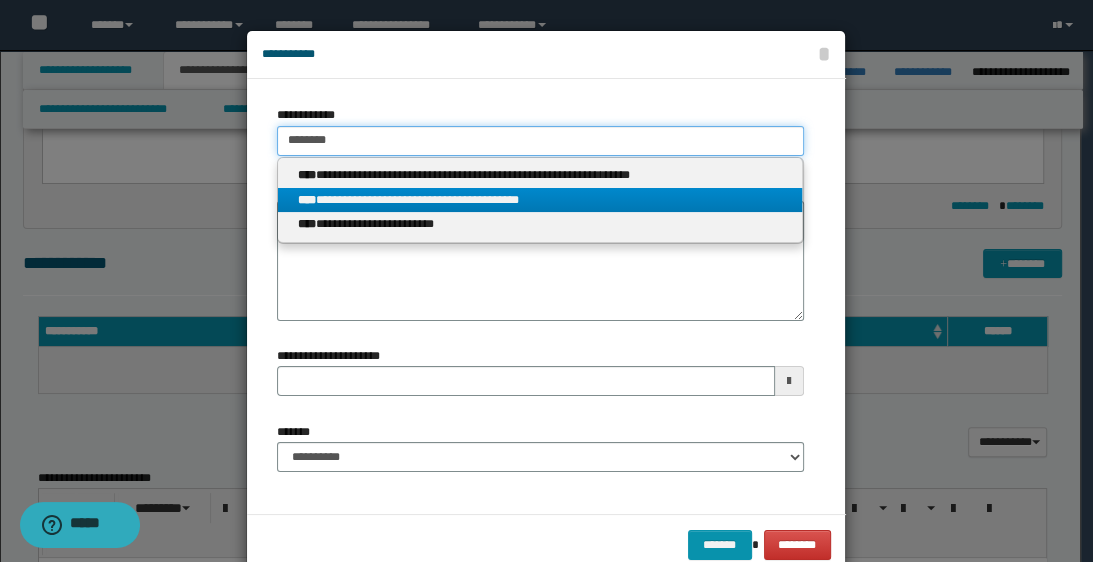 type 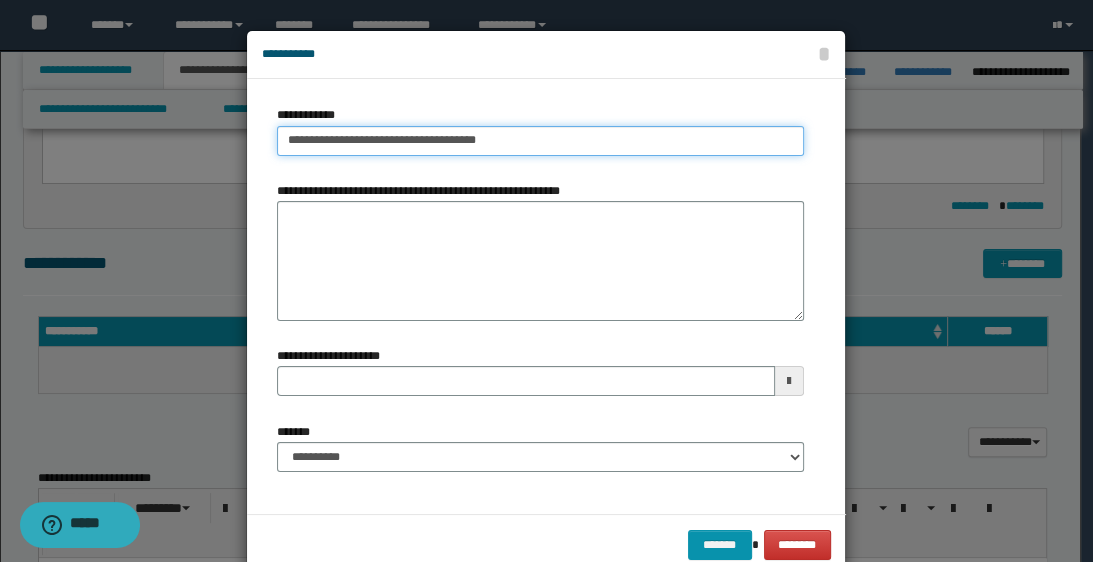 drag, startPoint x: 278, startPoint y: 138, endPoint x: 340, endPoint y: 137, distance: 62.008064 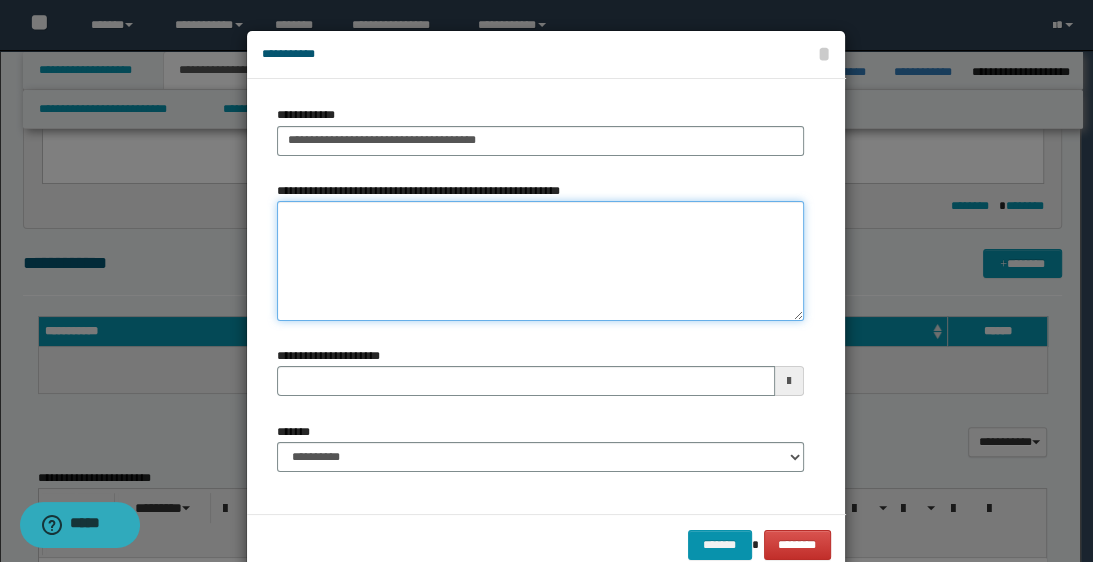 click on "**********" at bounding box center (540, 261) 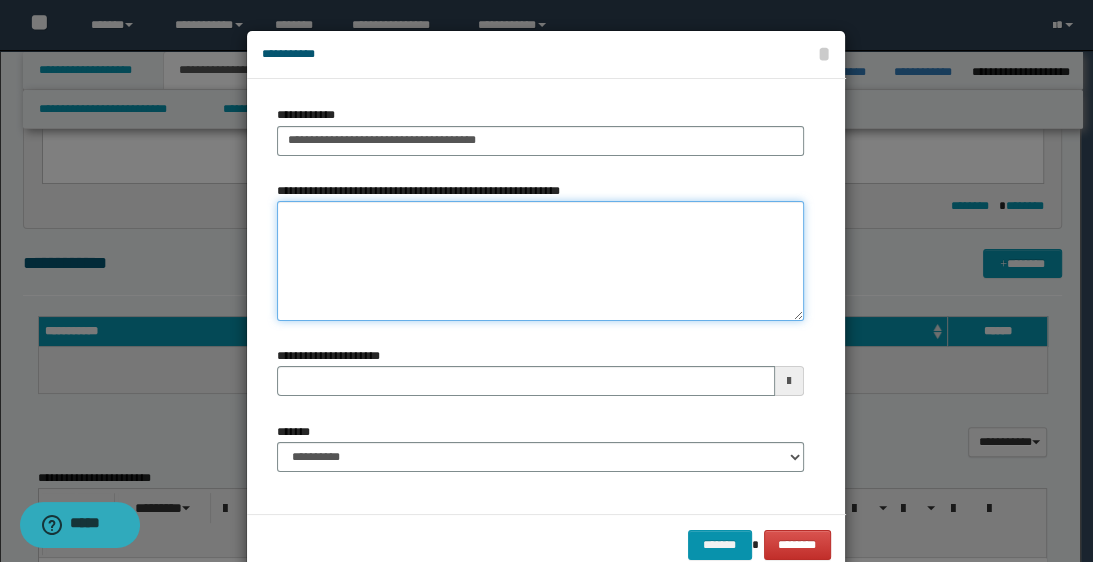 paste on "*********" 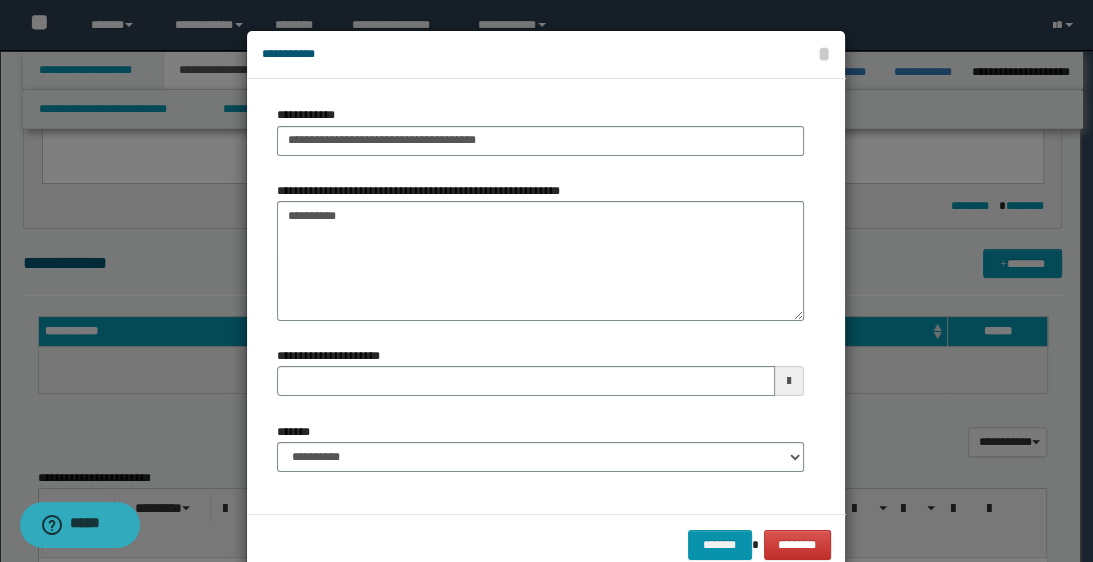 click on "**********" at bounding box center [540, 379] 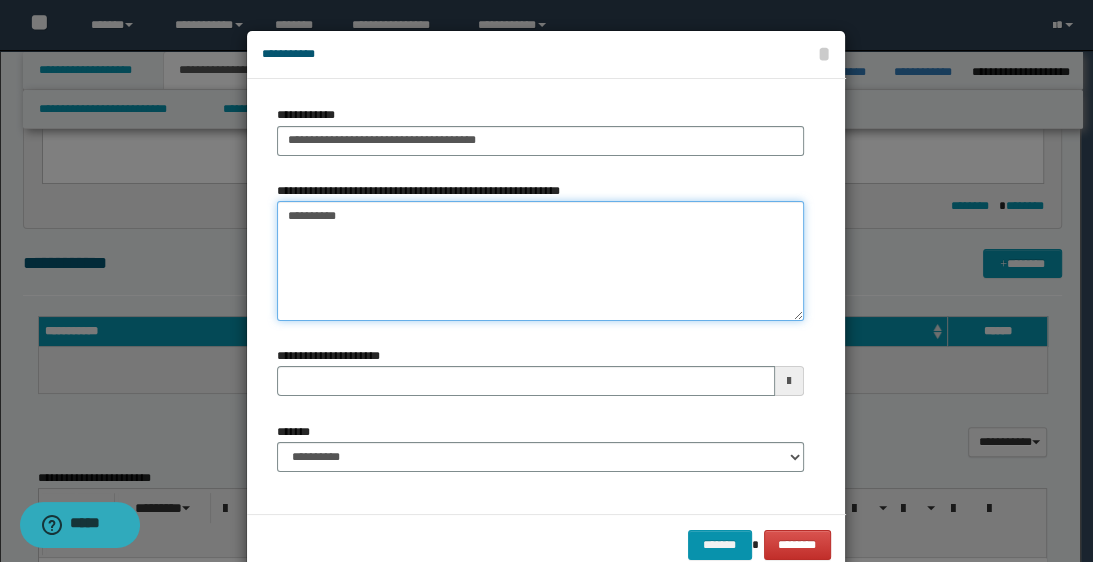 click on "*********" at bounding box center (540, 261) 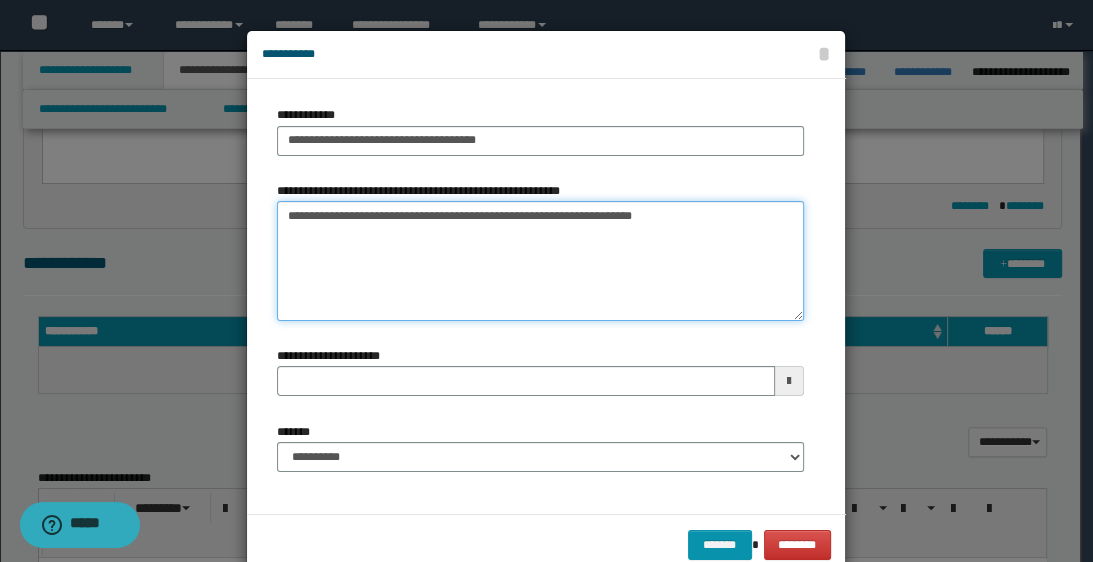 drag, startPoint x: 276, startPoint y: 213, endPoint x: 337, endPoint y: 219, distance: 61.294373 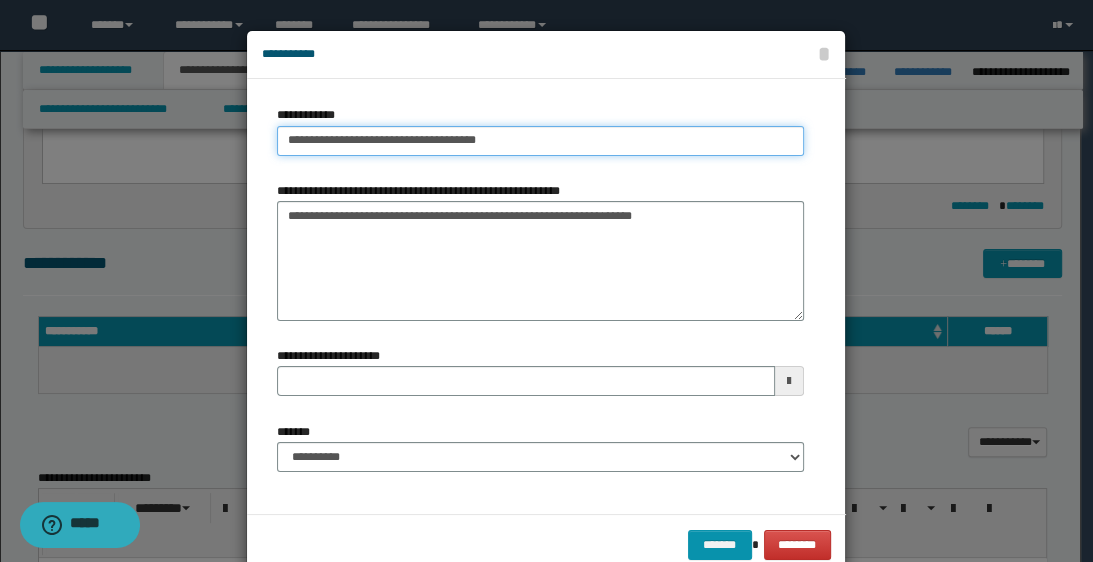 type on "**********" 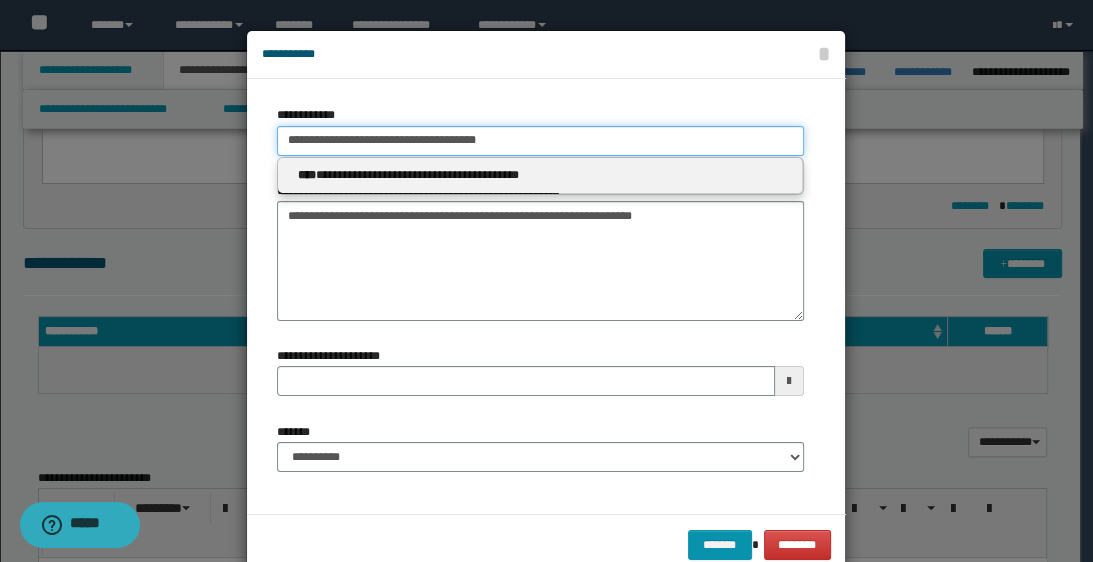 click on "**********" at bounding box center [540, 141] 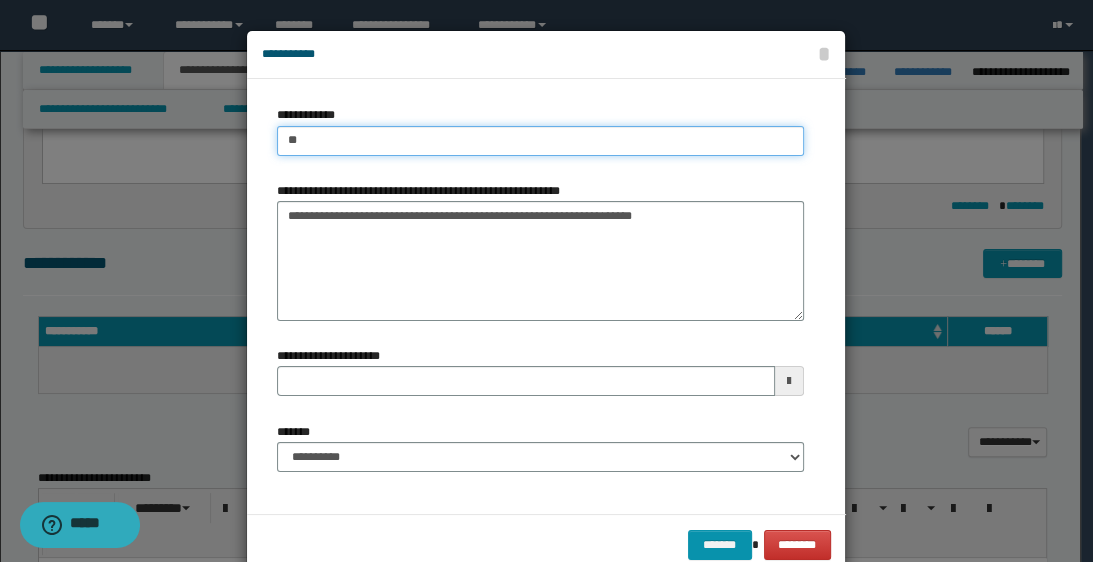 type on "*" 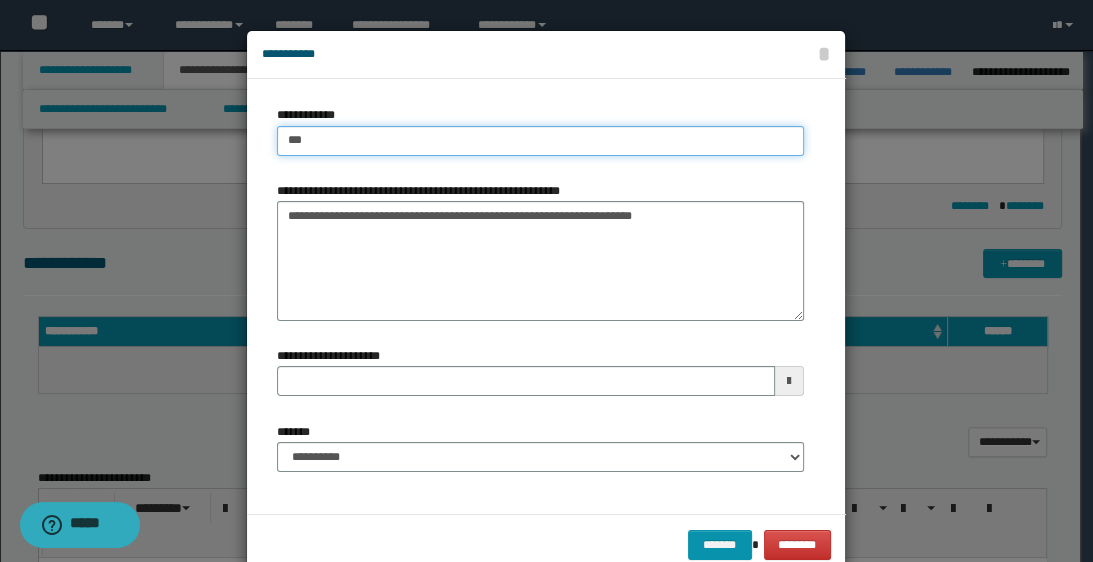 type on "****" 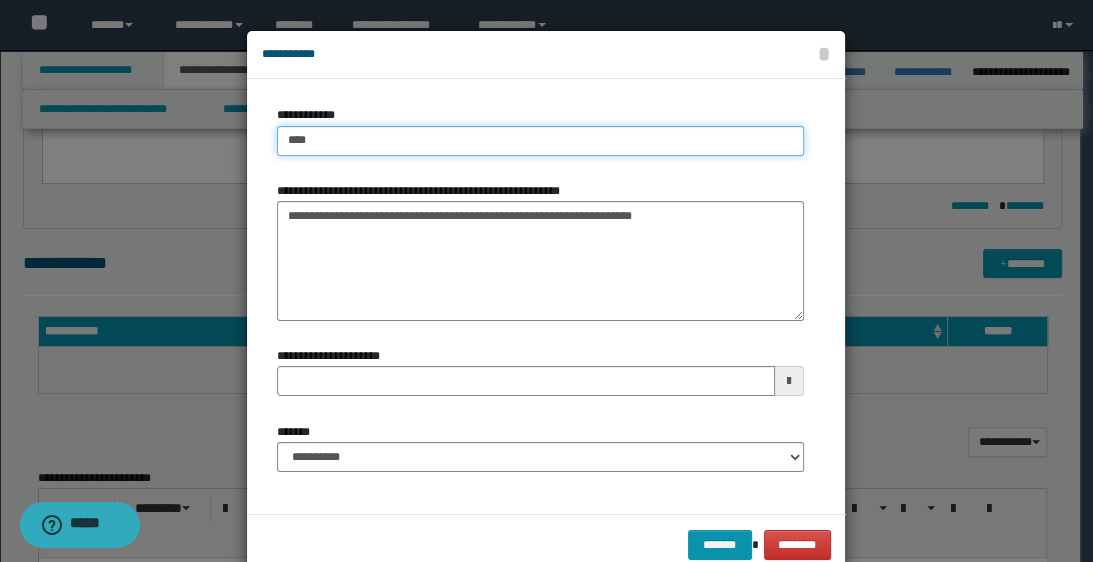 type on "****" 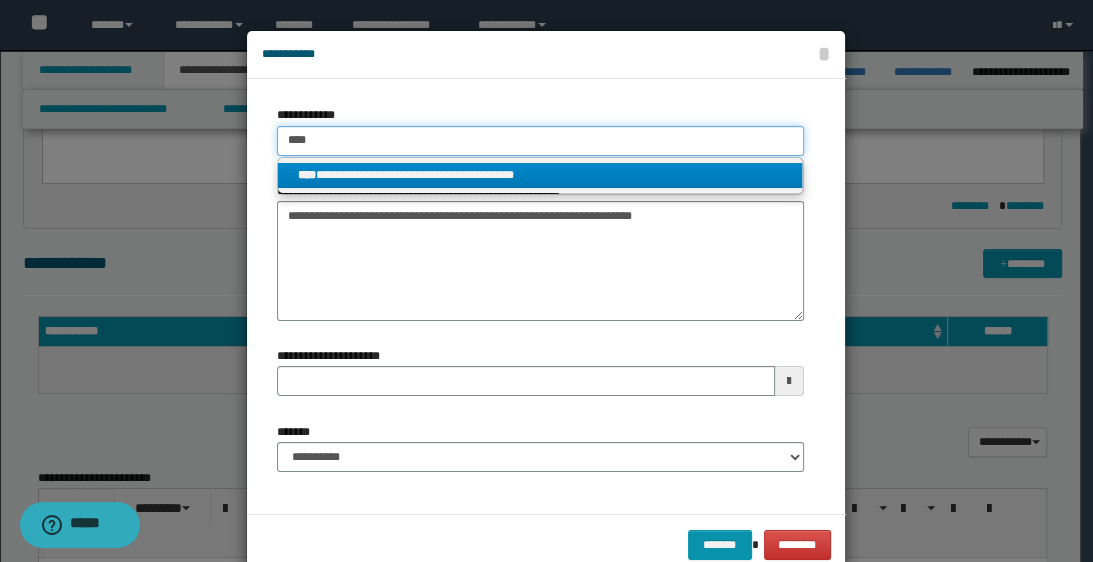 type on "****" 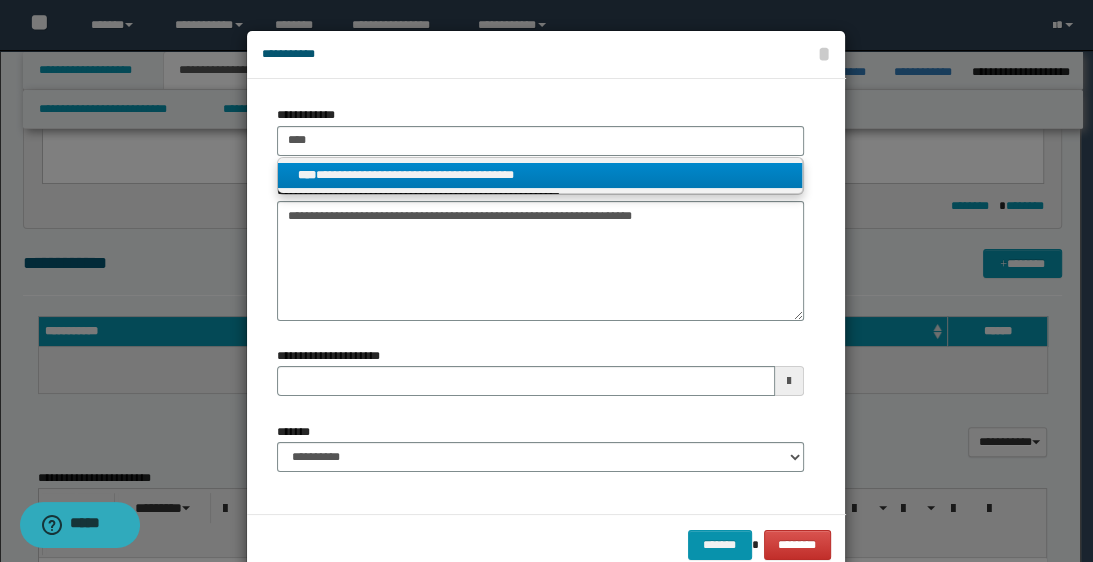 click on "**********" at bounding box center [540, 175] 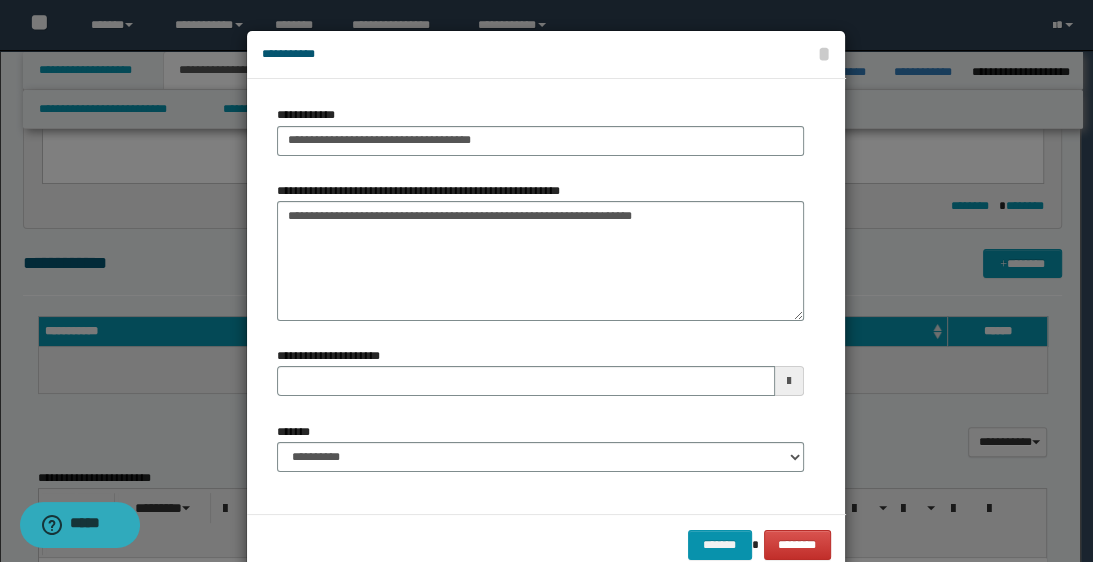 click on "**********" at bounding box center (540, 296) 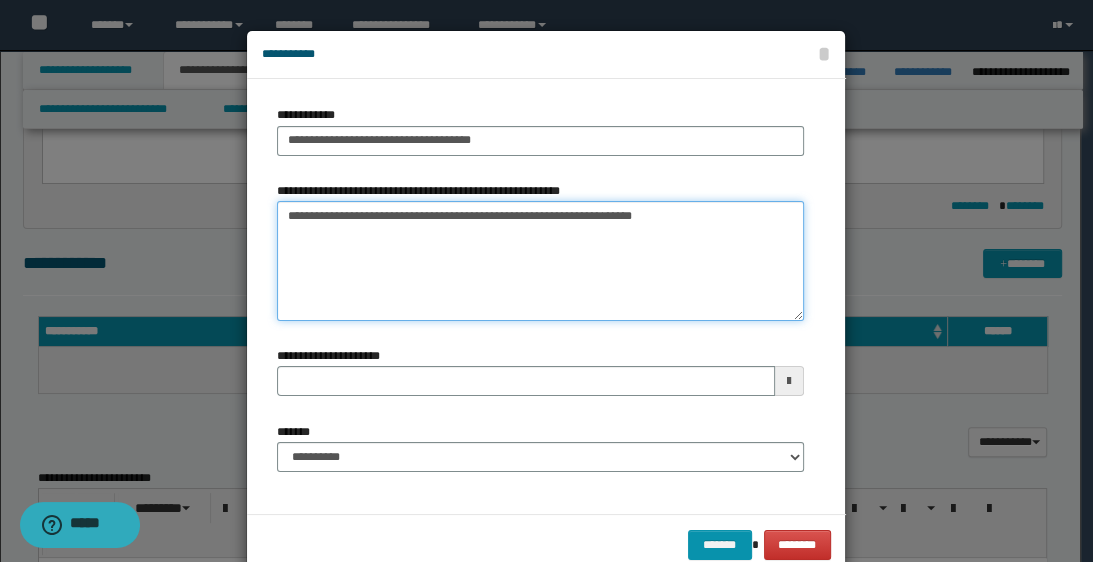 click on "**********" at bounding box center (540, 261) 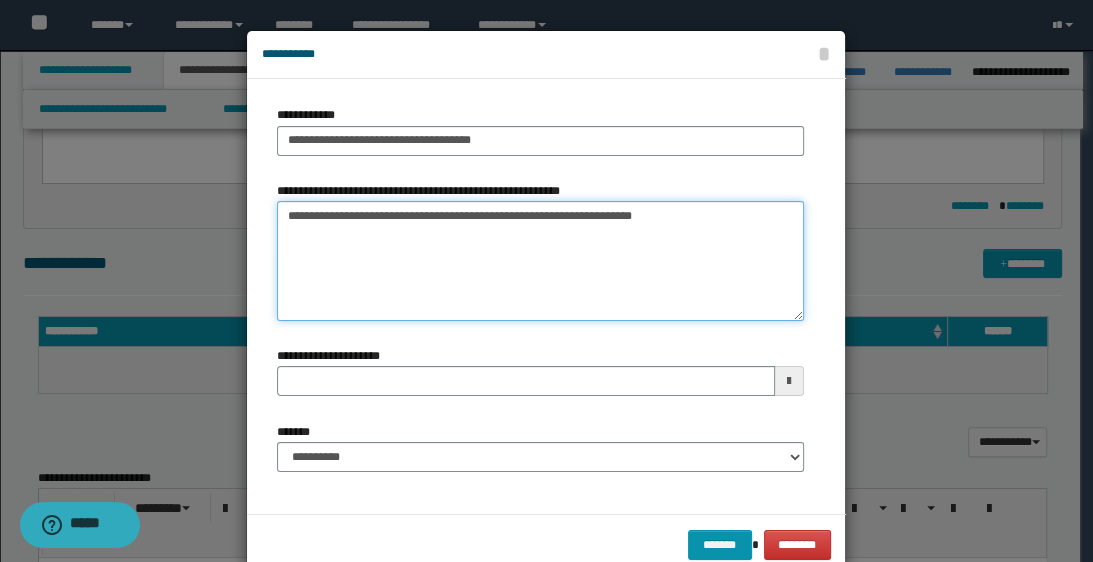 click on "**********" at bounding box center [540, 261] 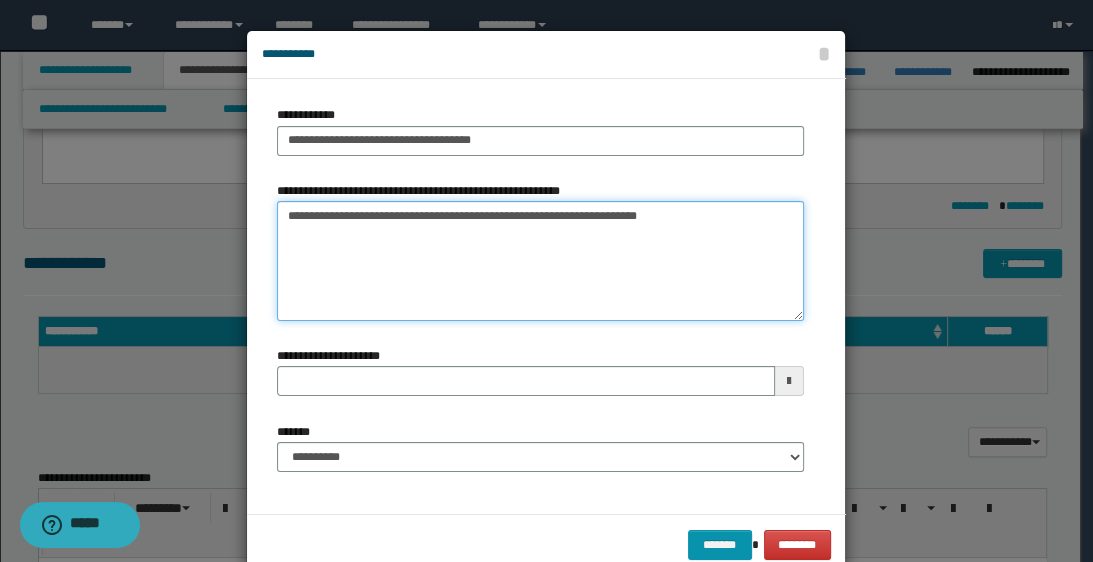 type on "**********" 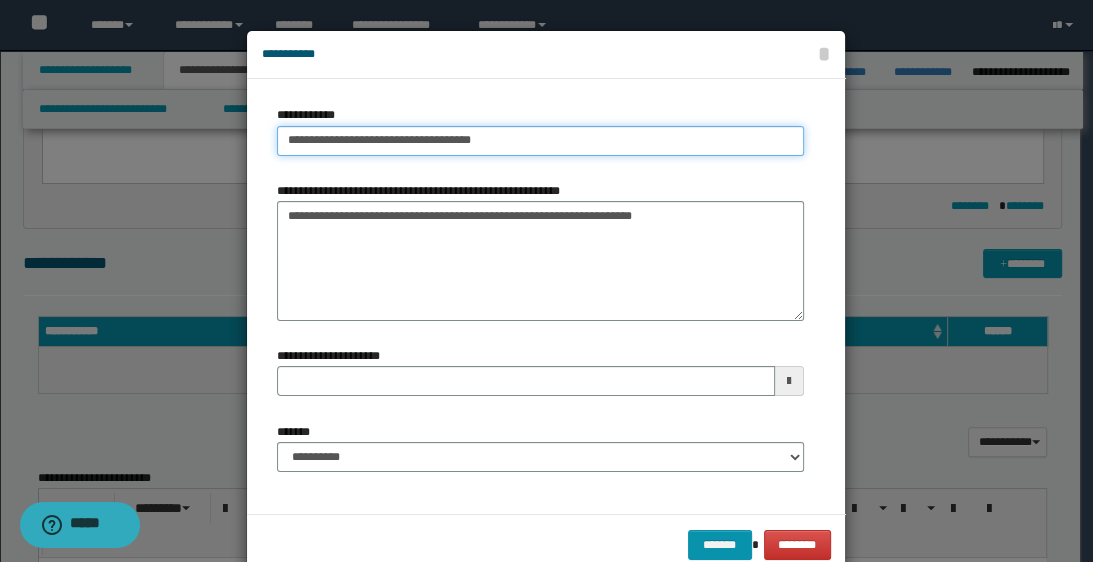 type on "**********" 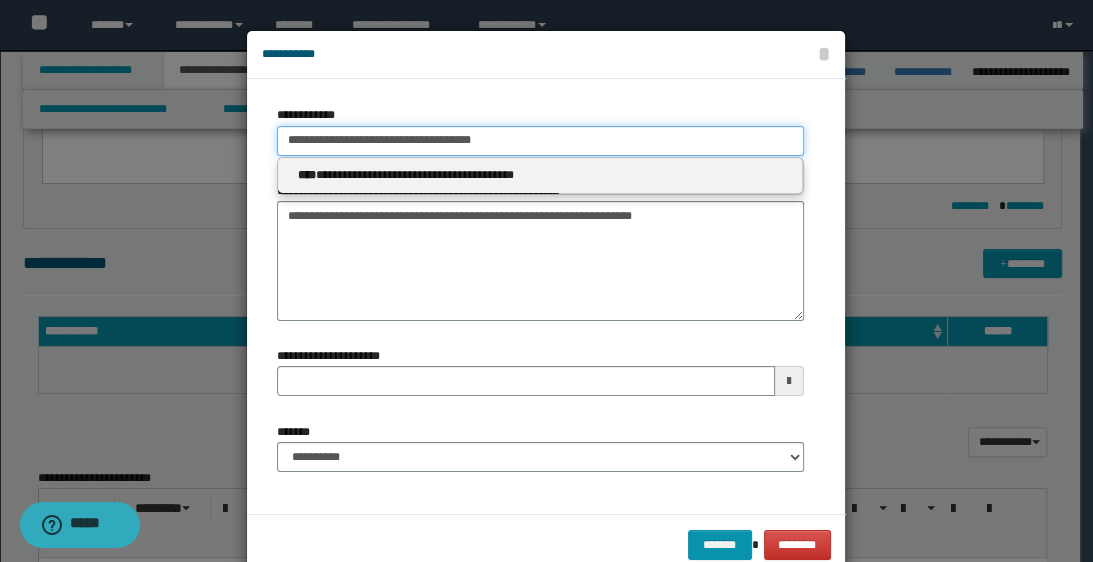 drag, startPoint x: 280, startPoint y: 143, endPoint x: 404, endPoint y: 145, distance: 124.01613 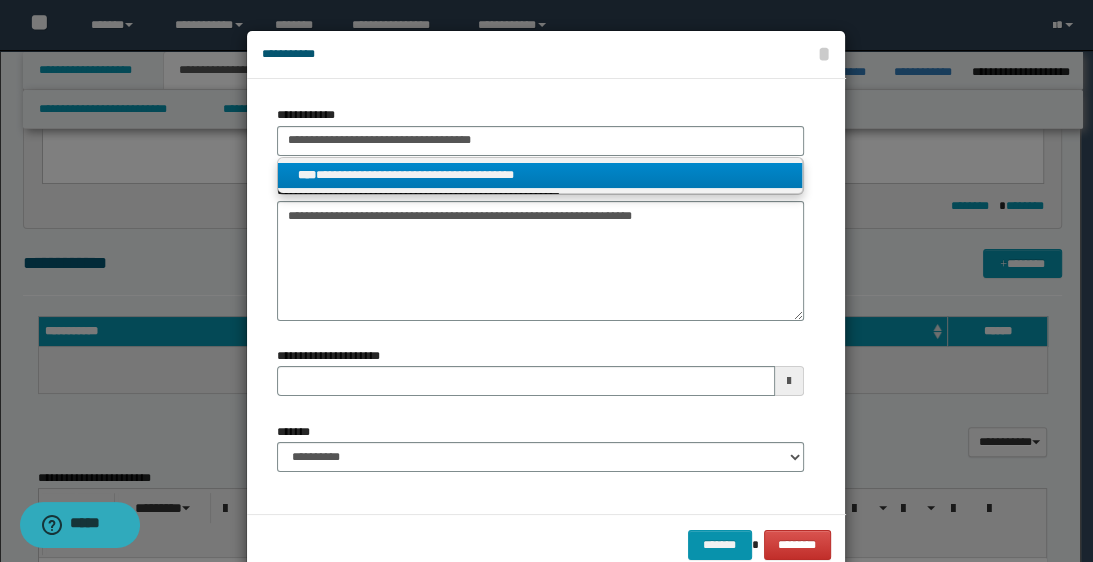 click on "**********" at bounding box center [540, 175] 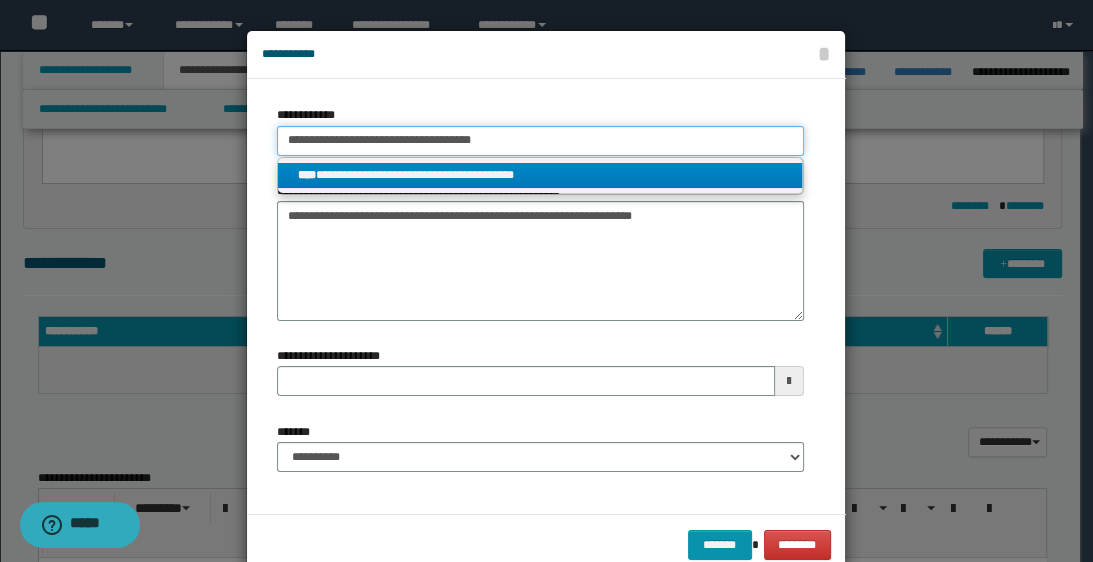 type 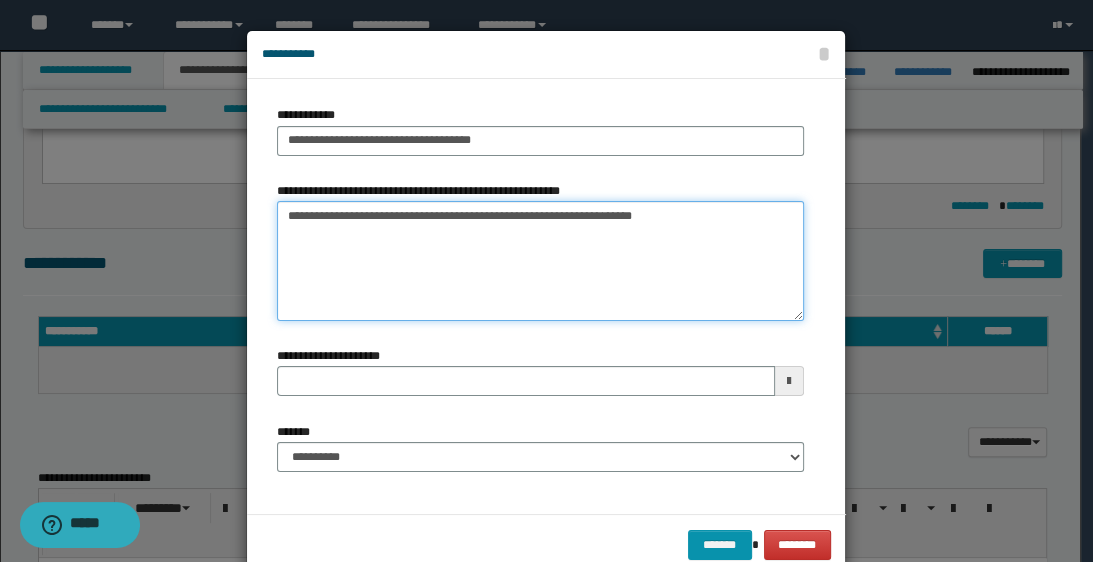 click on "**********" at bounding box center (540, 261) 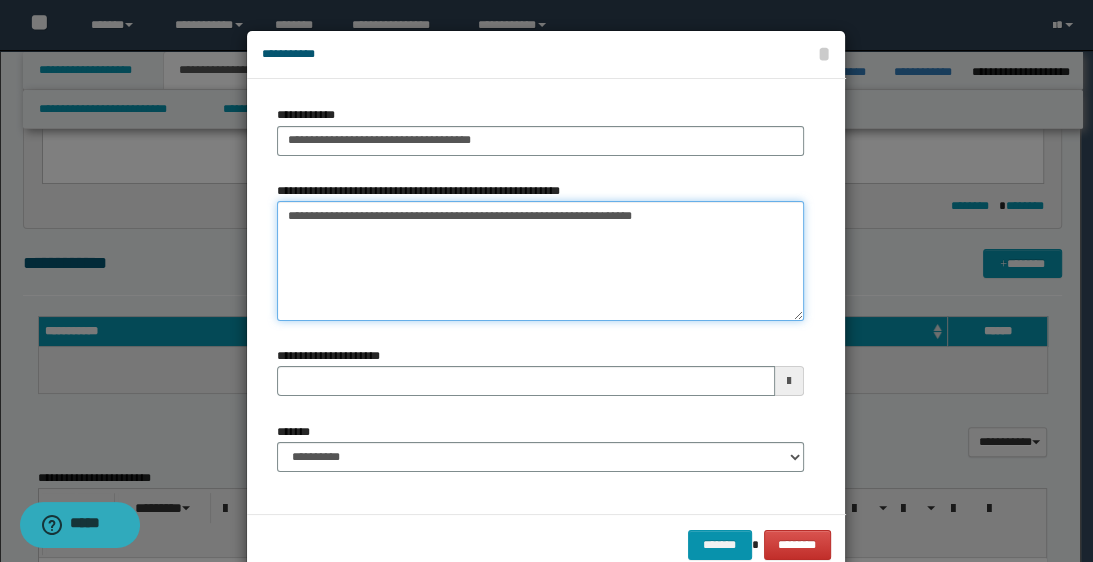 paste on "**********" 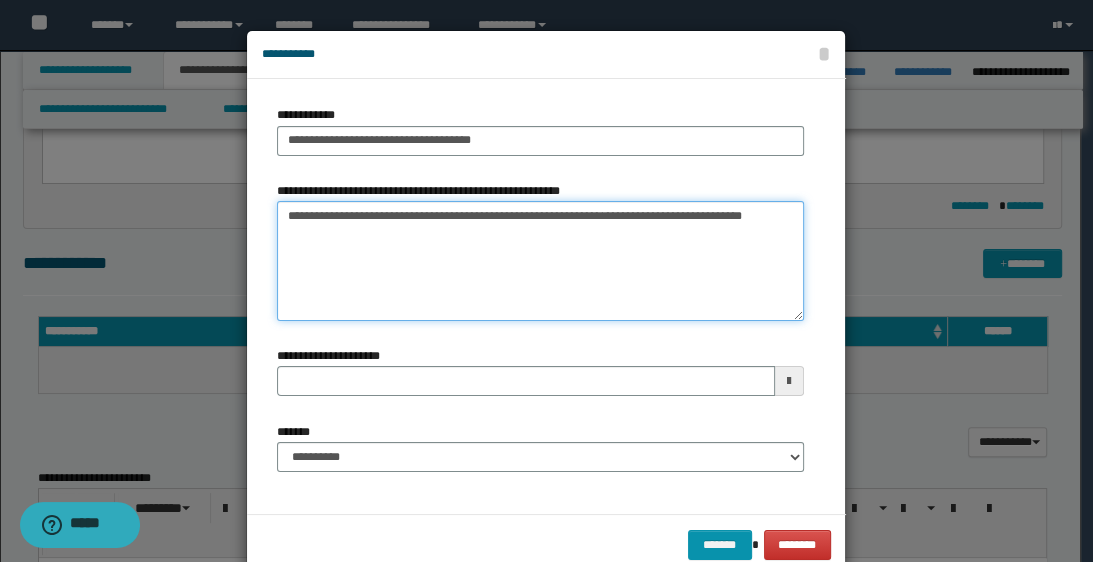 click on "**********" at bounding box center [540, 261] 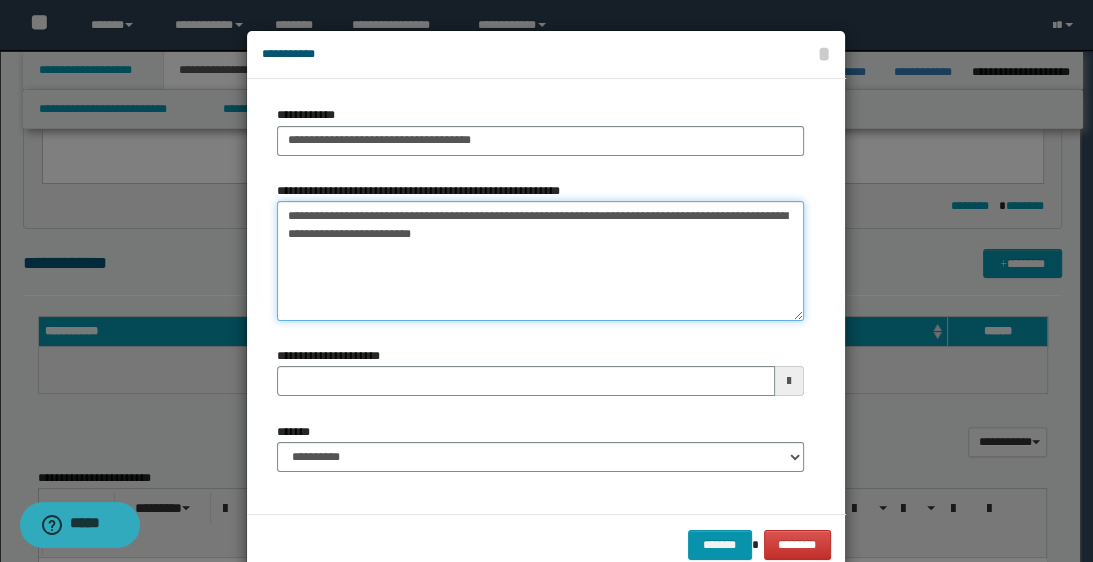 click on "**********" at bounding box center (540, 261) 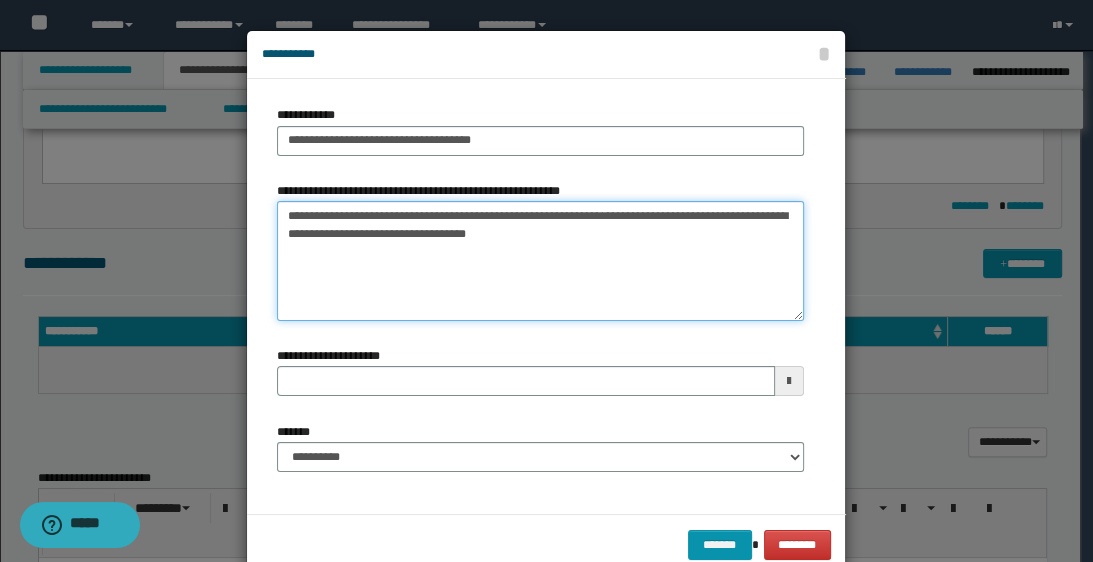 type on "**********" 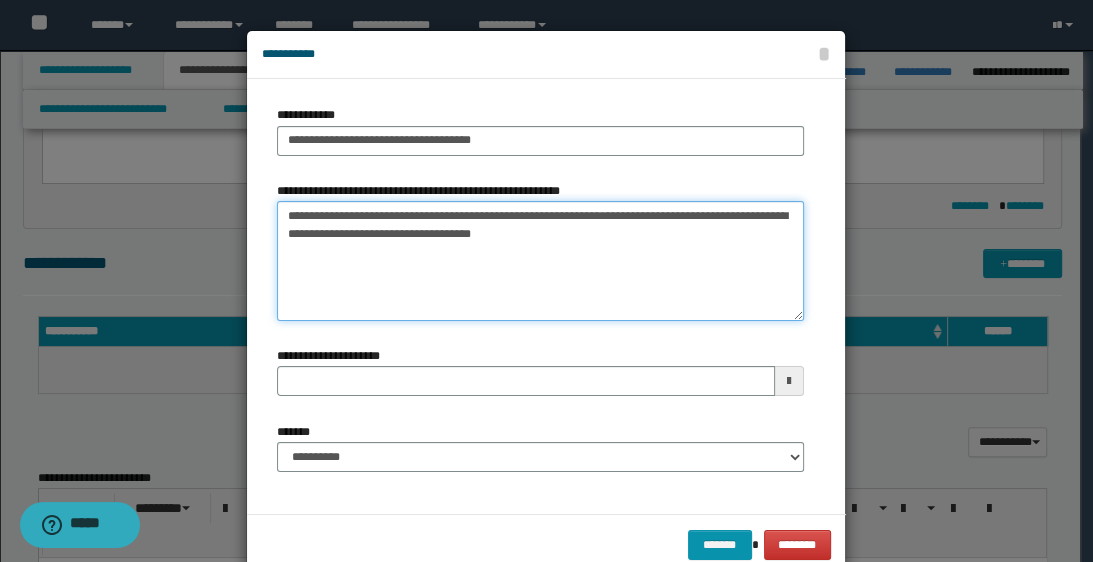 drag, startPoint x: 455, startPoint y: 213, endPoint x: 673, endPoint y: 234, distance: 219.00912 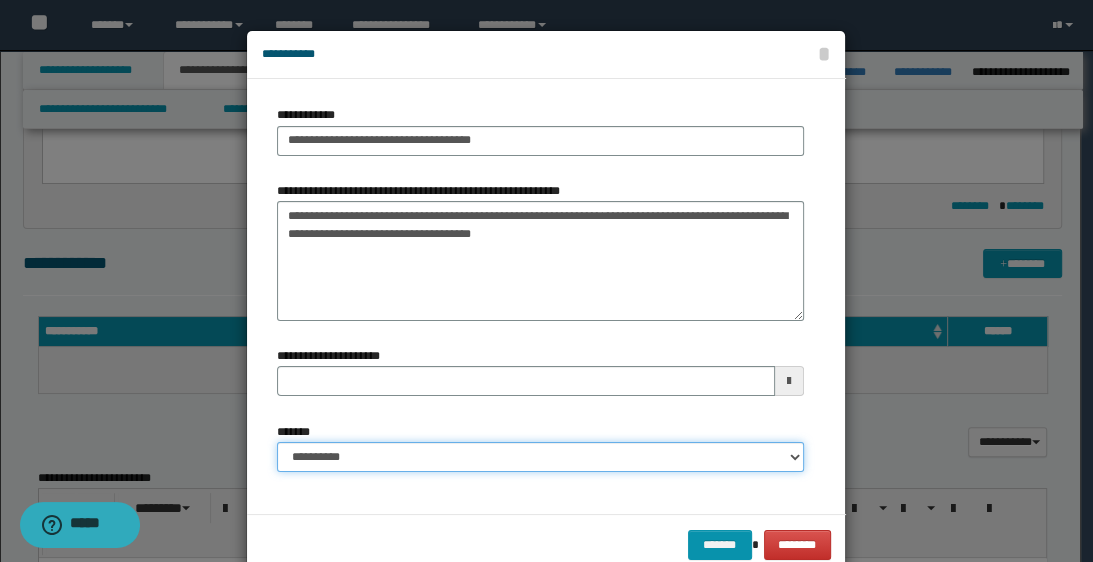 click on "**********" at bounding box center [540, 457] 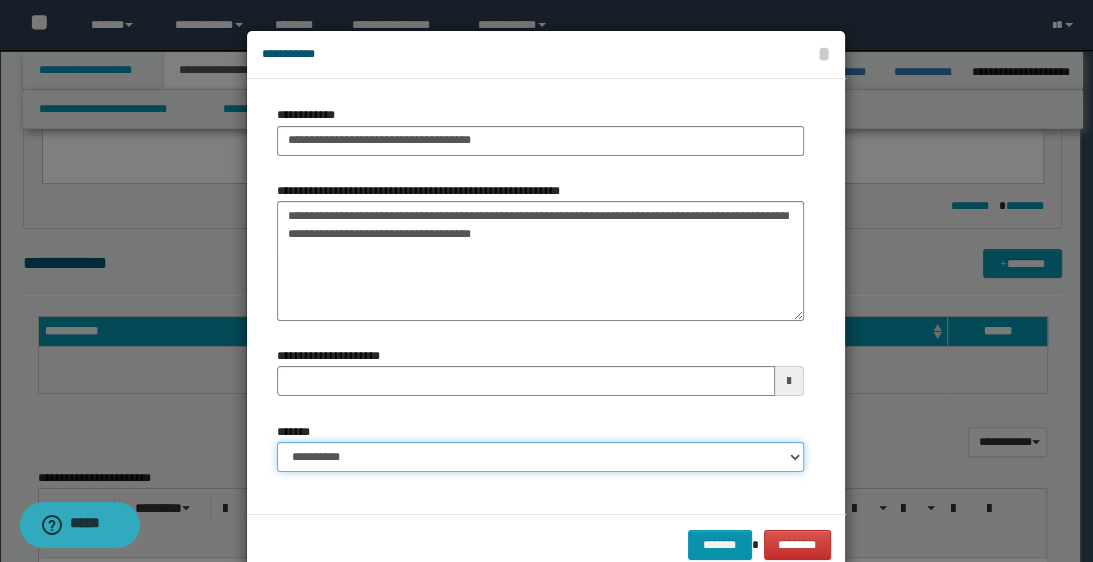 select on "*" 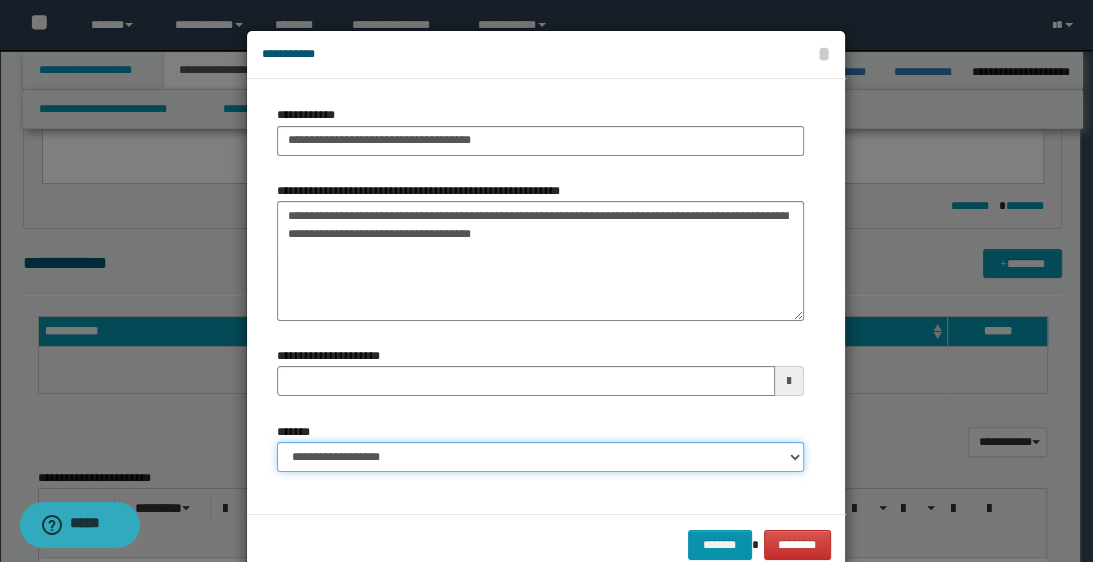 click on "**********" at bounding box center [540, 457] 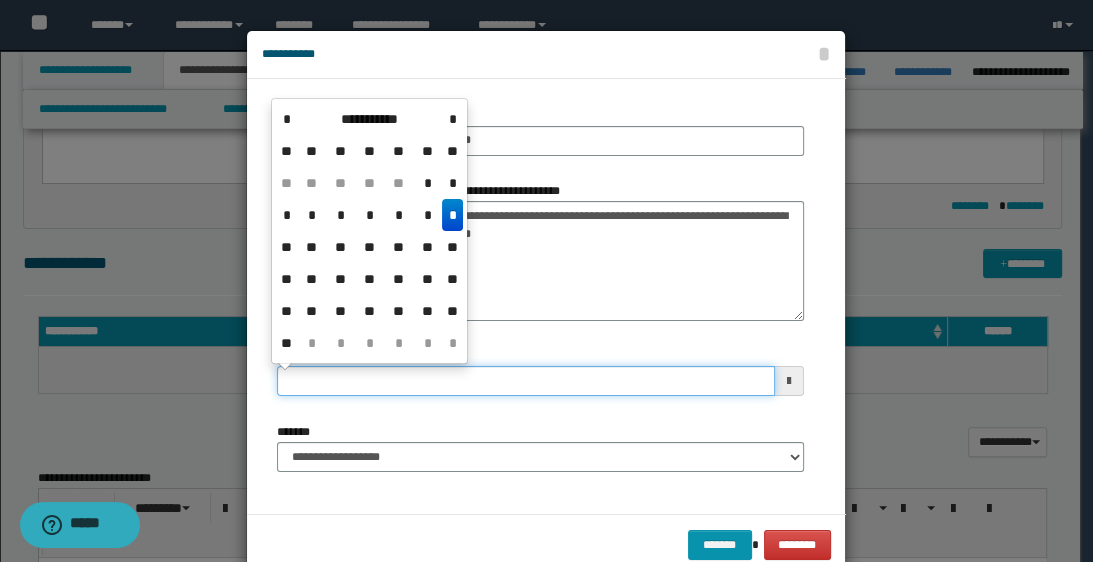 click on "**********" at bounding box center (525, 381) 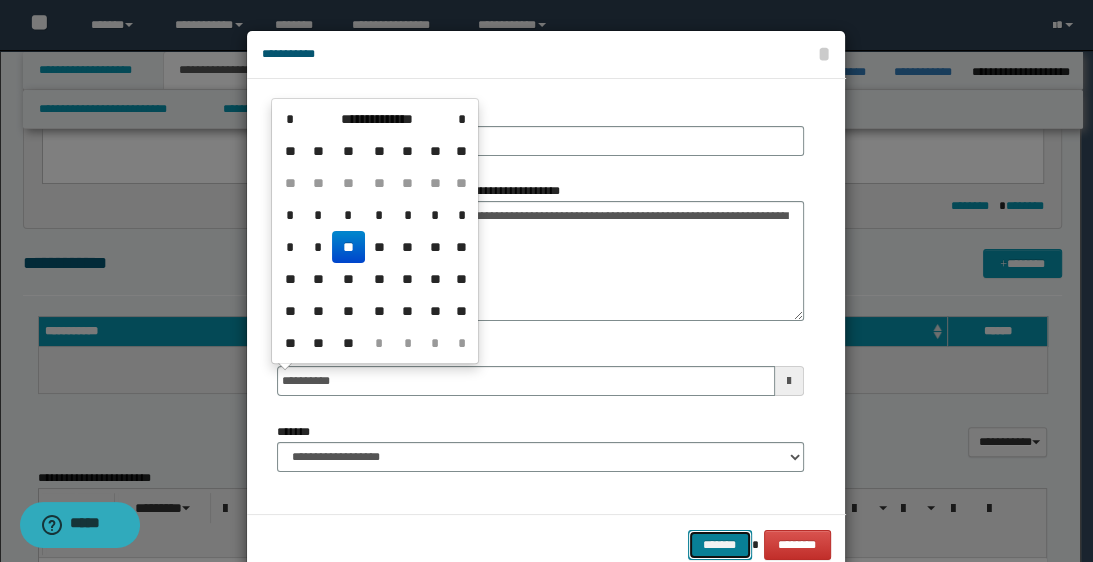 type on "**********" 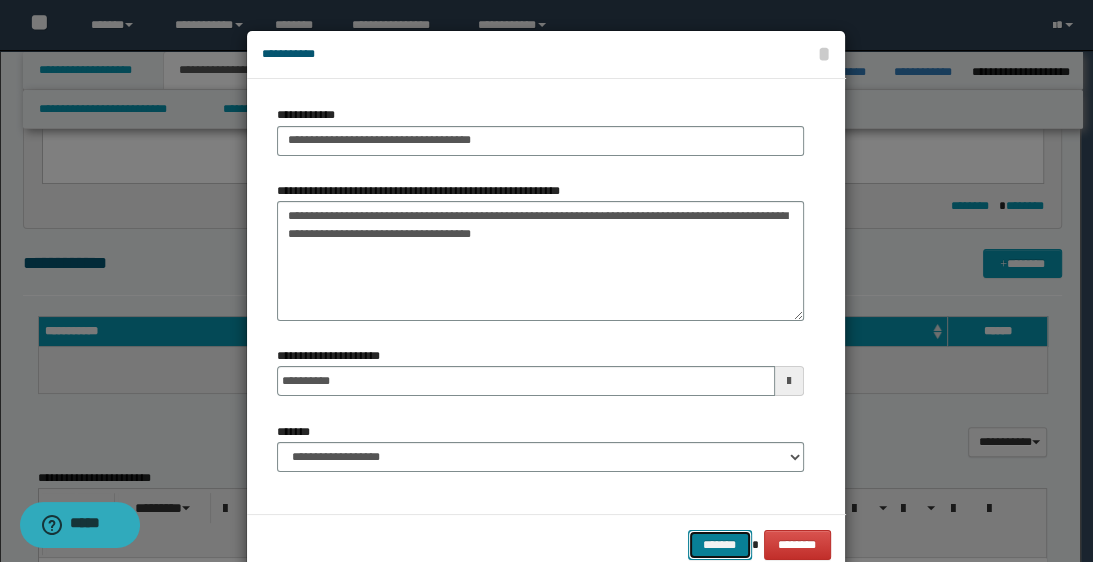 click on "*******" at bounding box center [720, 545] 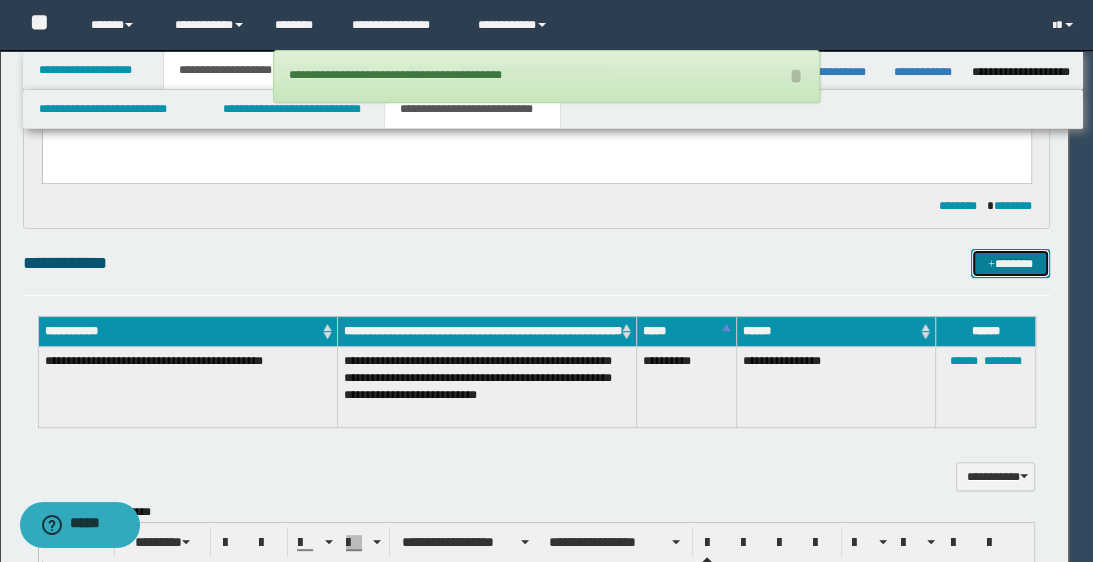 type 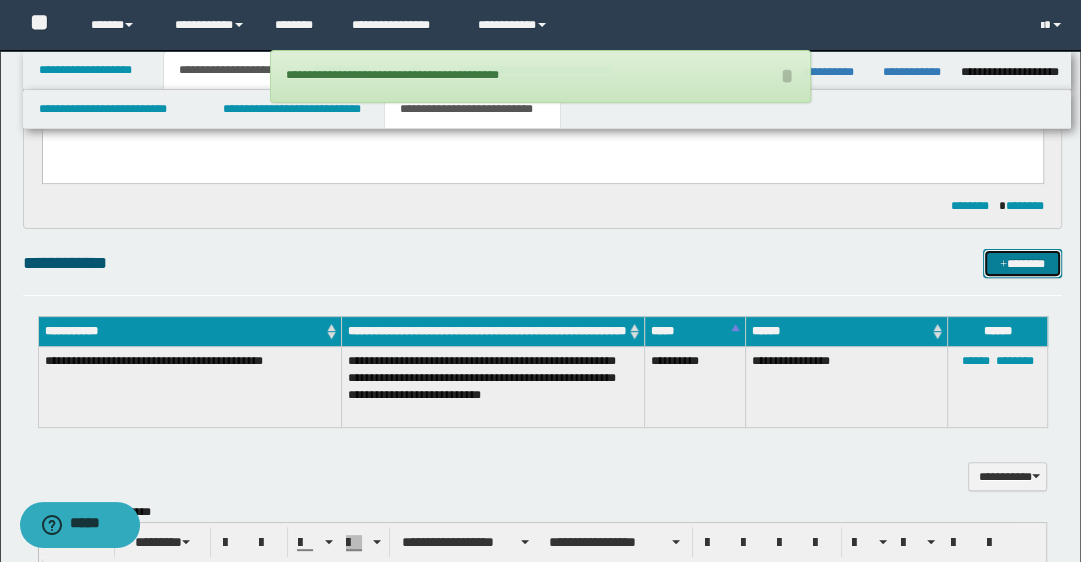 click on "*******" at bounding box center (1022, 264) 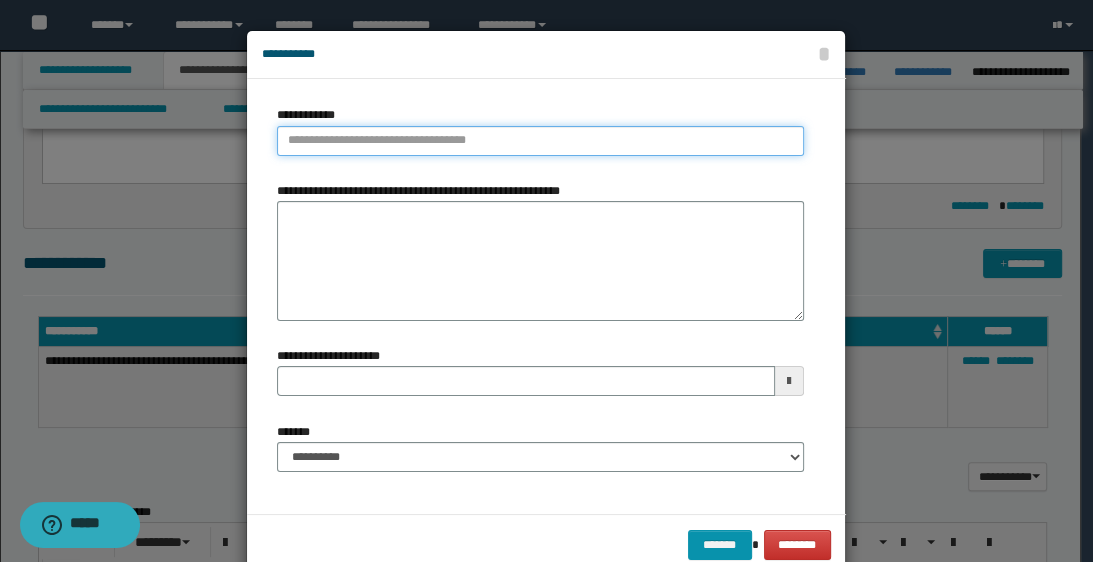 type on "**********" 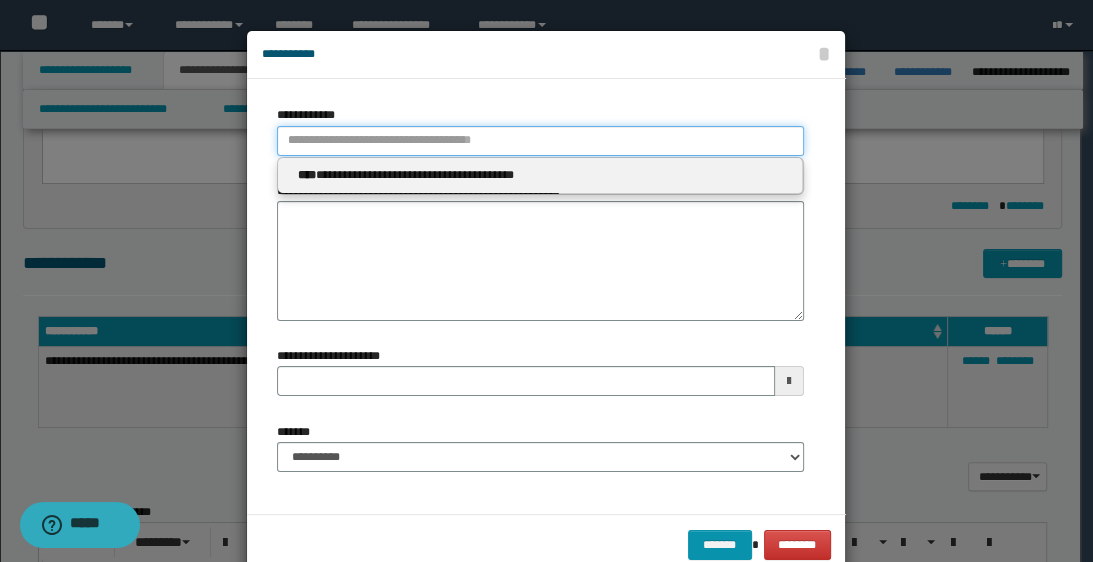 click on "**********" at bounding box center [540, 141] 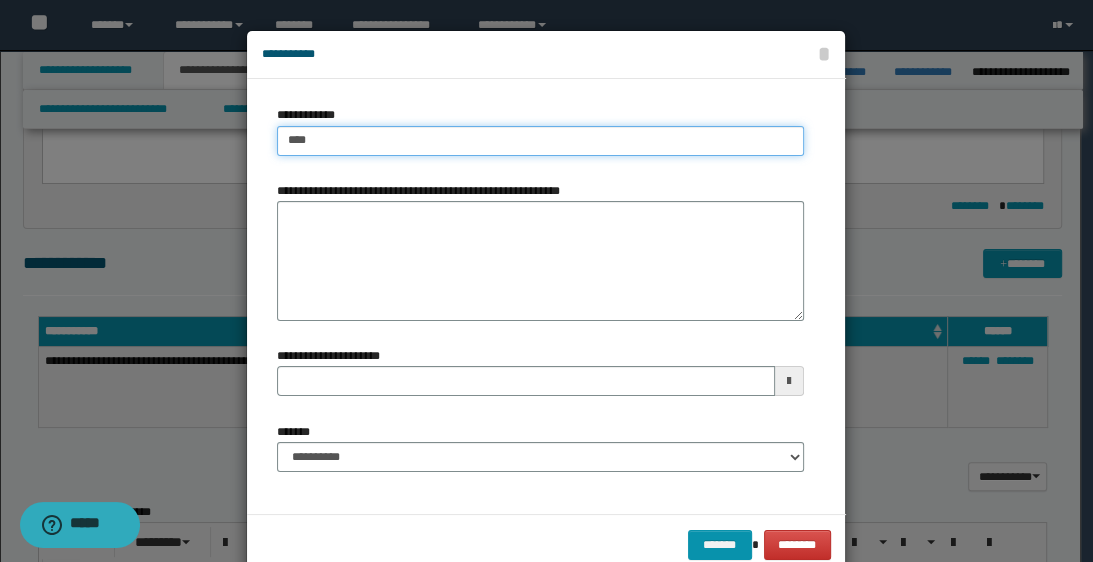 type on "*****" 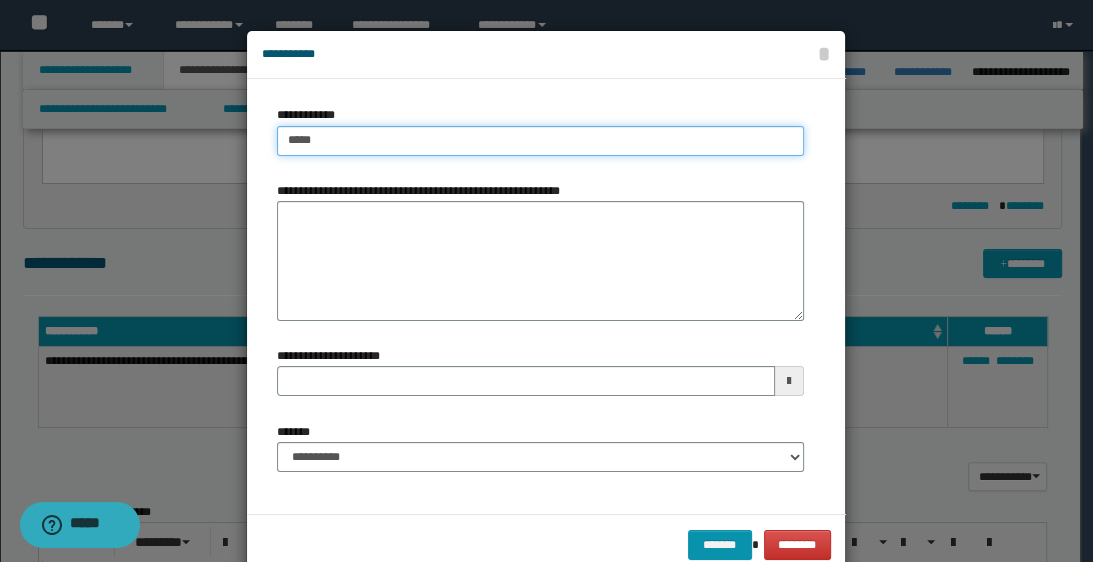 type 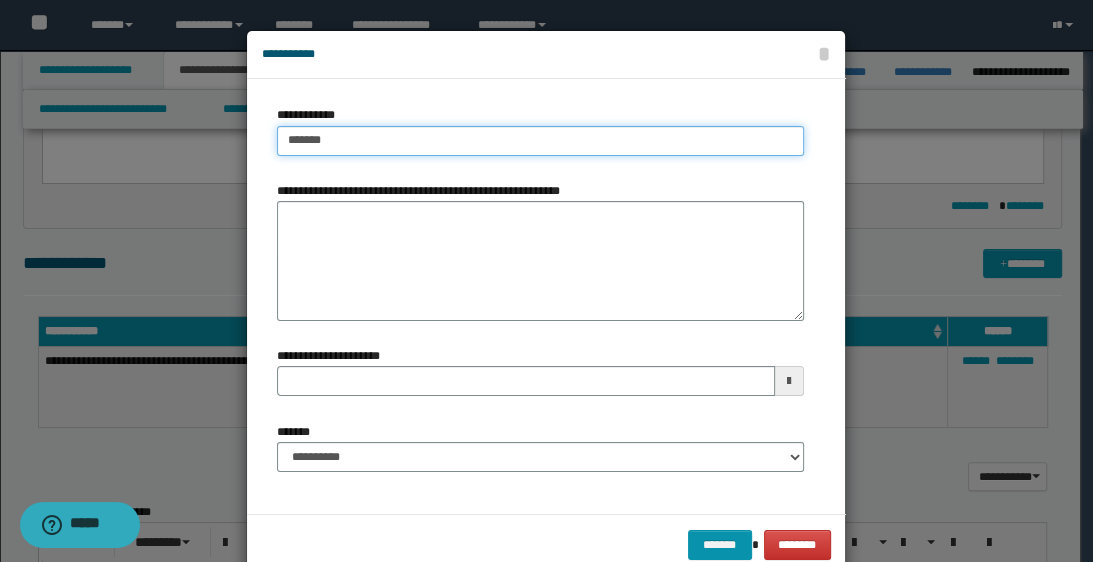type on "********" 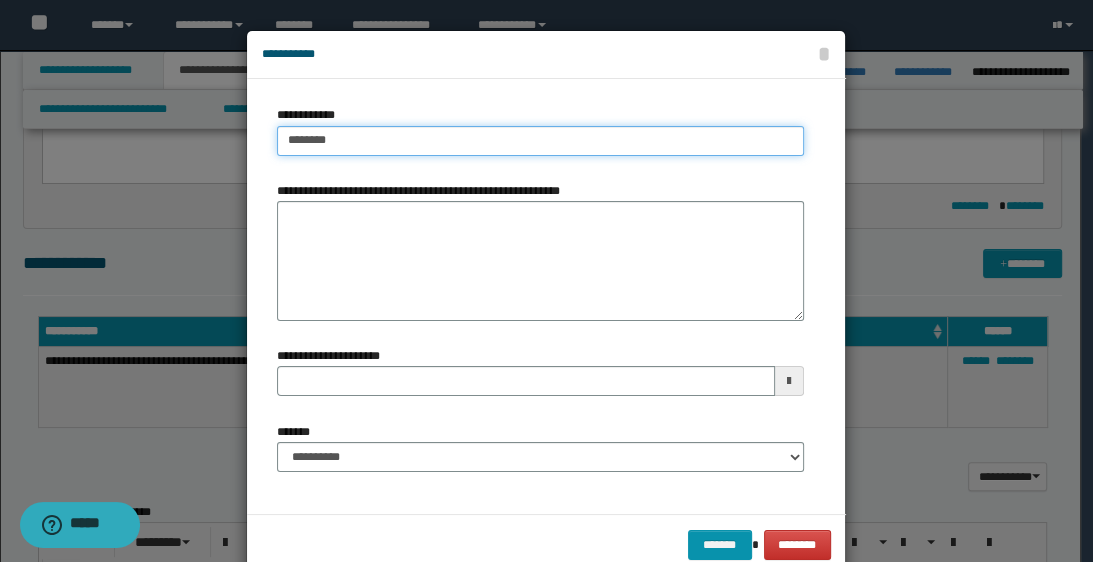 type on "********" 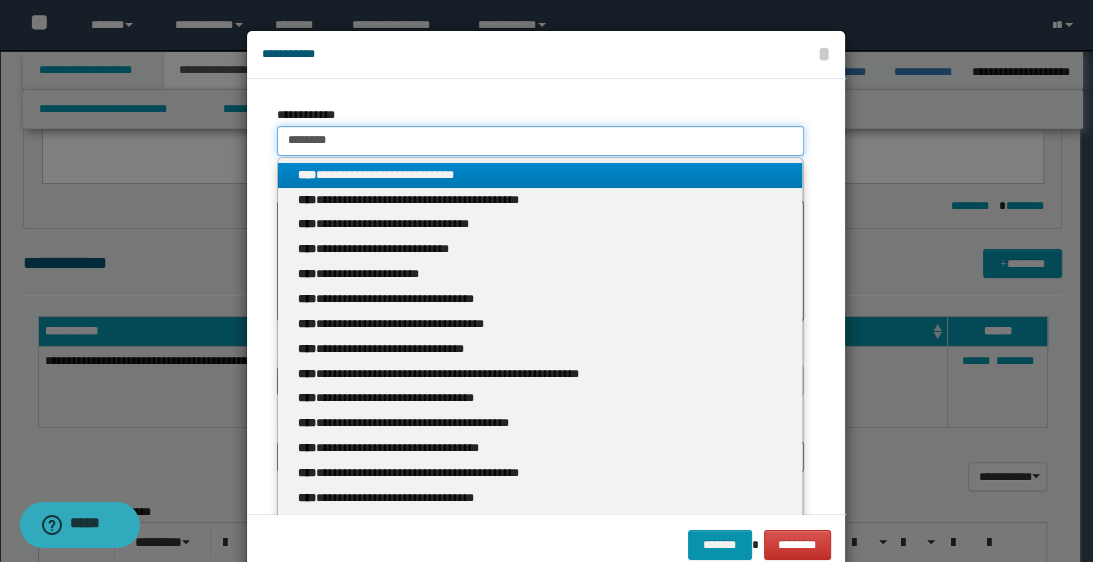 type 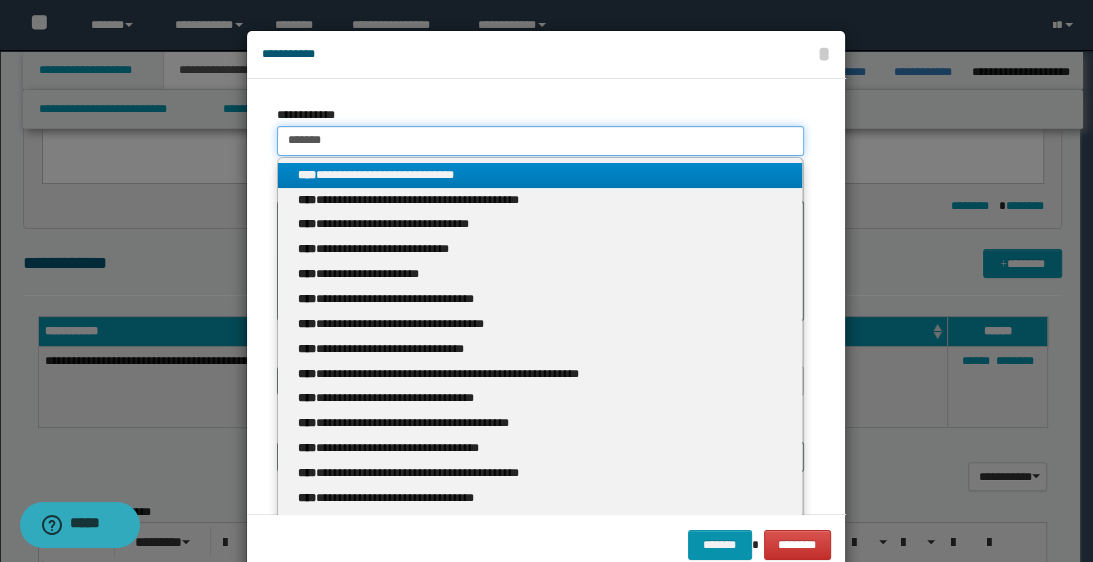 type on "*******" 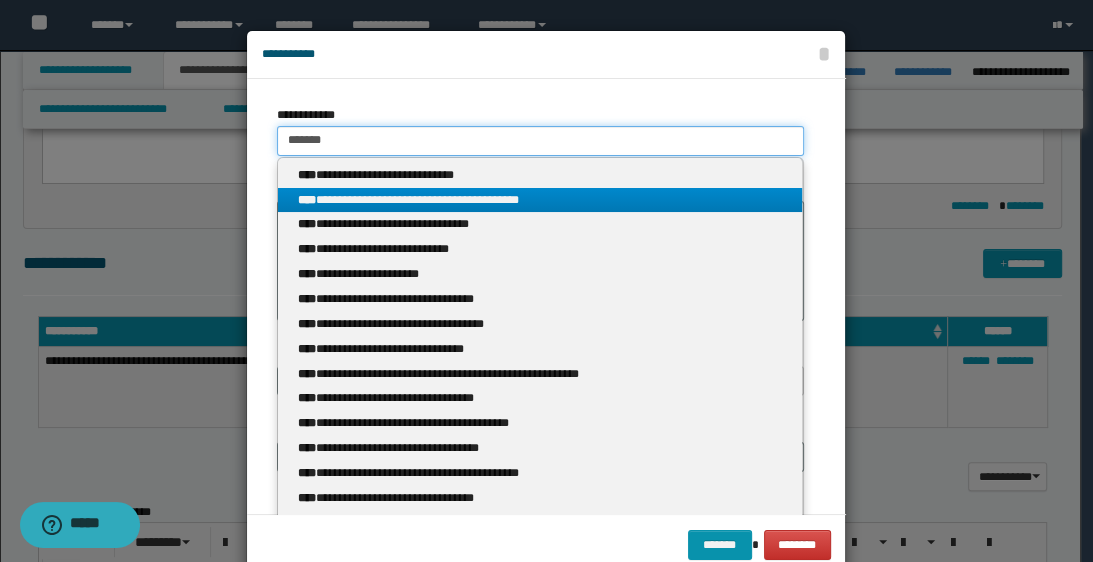 type on "*******" 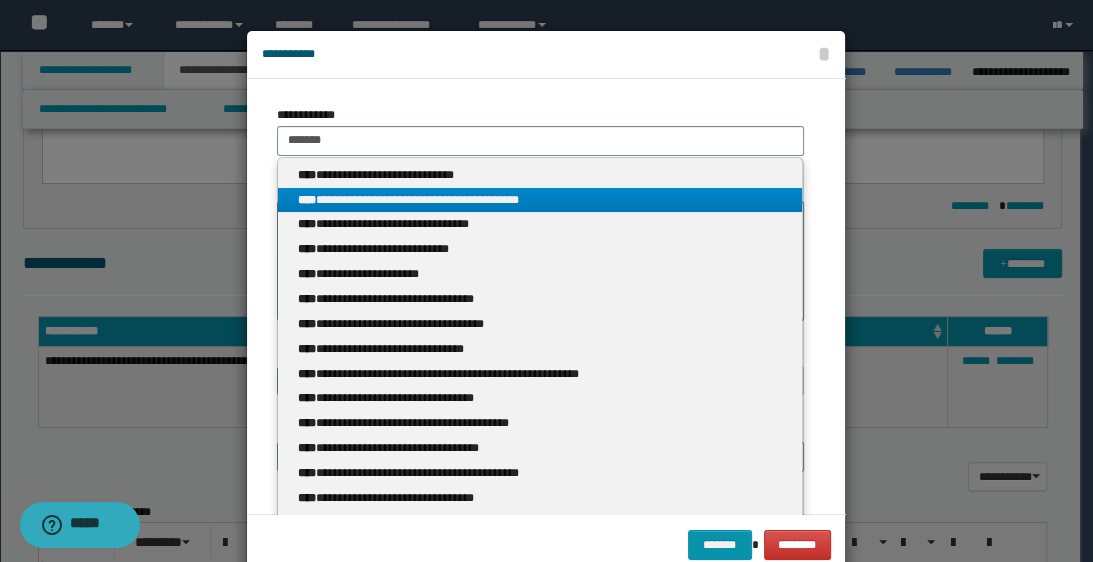 click on "**********" at bounding box center (540, 200) 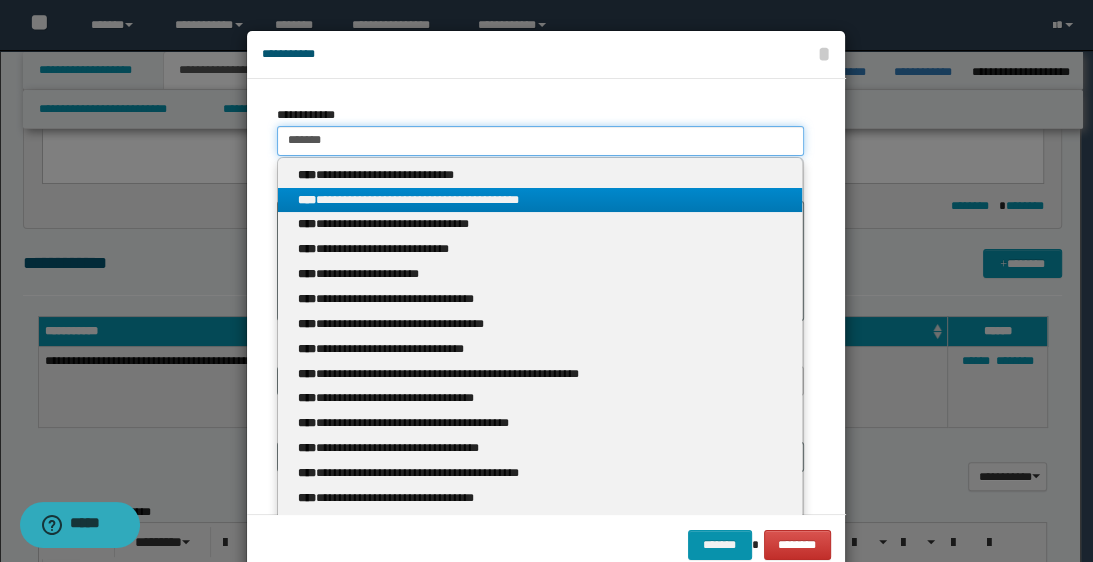type 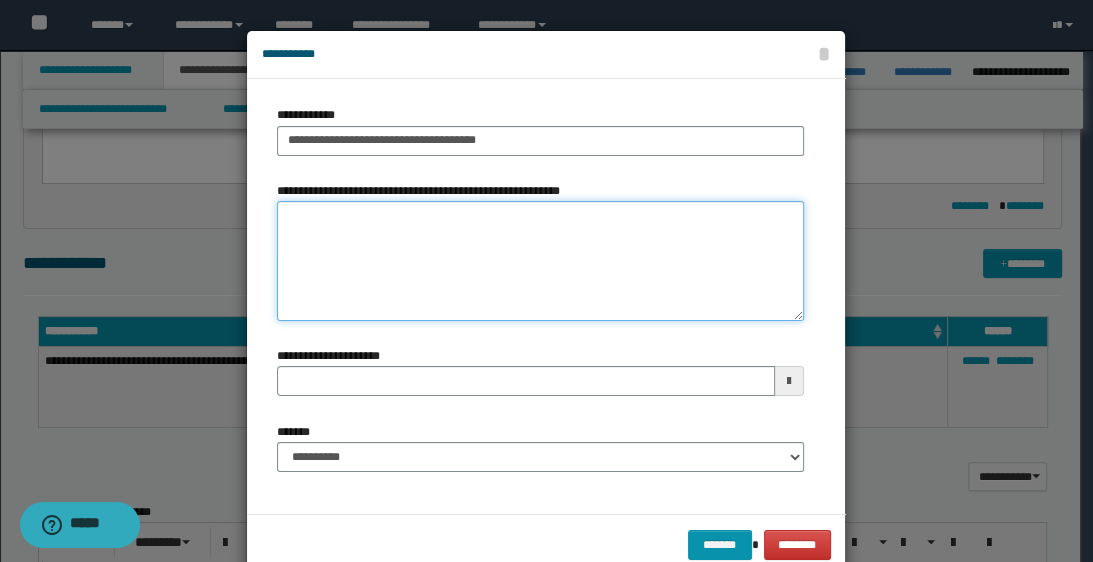click on "**********" at bounding box center [540, 261] 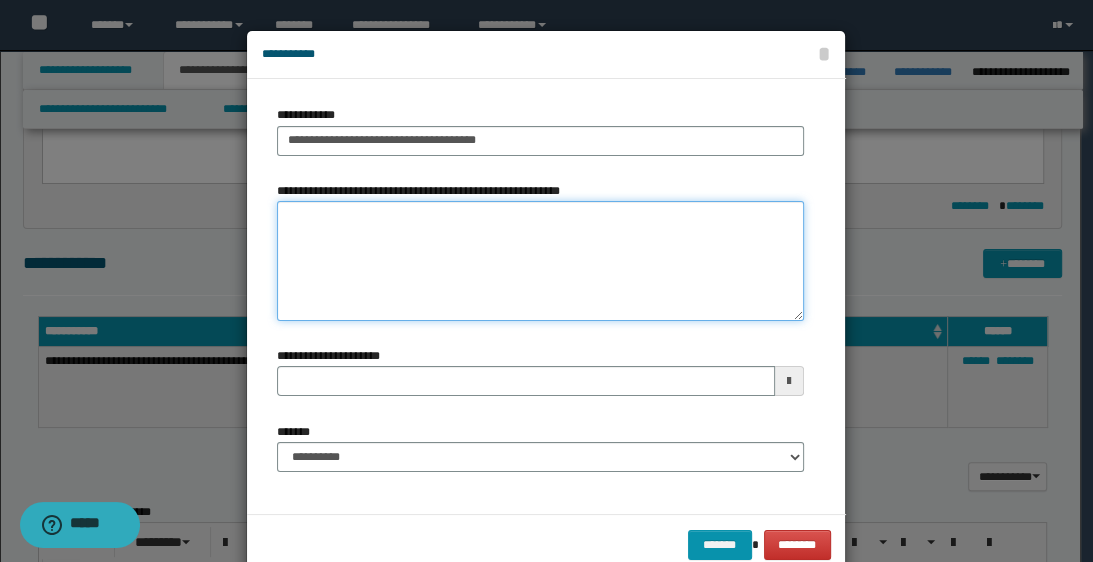 paste on "**********" 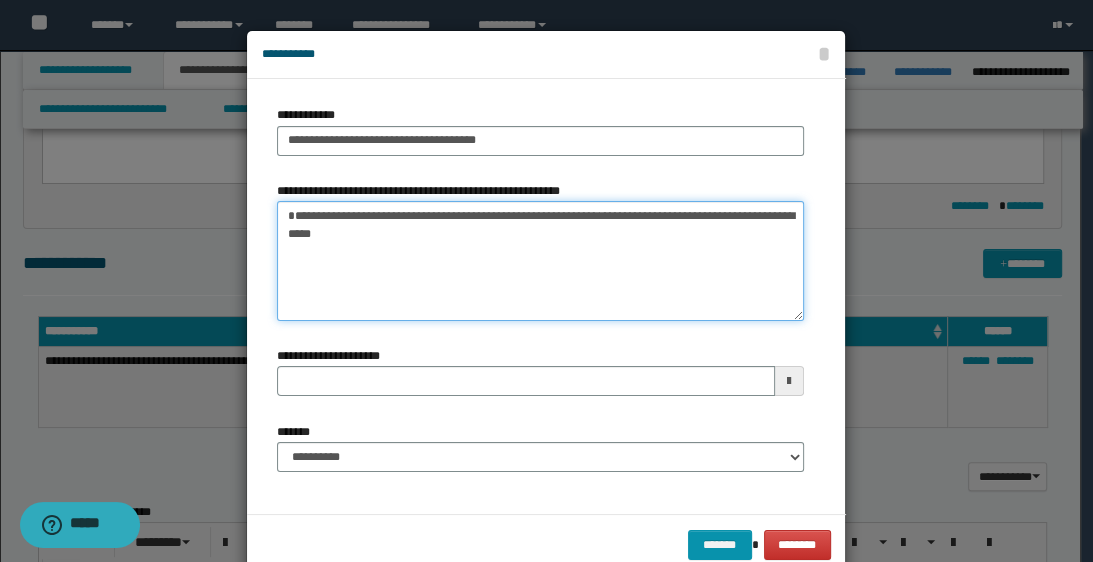 type on "**********" 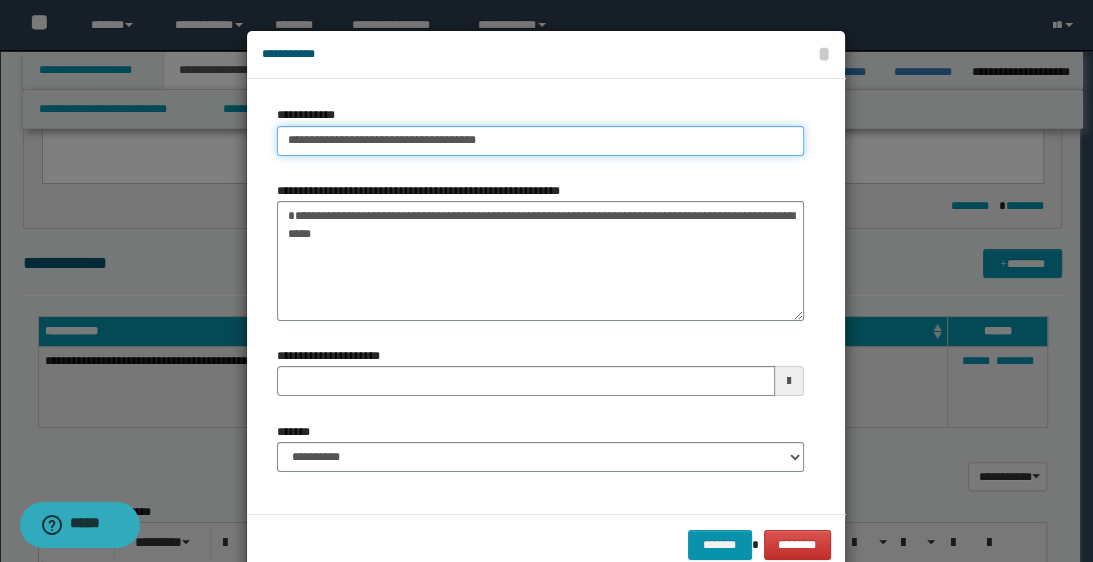 type on "**********" 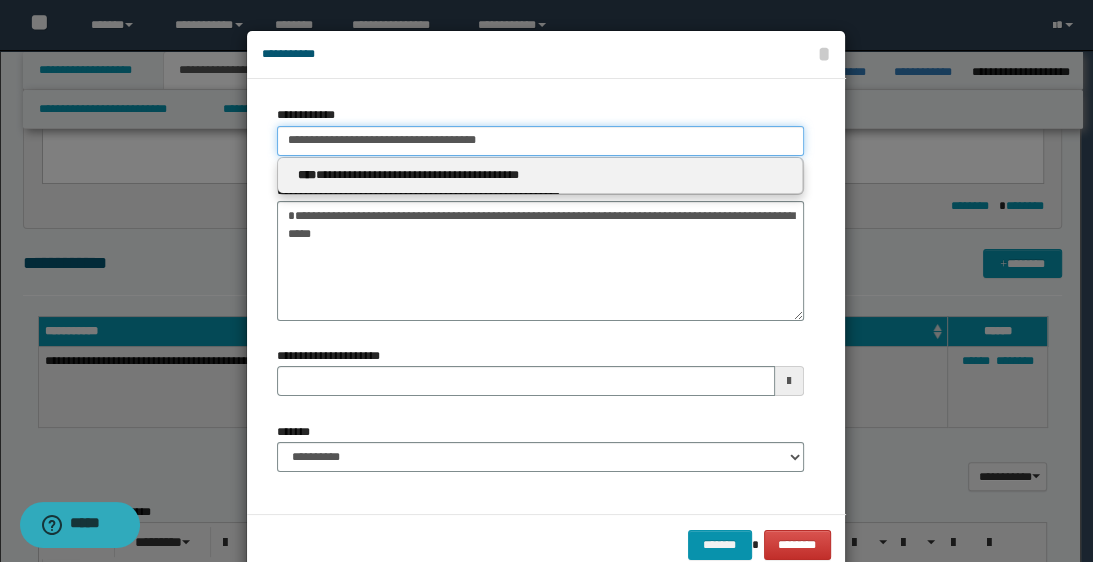 drag, startPoint x: 377, startPoint y: 144, endPoint x: 497, endPoint y: 148, distance: 120.06665 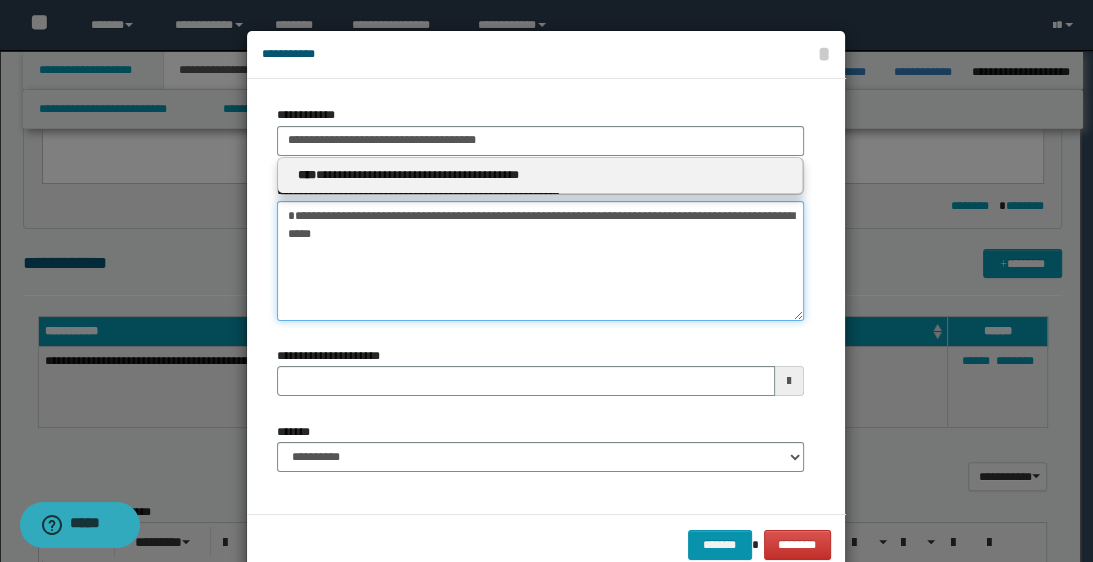 type 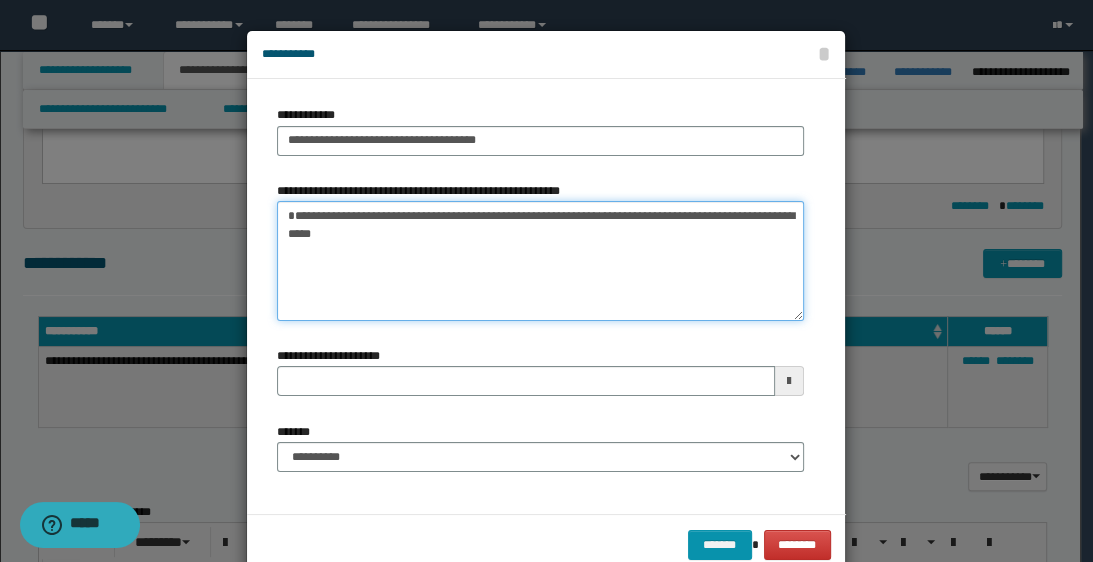 click on "**********" at bounding box center (540, 261) 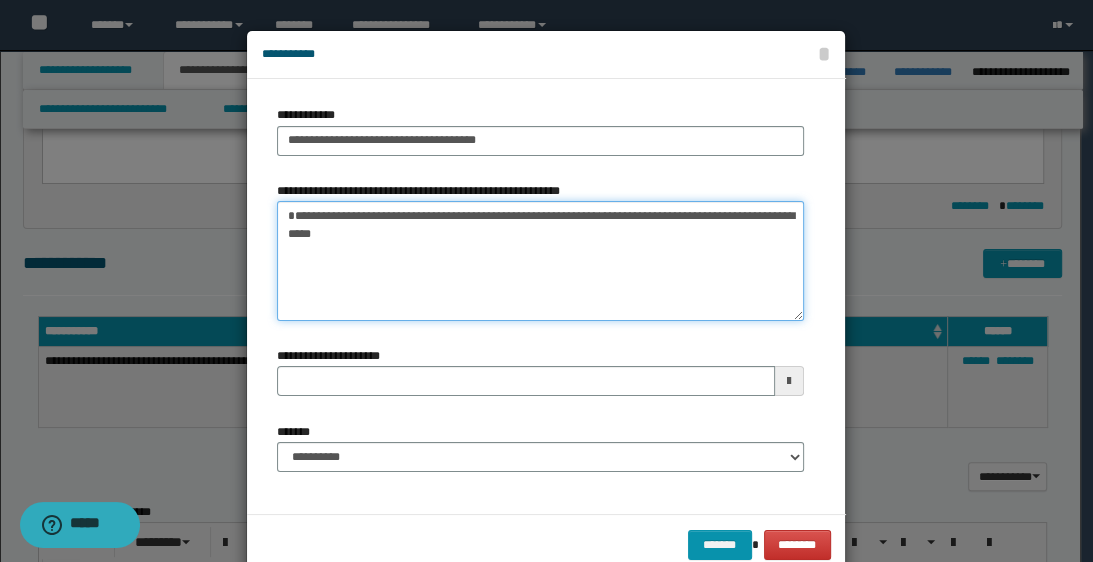 paste on "**********" 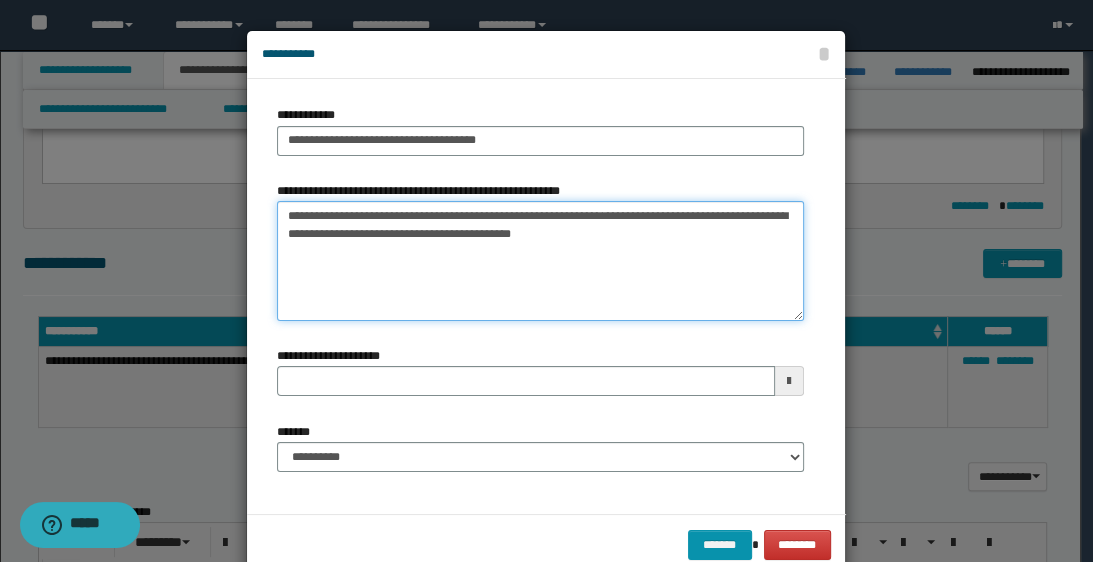type on "**********" 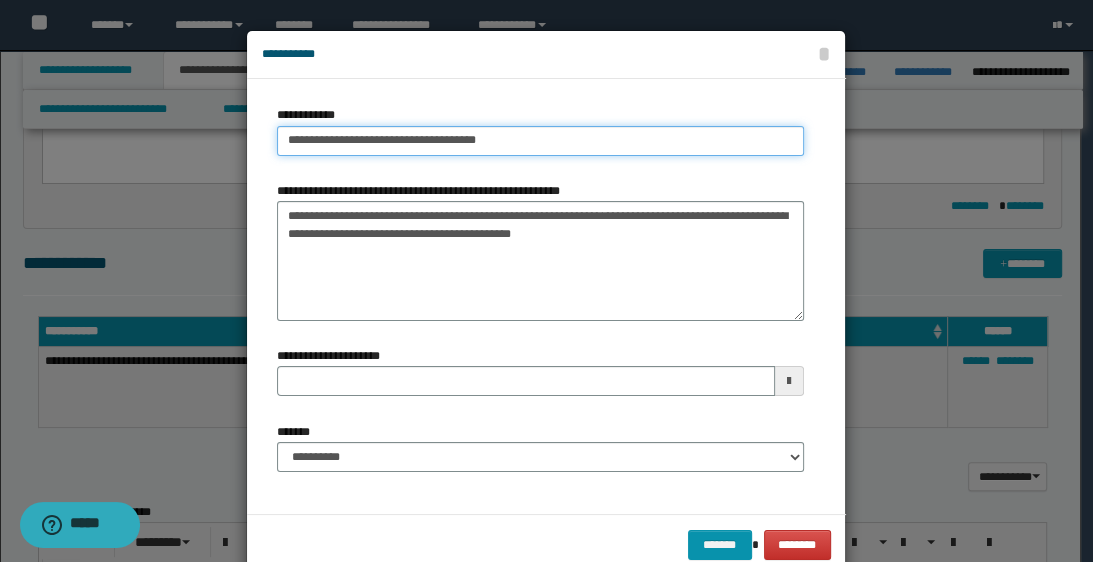 type on "**********" 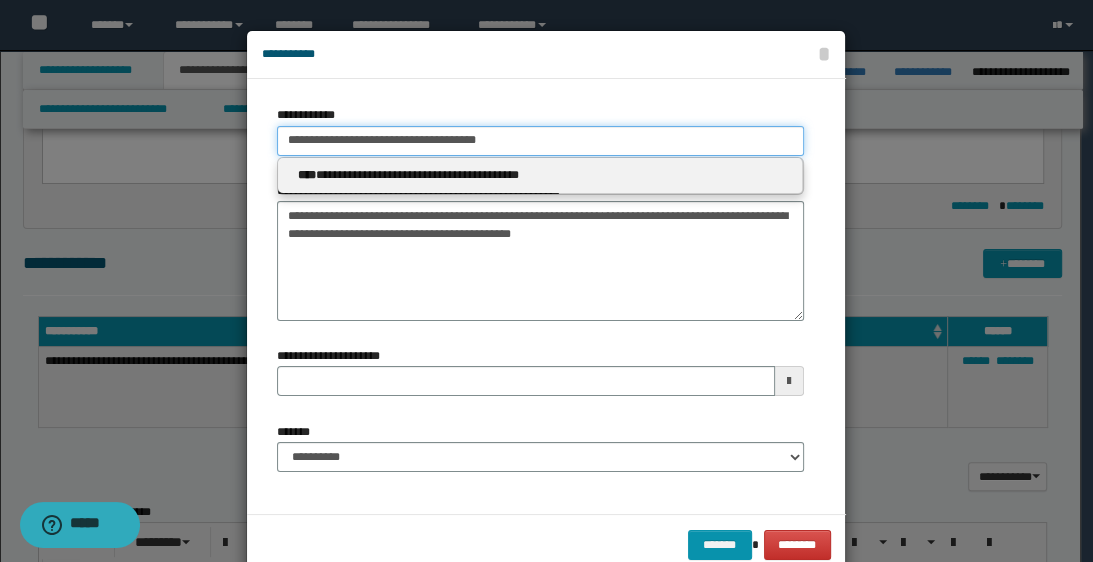 click on "**********" at bounding box center [540, 141] 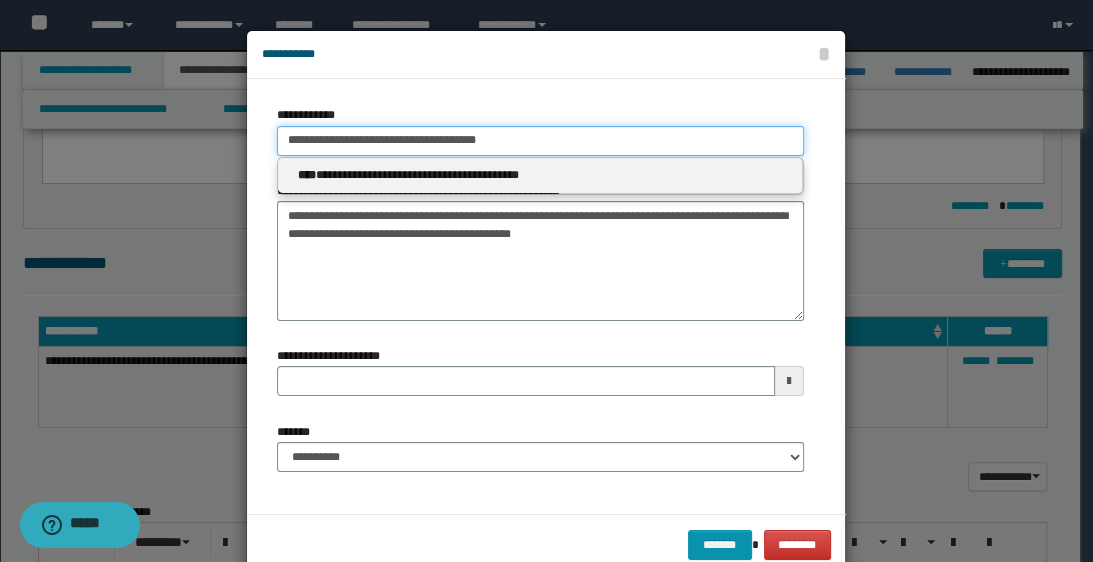 type 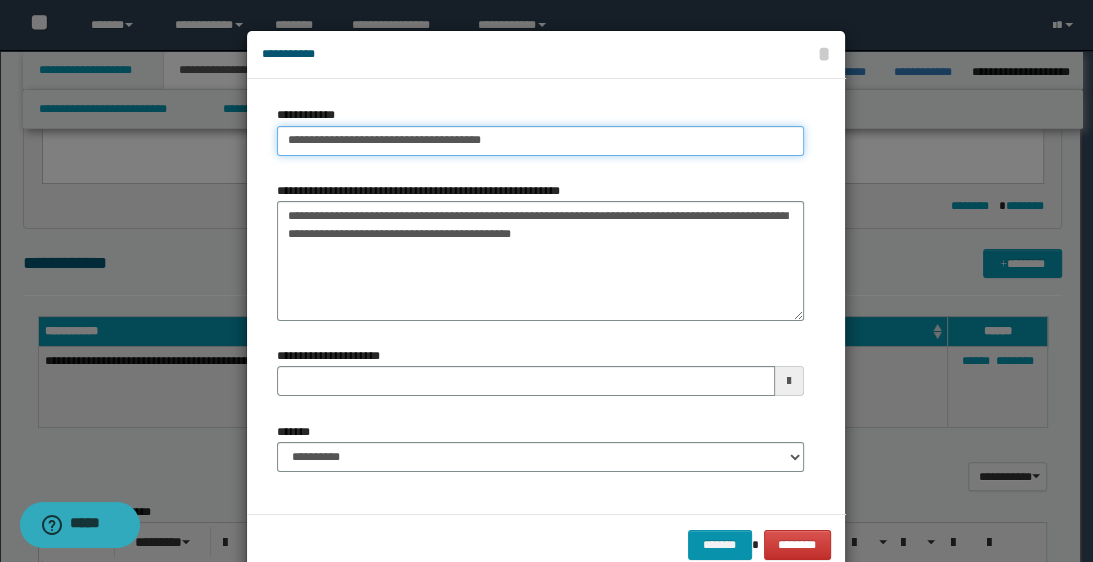type on "**********" 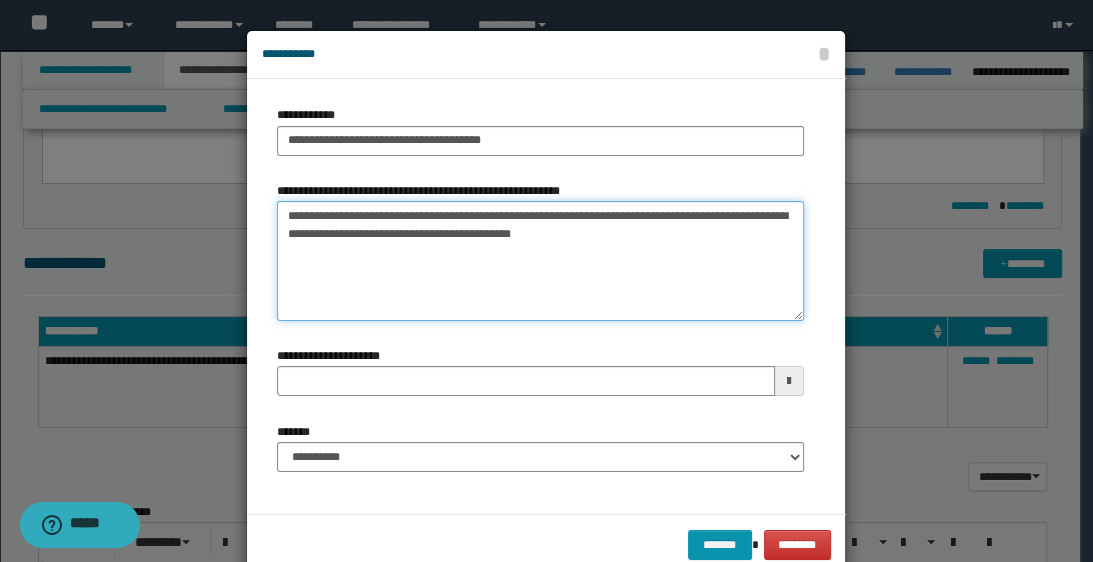click on "**********" at bounding box center [540, 261] 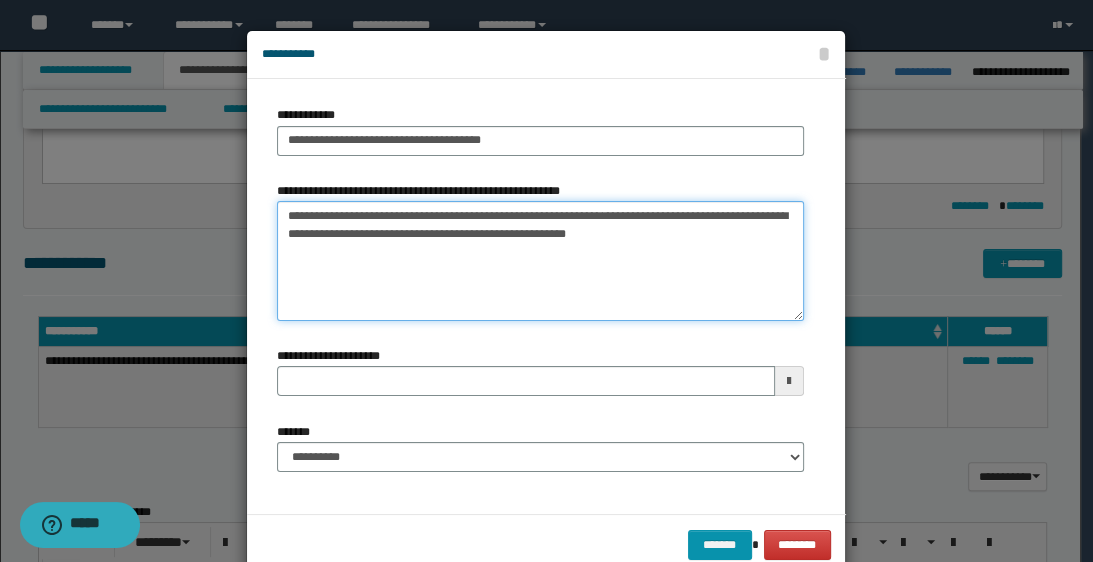 type on "**********" 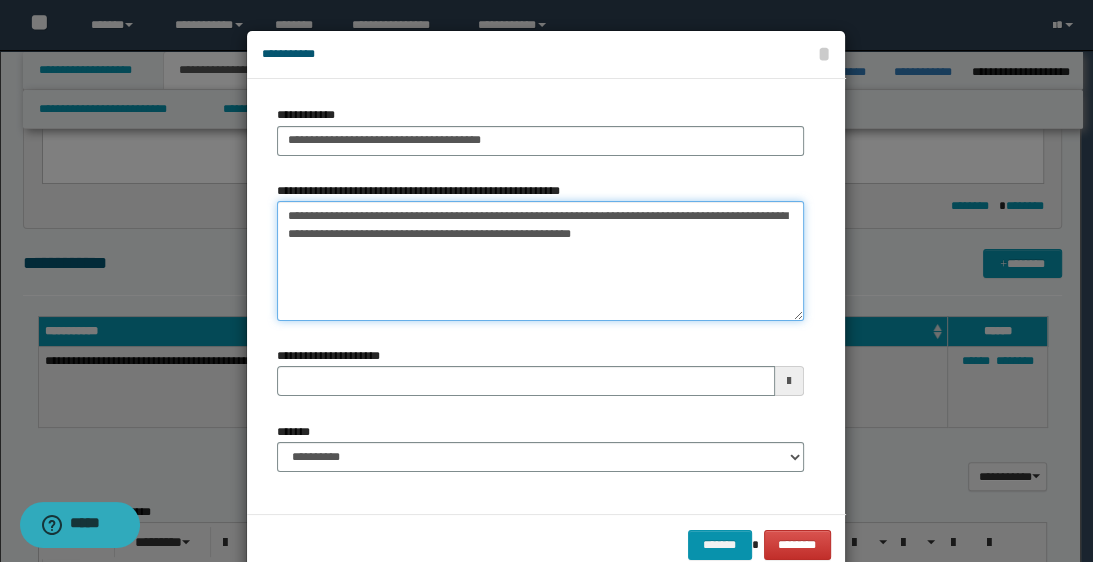 scroll, scrollTop: 43, scrollLeft: 0, axis: vertical 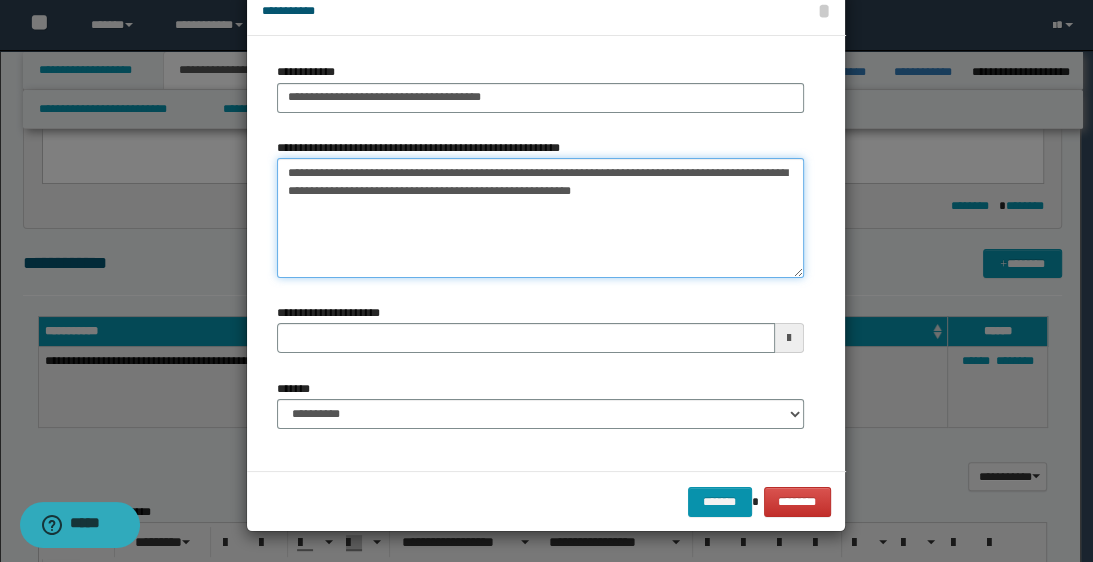 type 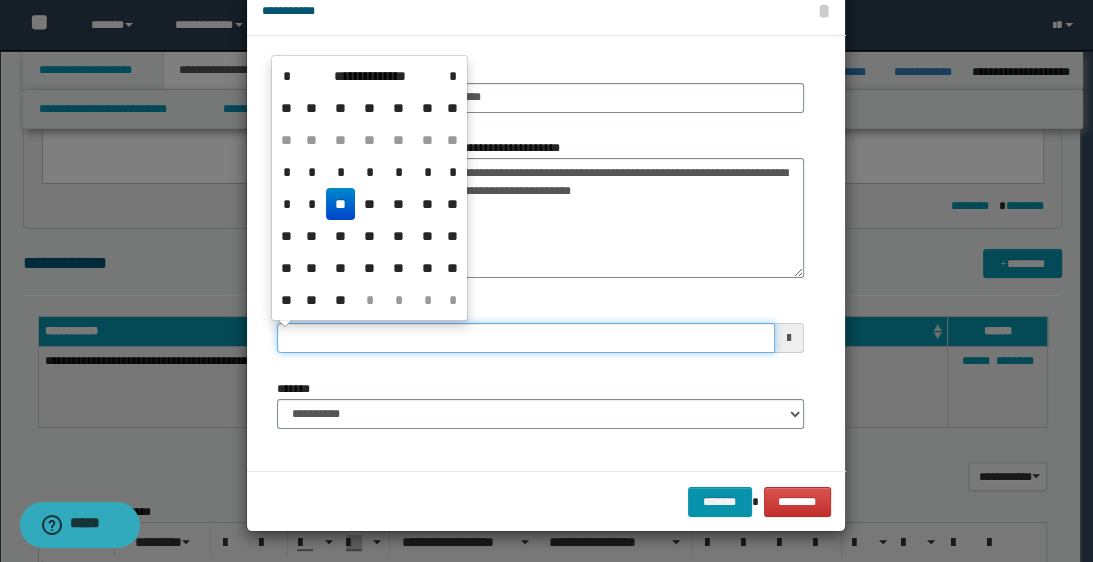 click on "**********" at bounding box center [525, 338] 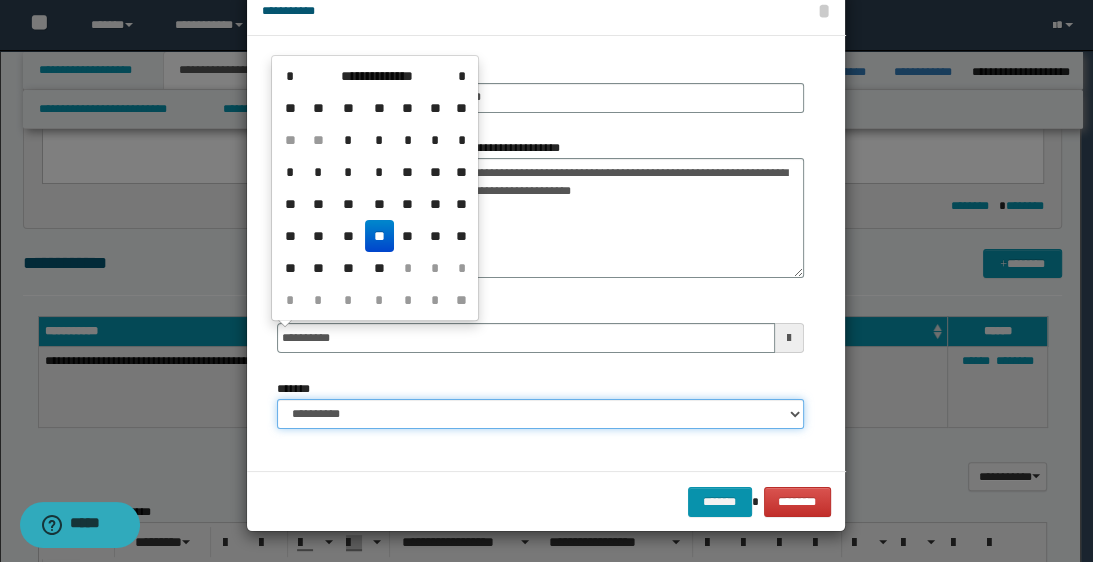 click on "**********" at bounding box center (540, 414) 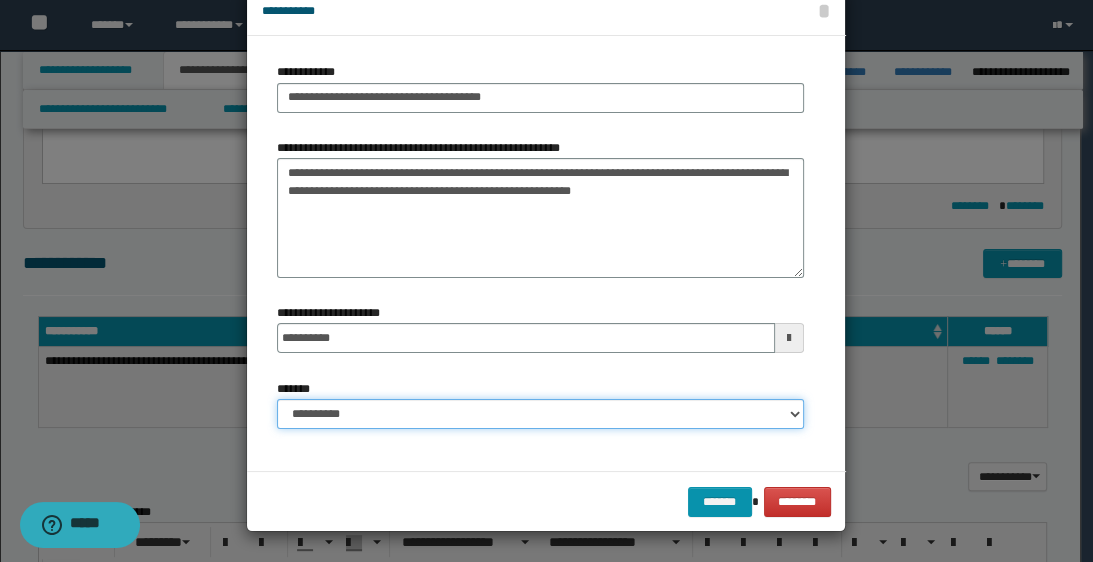 select on "*" 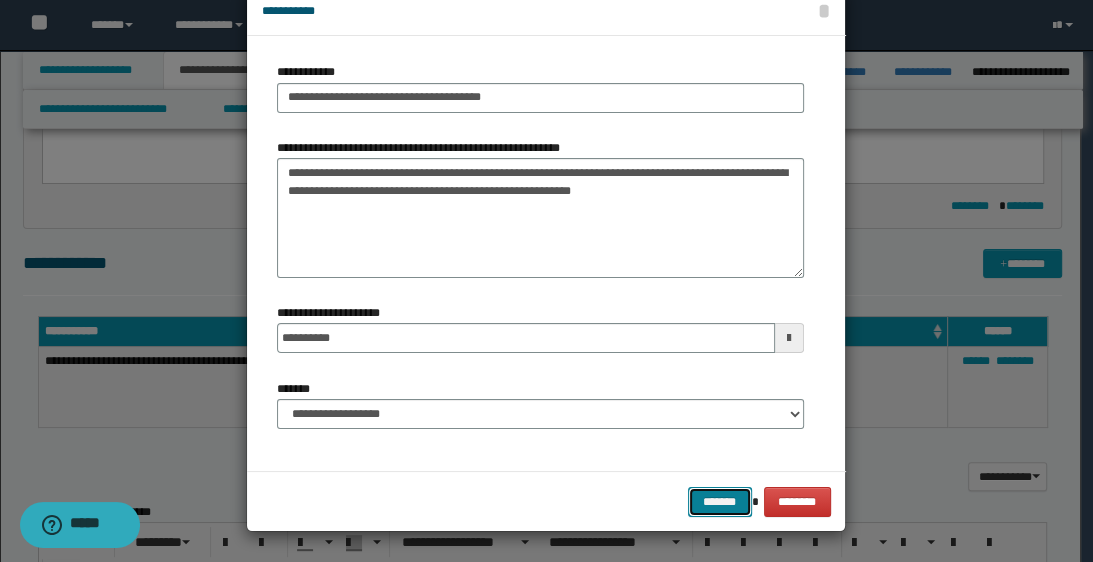 click on "*******" at bounding box center [720, 502] 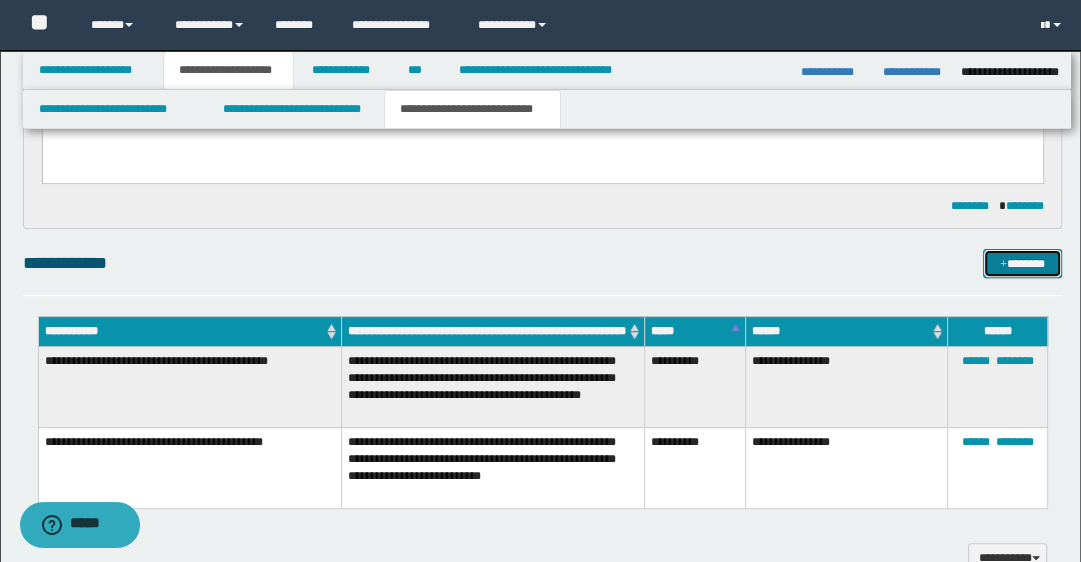 click on "*******" at bounding box center [1022, 264] 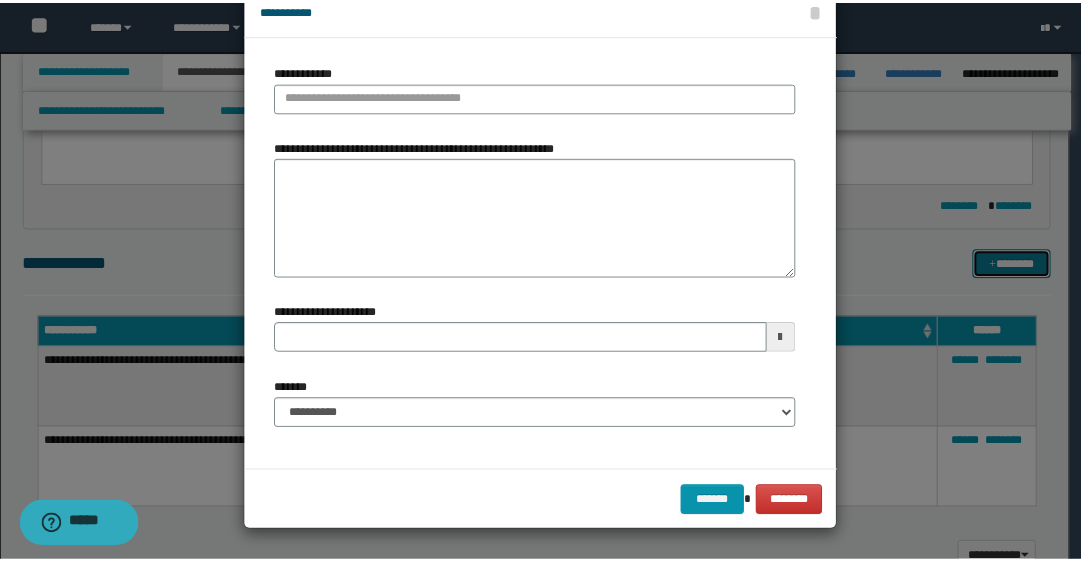 scroll, scrollTop: 0, scrollLeft: 0, axis: both 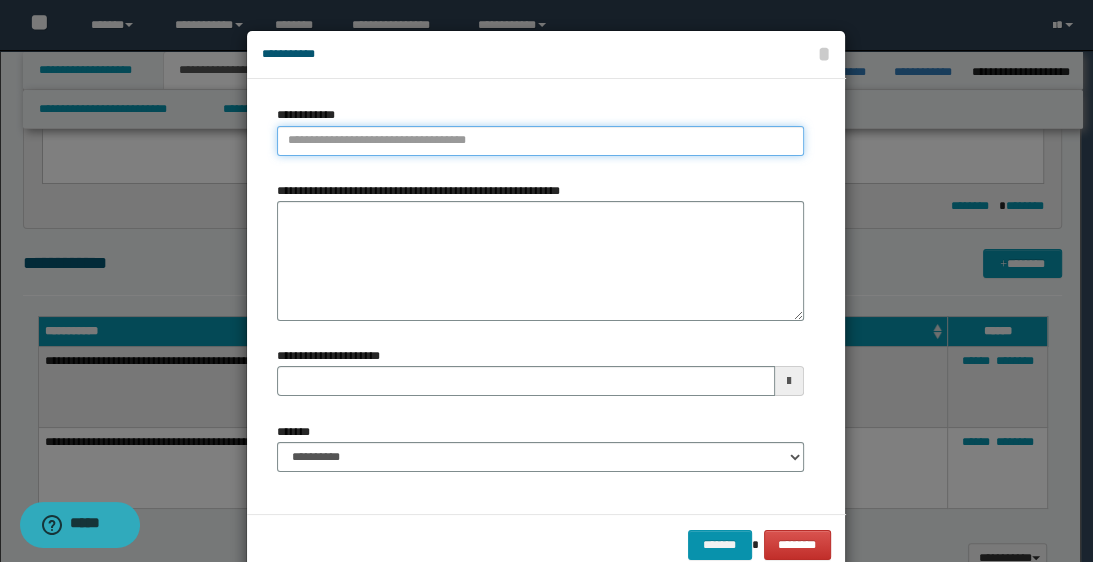 click on "**********" at bounding box center [540, 141] 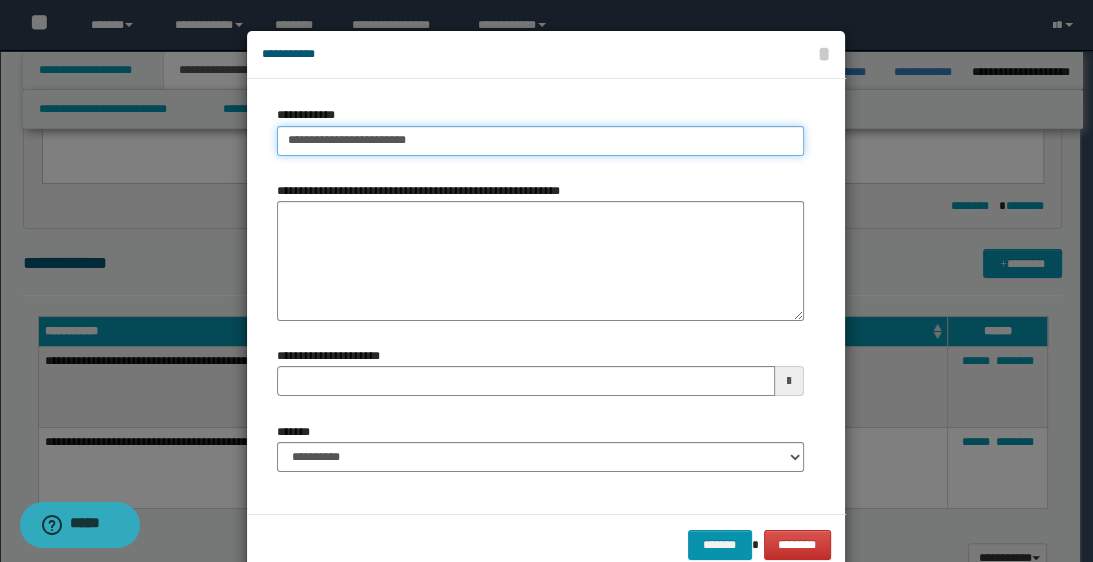 type on "**********" 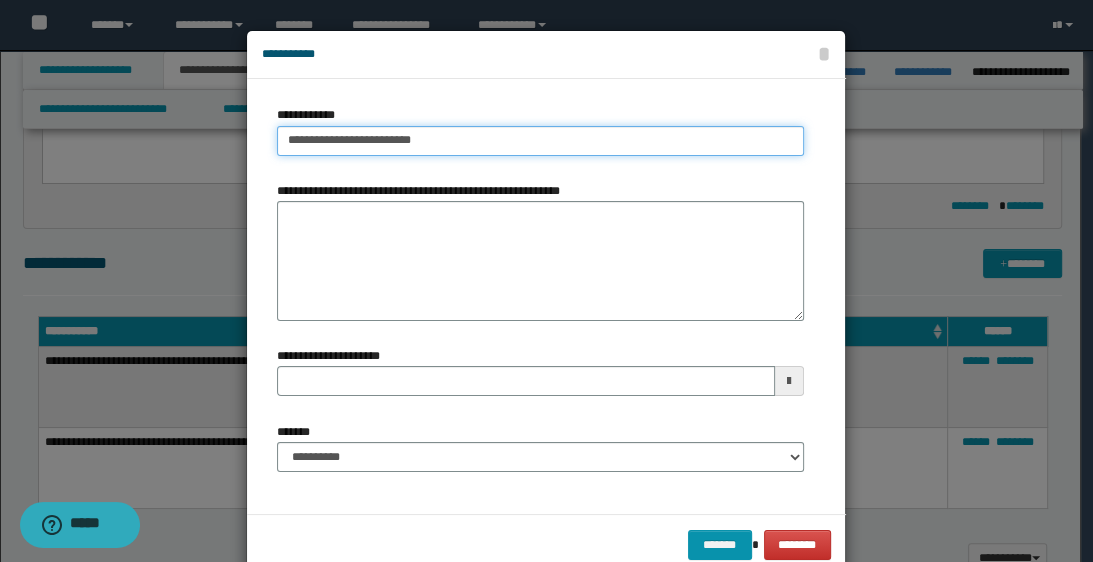 type on "**********" 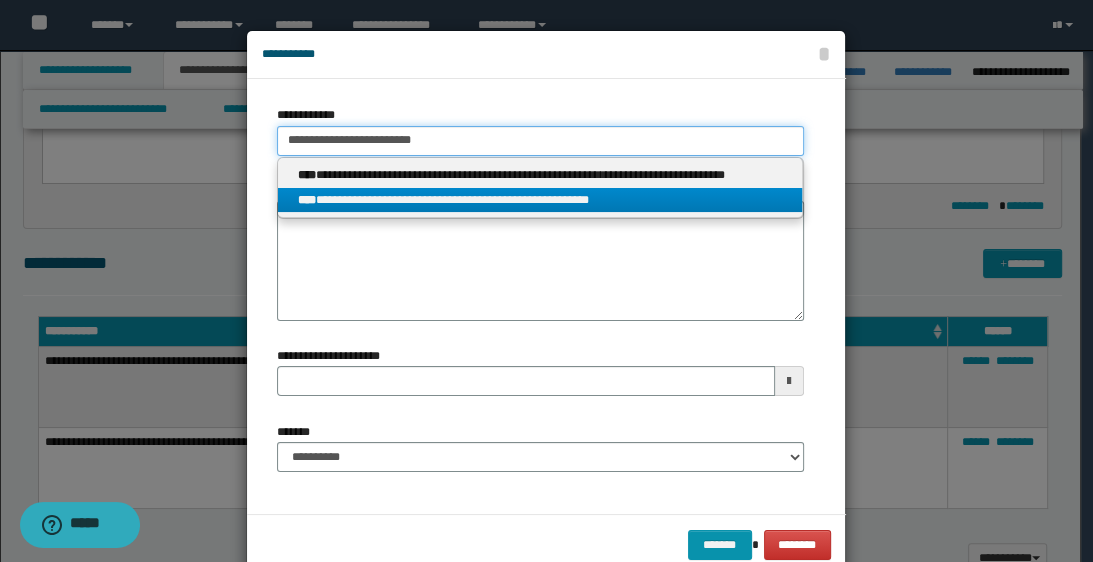 type on "**********" 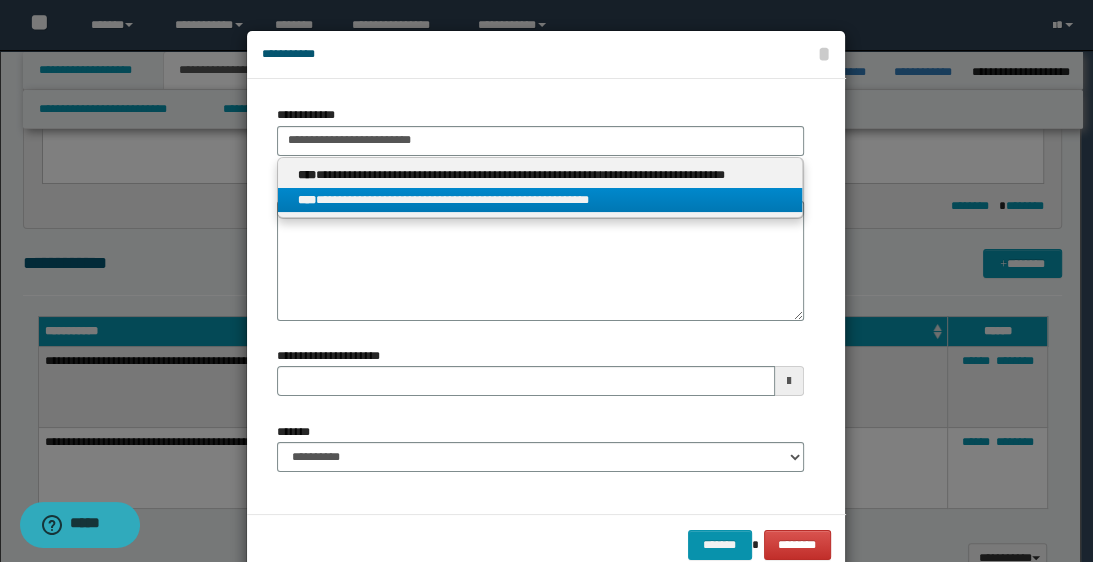 click on "**********" at bounding box center (540, 200) 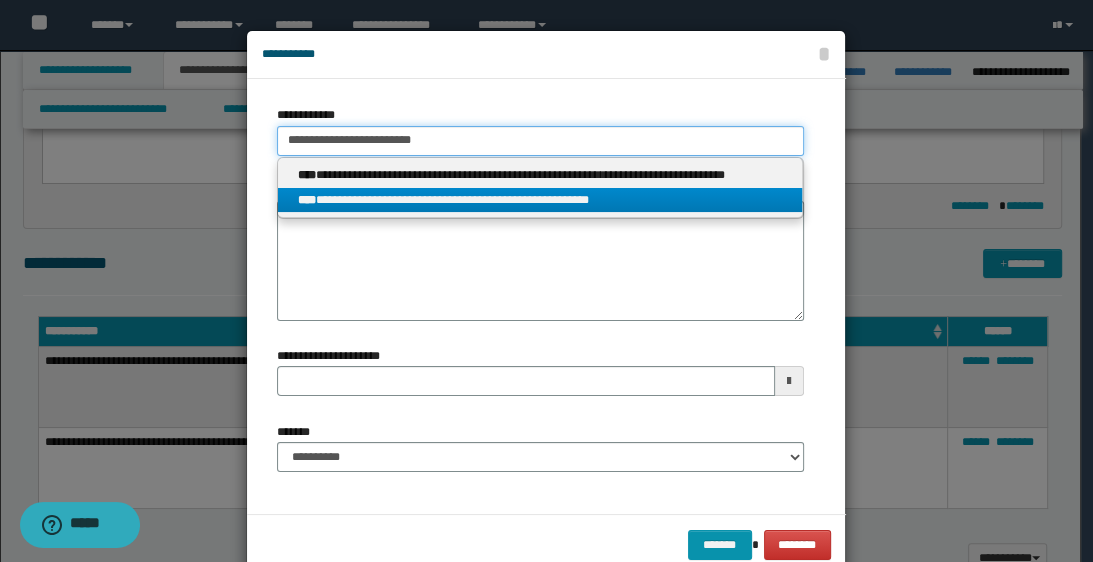 type 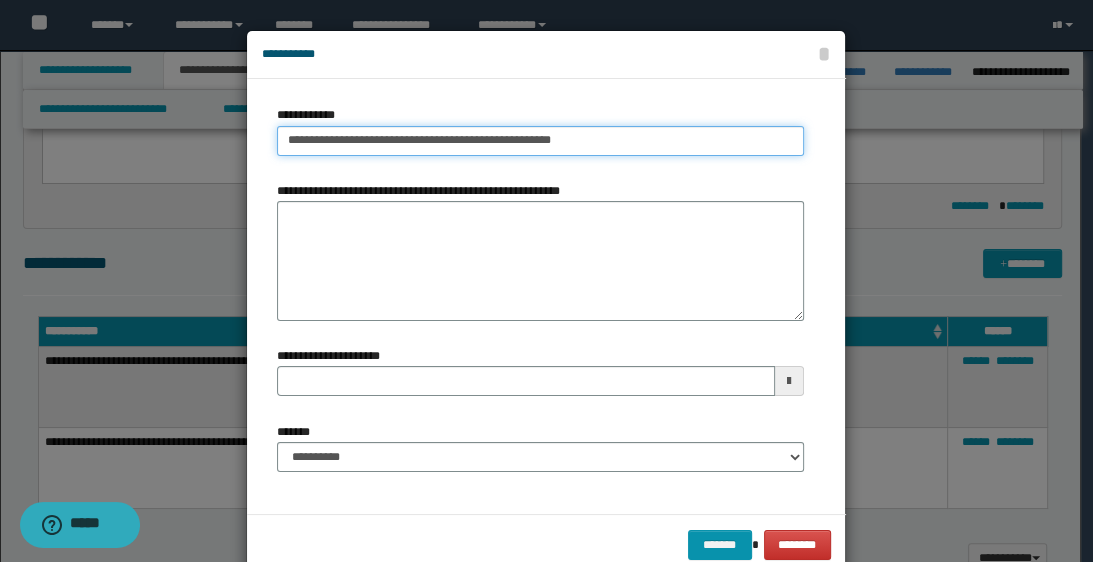 click on "**********" at bounding box center (540, 141) 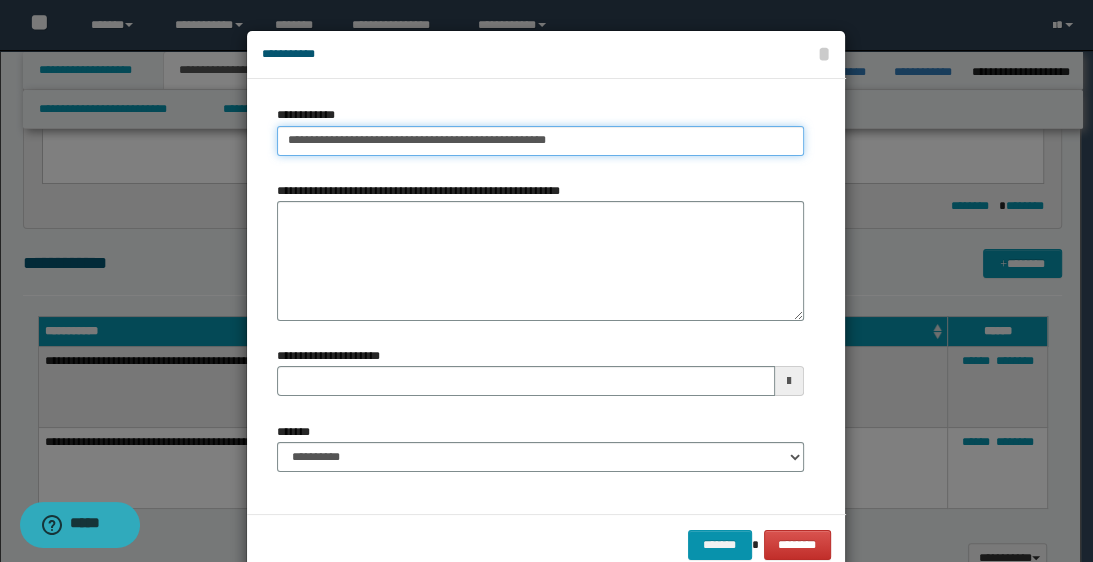 drag, startPoint x: 277, startPoint y: 139, endPoint x: 587, endPoint y: 131, distance: 310.1032 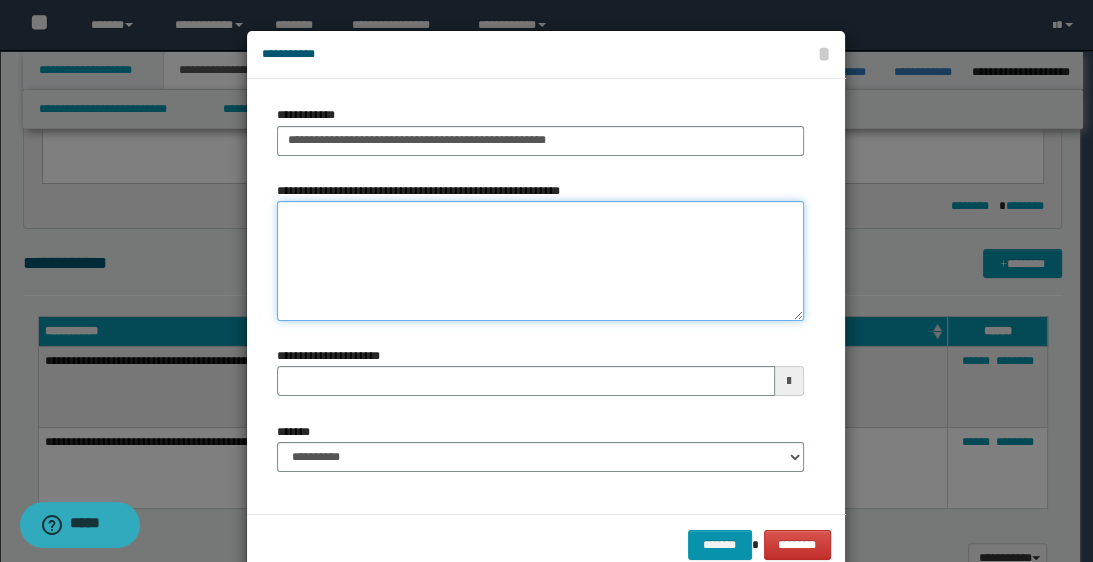 click on "**********" at bounding box center (540, 261) 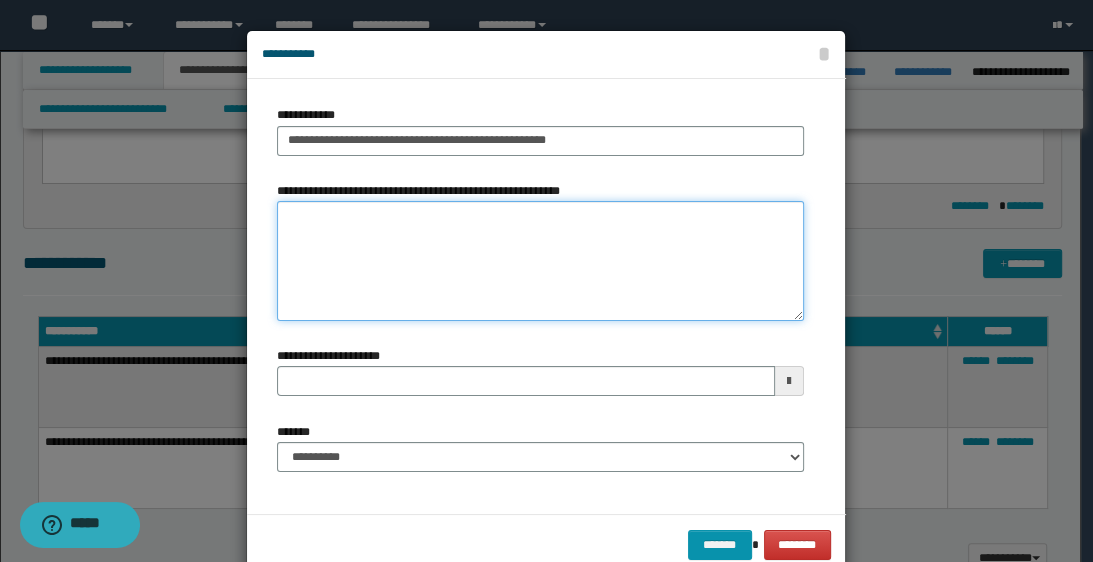 paste on "**********" 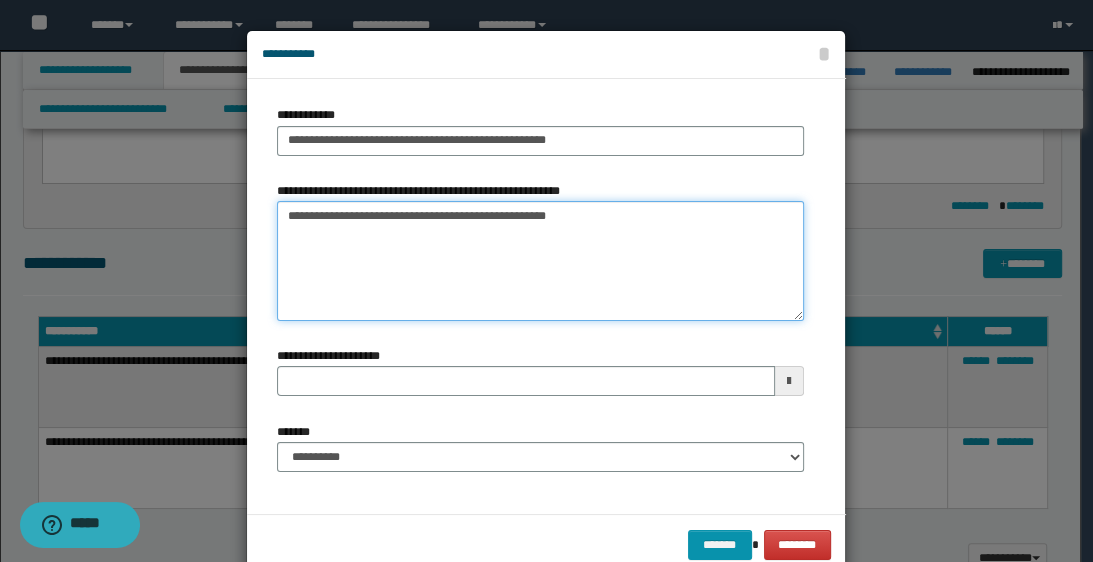 type 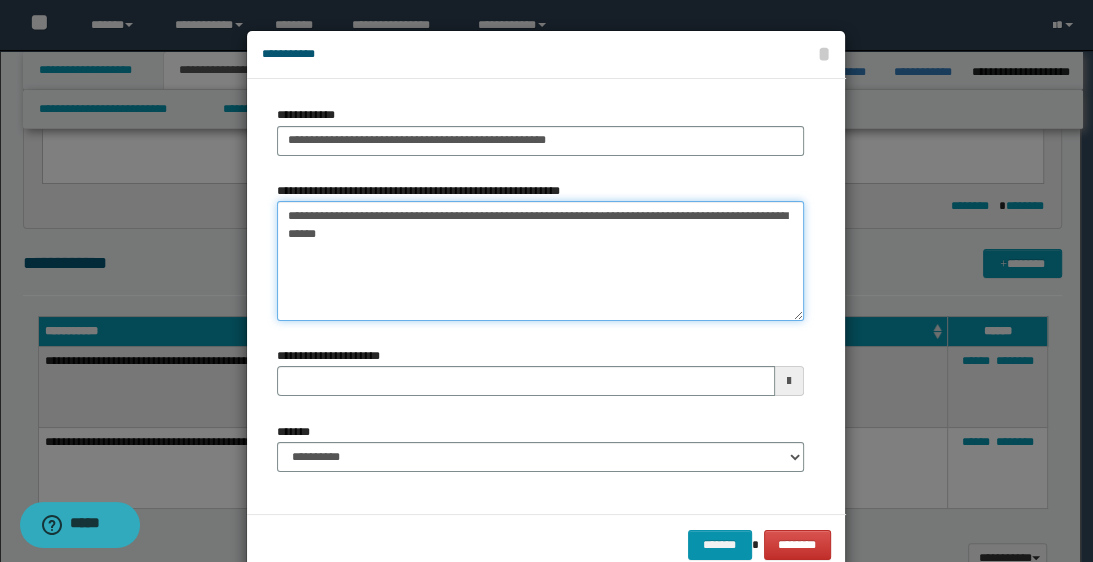 type on "**********" 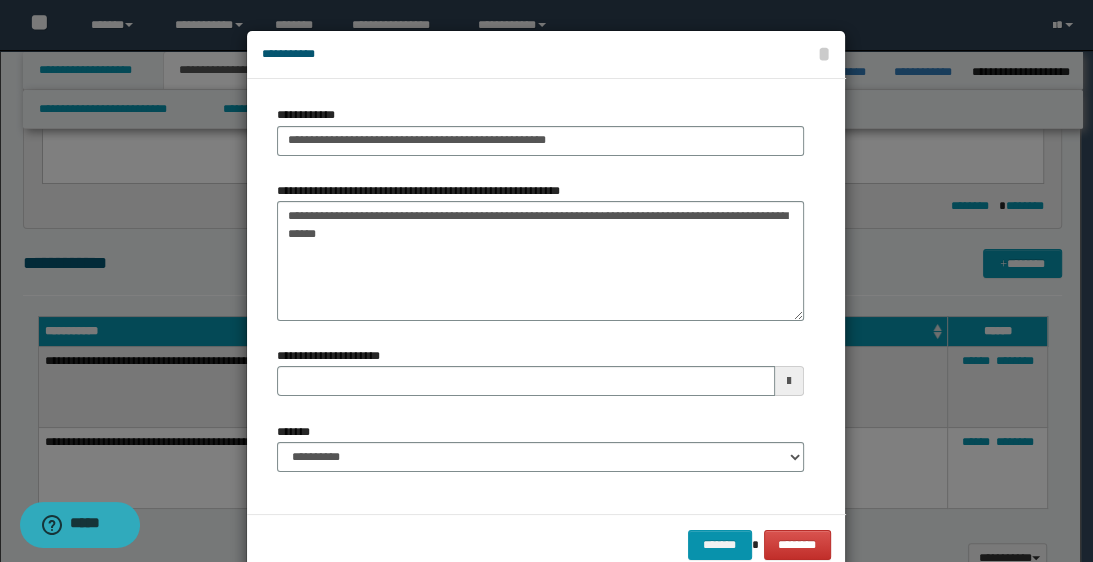 click on "**********" at bounding box center [334, 356] 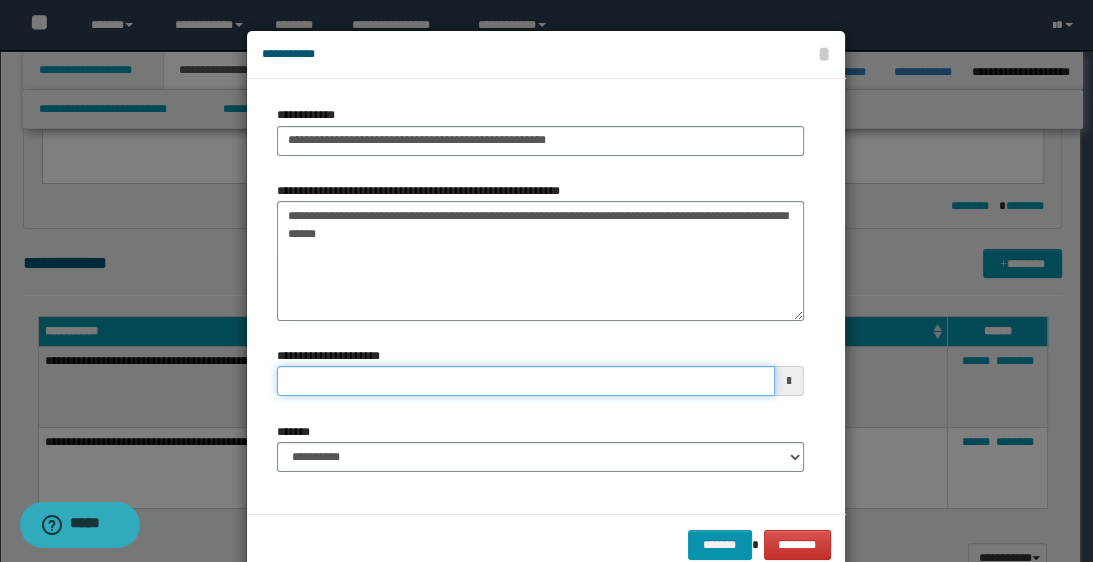 click on "**********" at bounding box center (525, 381) 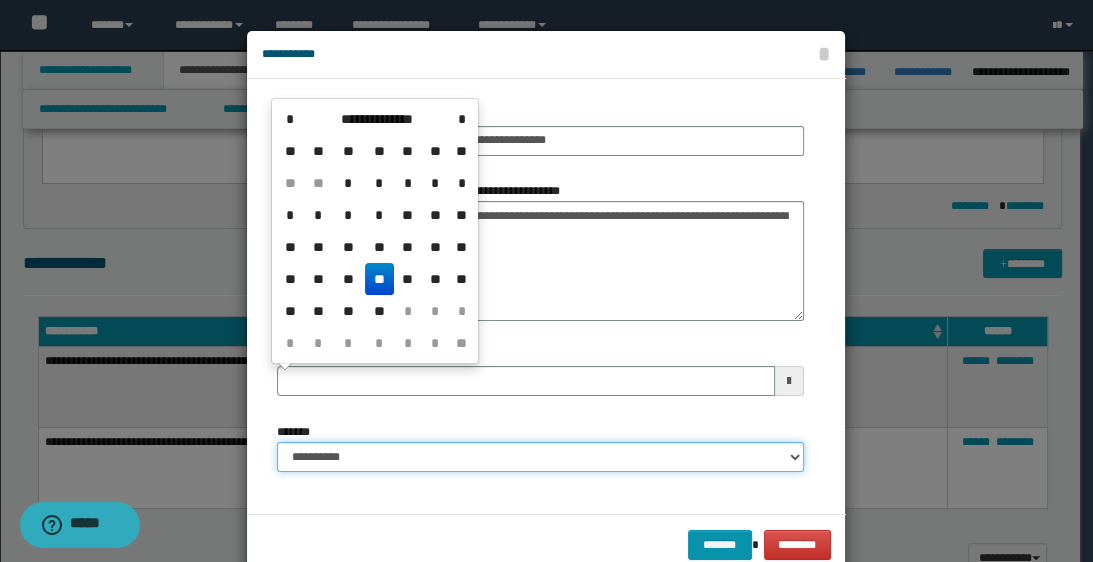 type 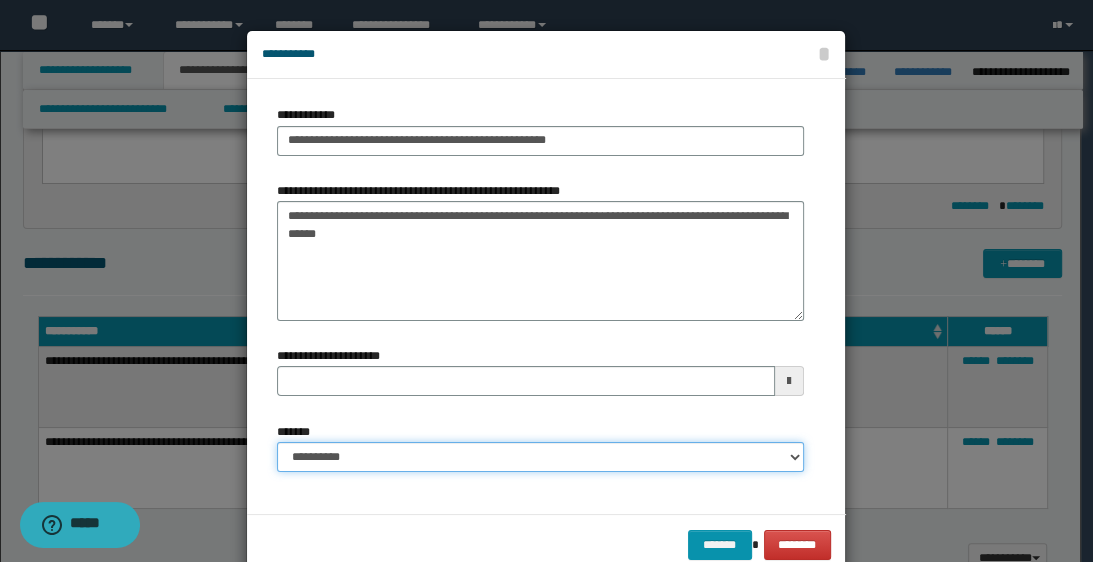 click on "**********" at bounding box center [540, 457] 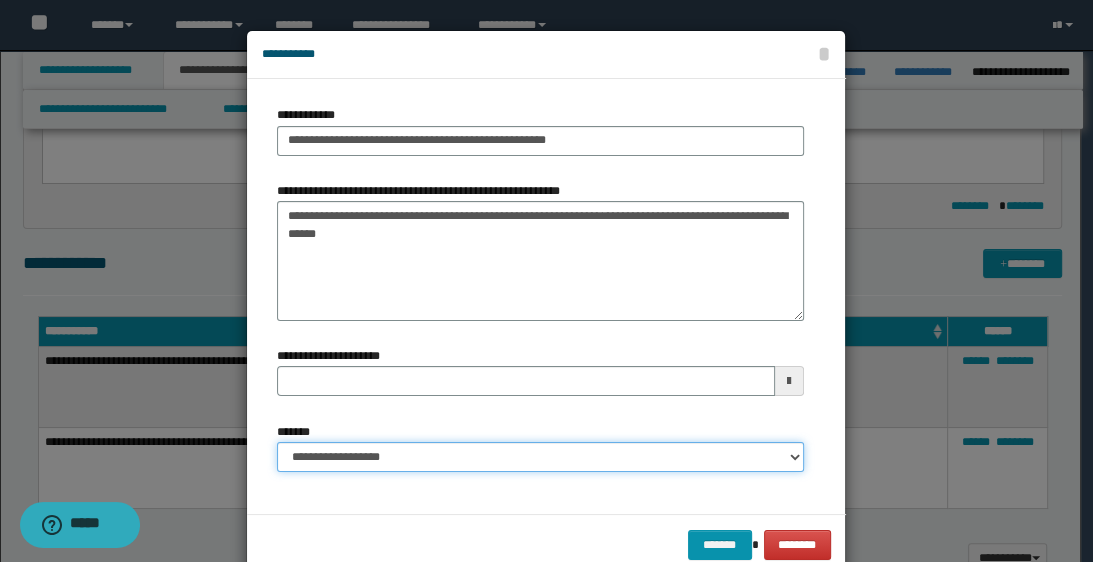 type 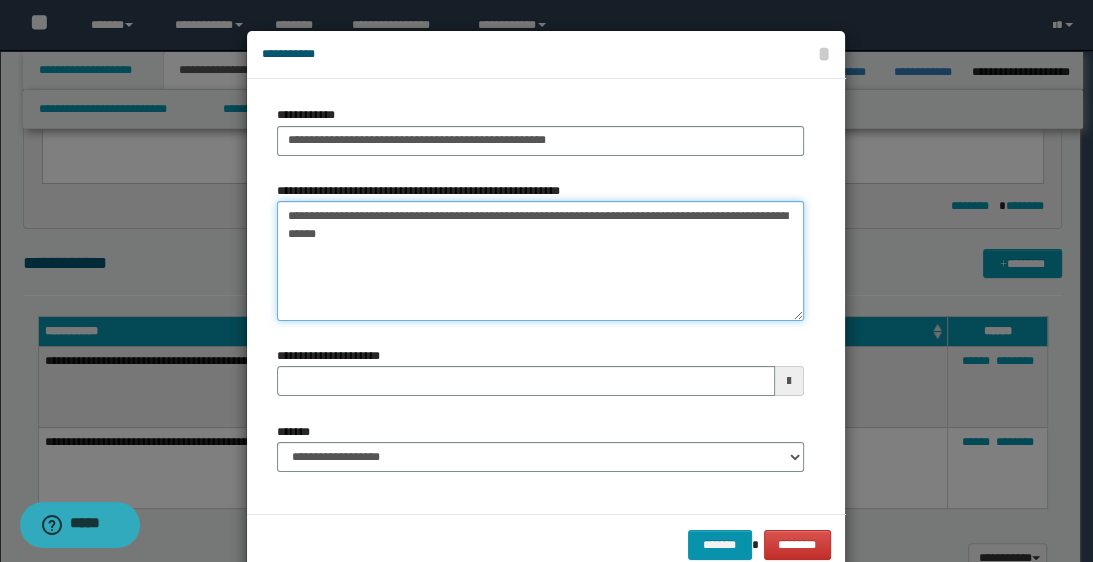 click on "**********" at bounding box center (540, 261) 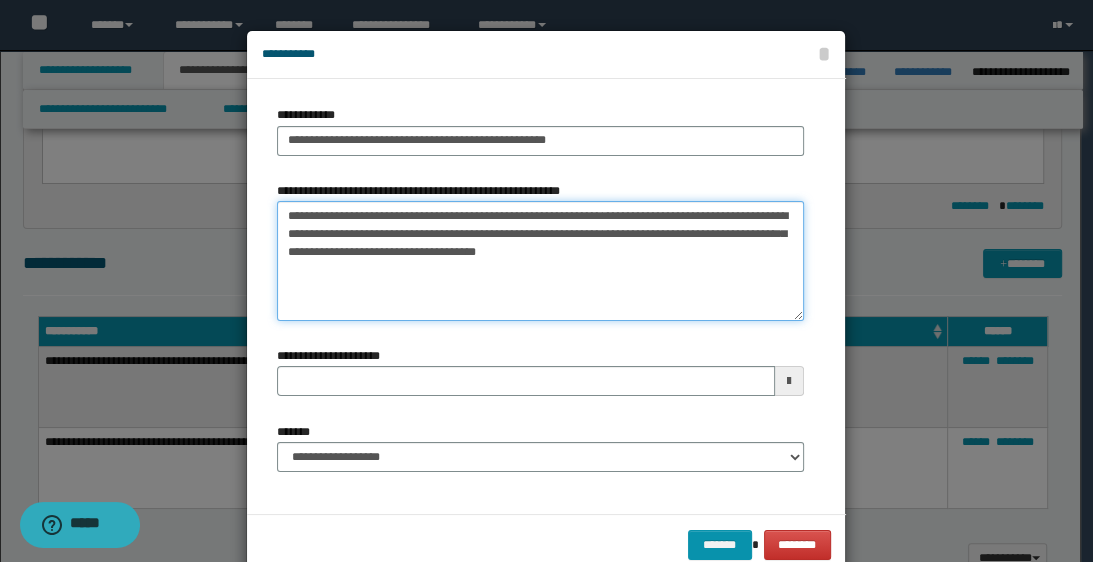 type on "**********" 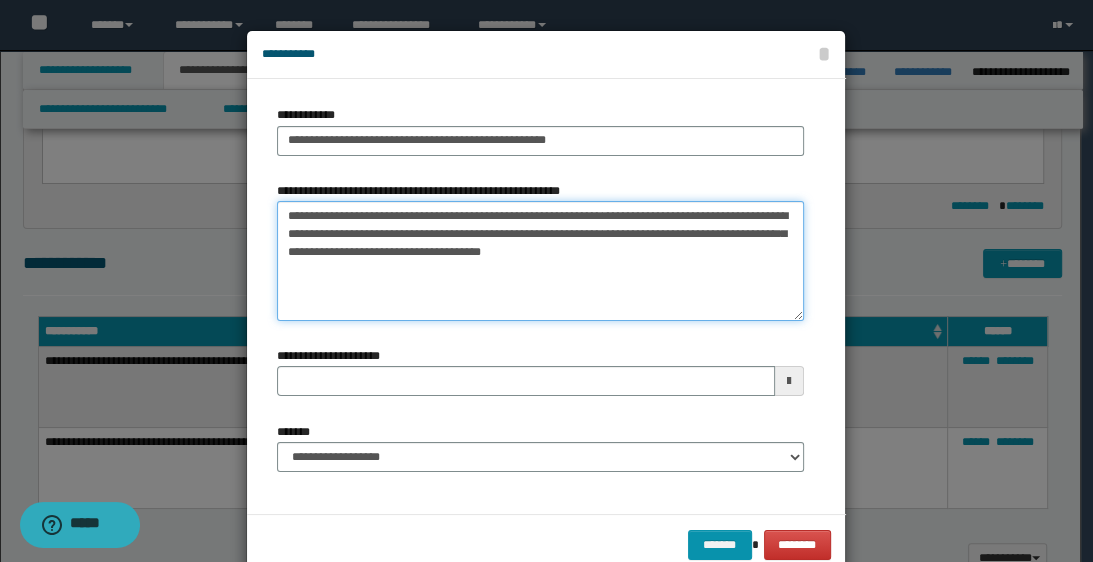 type 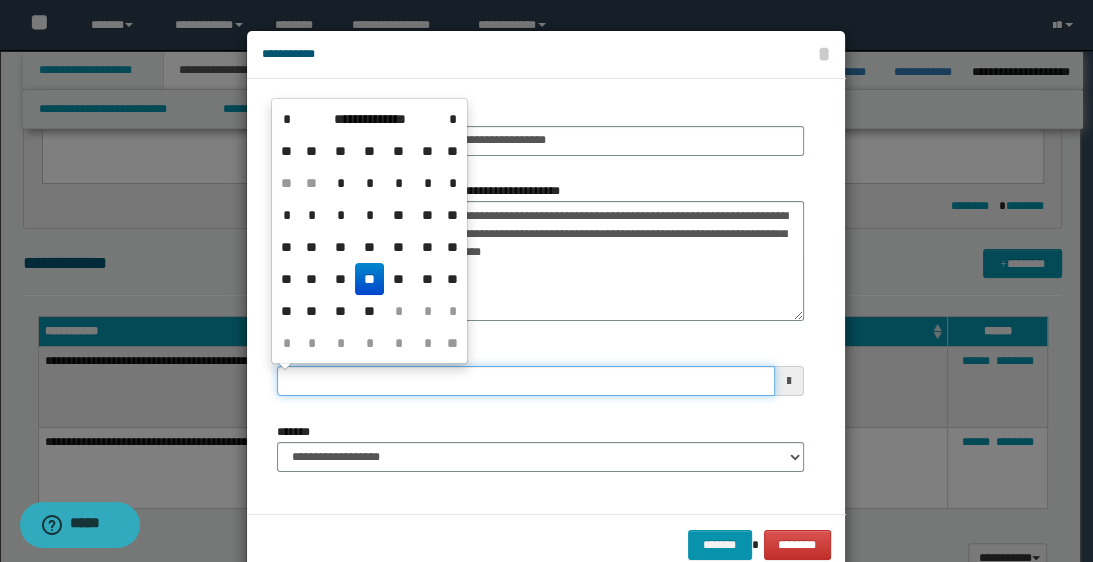 click on "**********" at bounding box center (525, 381) 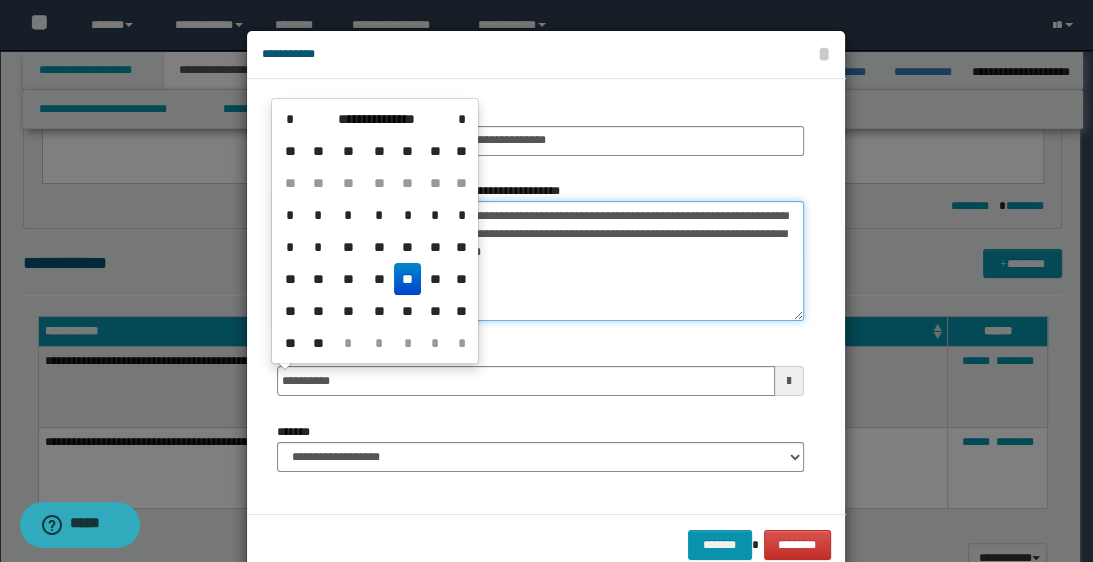 type on "**********" 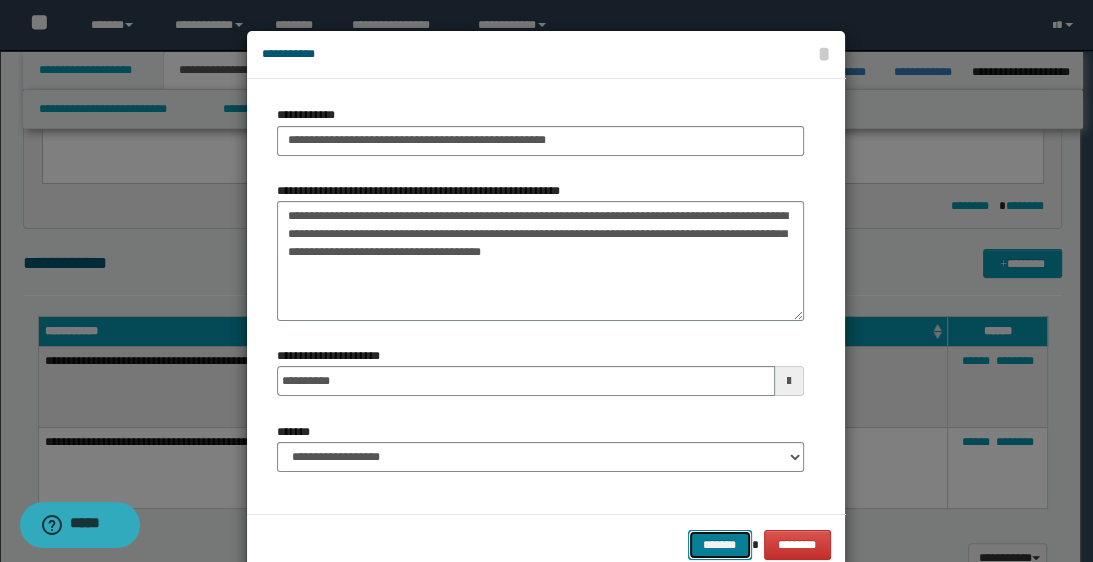click on "*******" at bounding box center [720, 545] 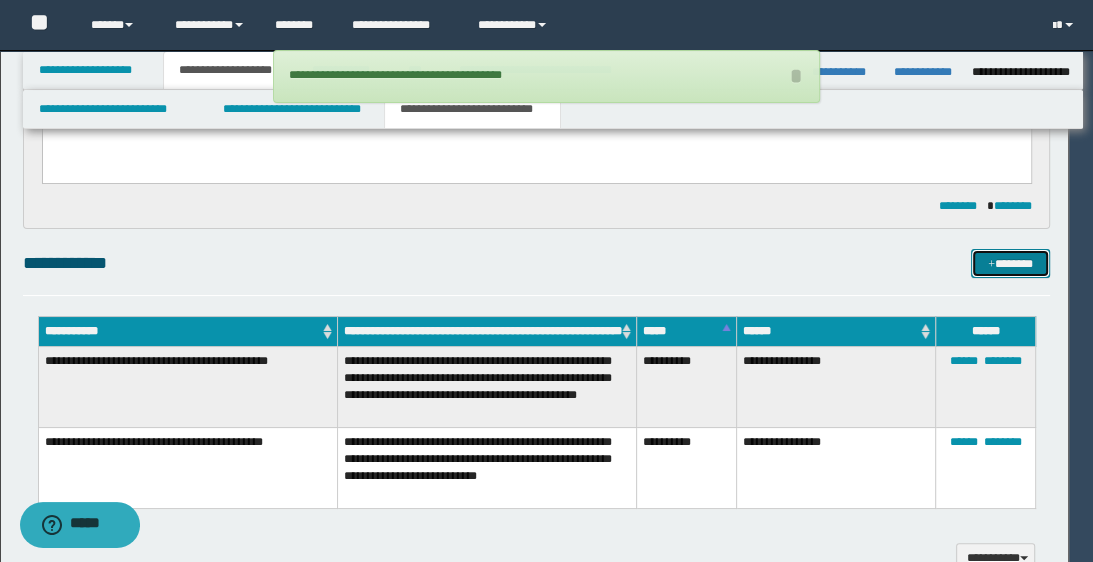 type 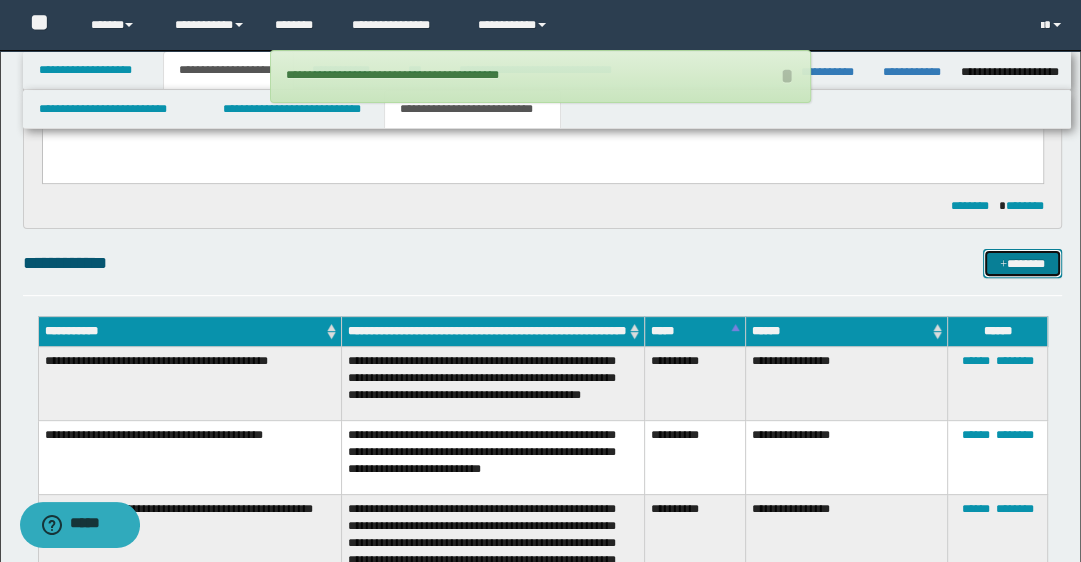 click on "*******" at bounding box center (1022, 264) 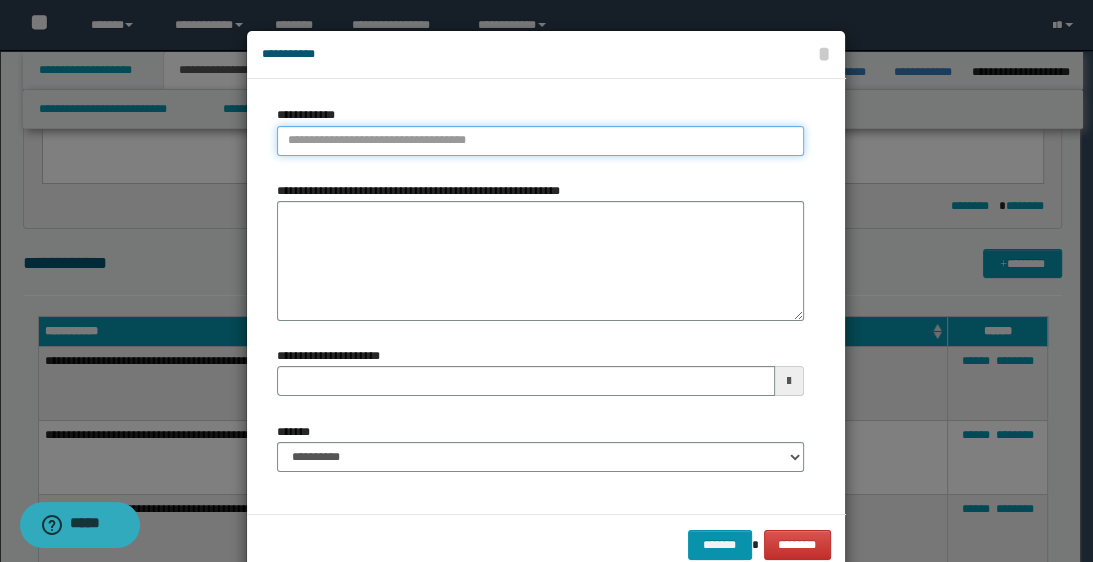 click on "**********" at bounding box center [540, 141] 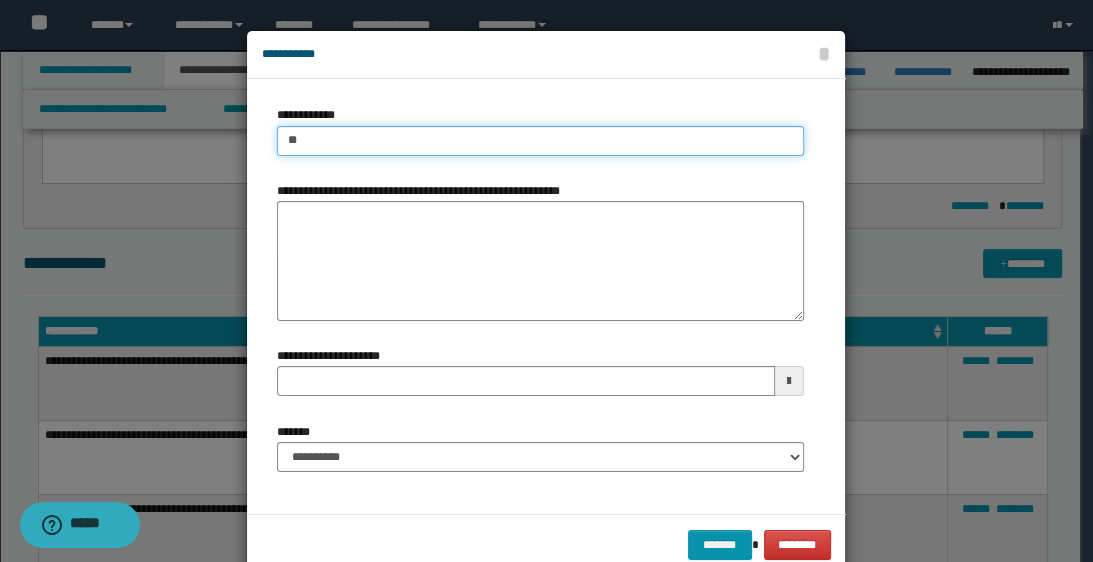 type on "***" 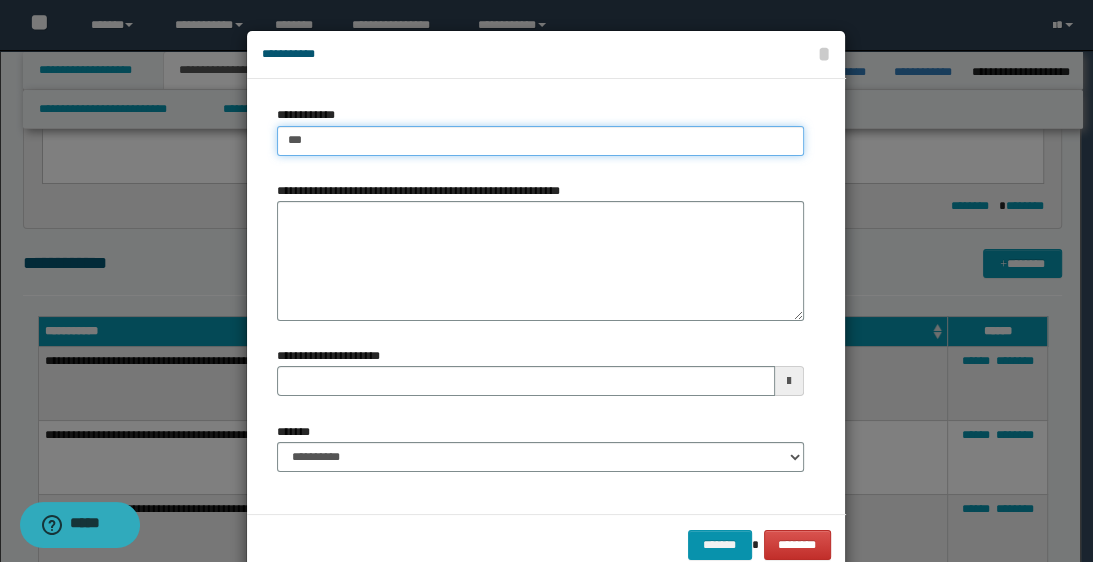type on "***" 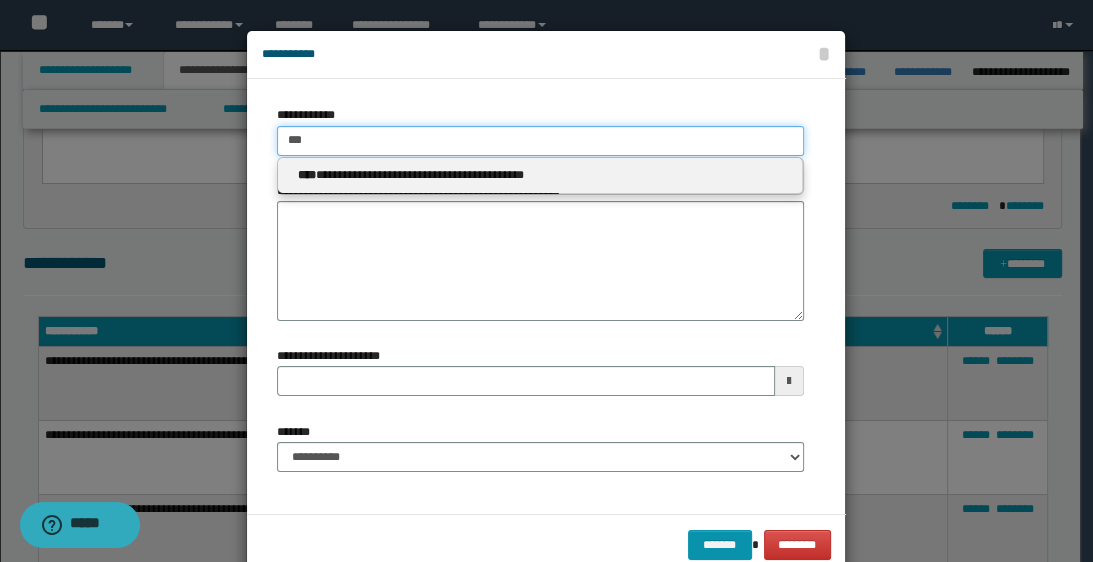 type 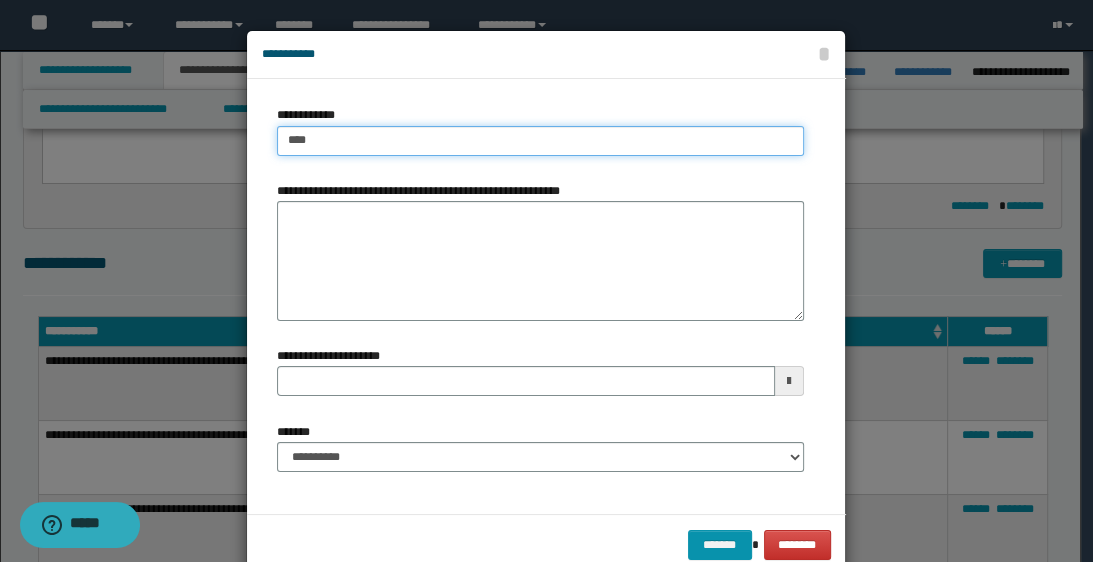 type on "****" 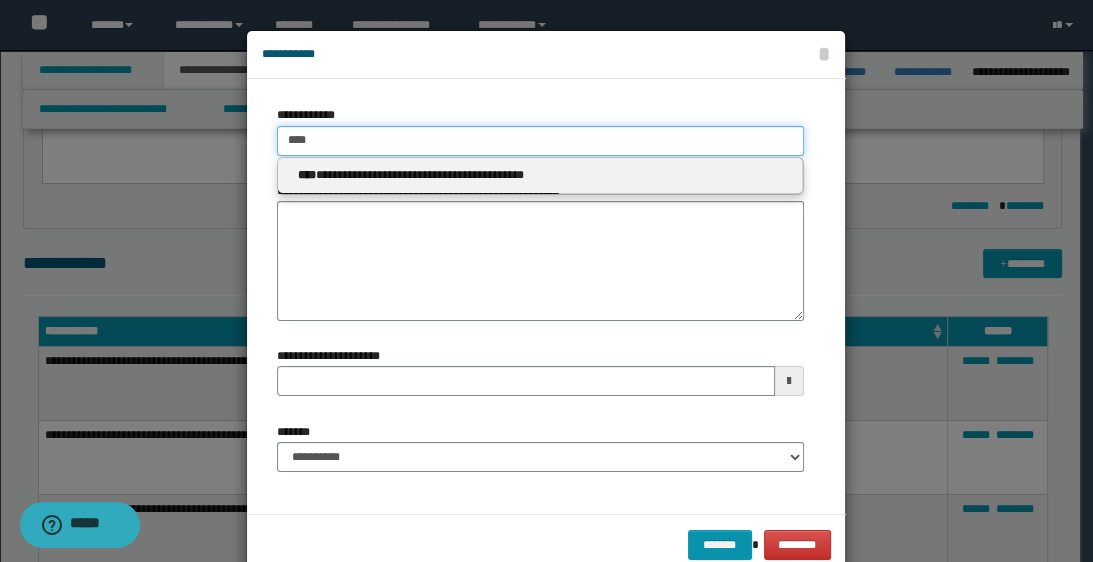 type 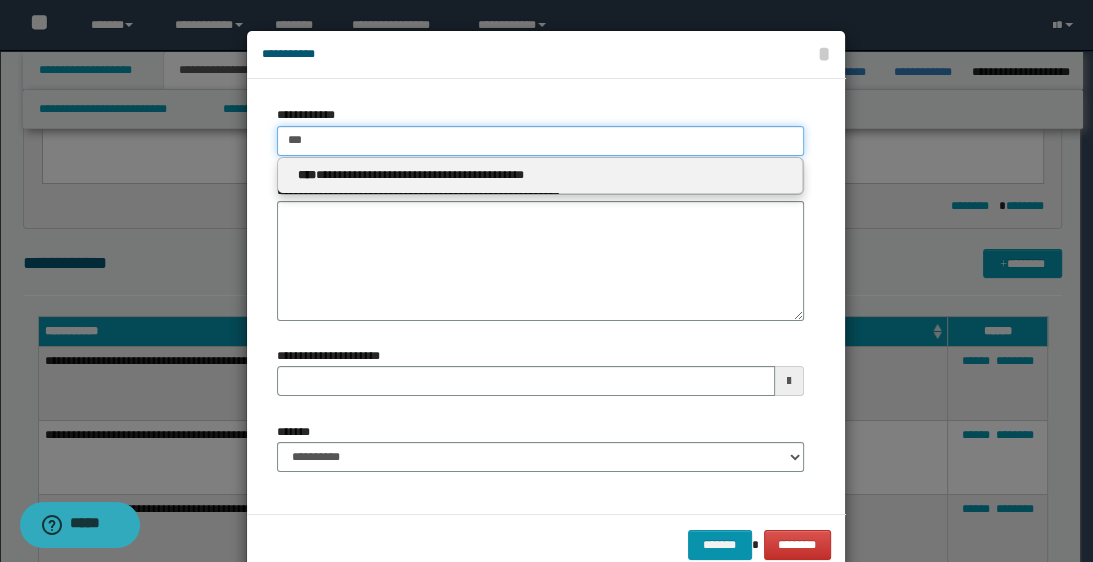 type on "***" 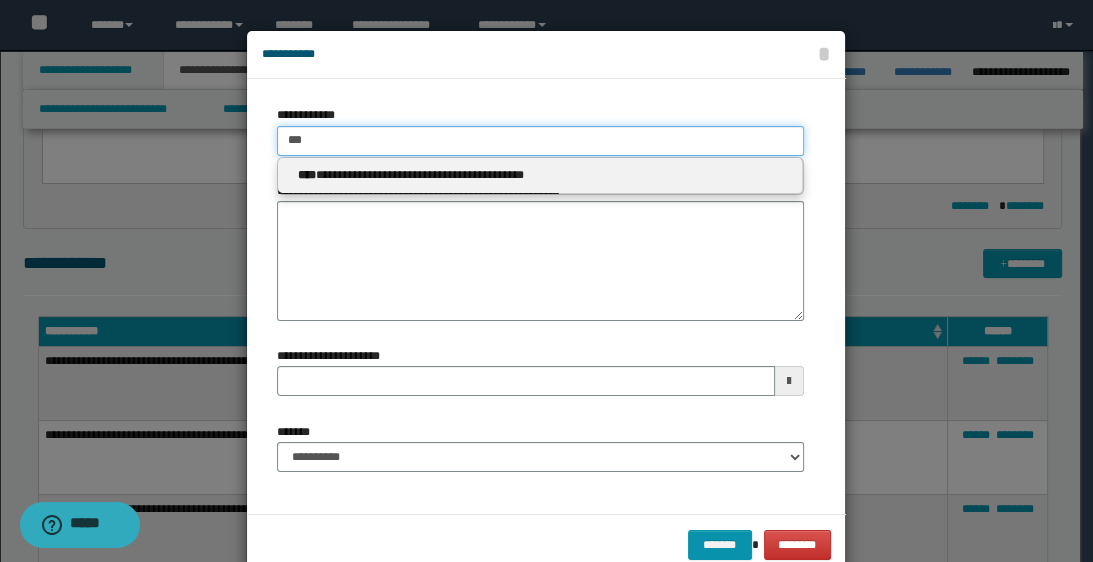 type 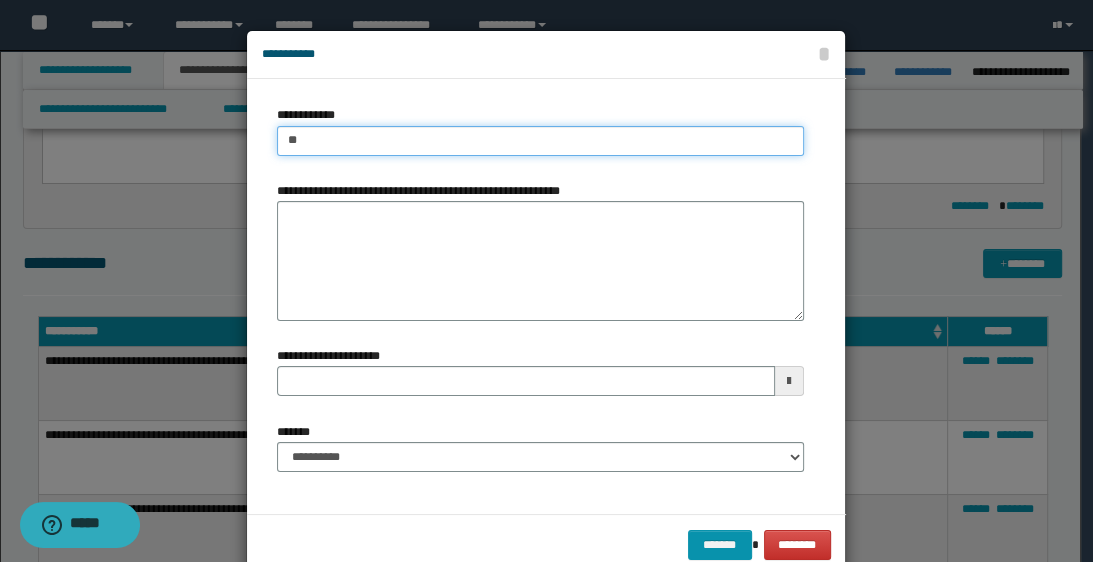 type on "*" 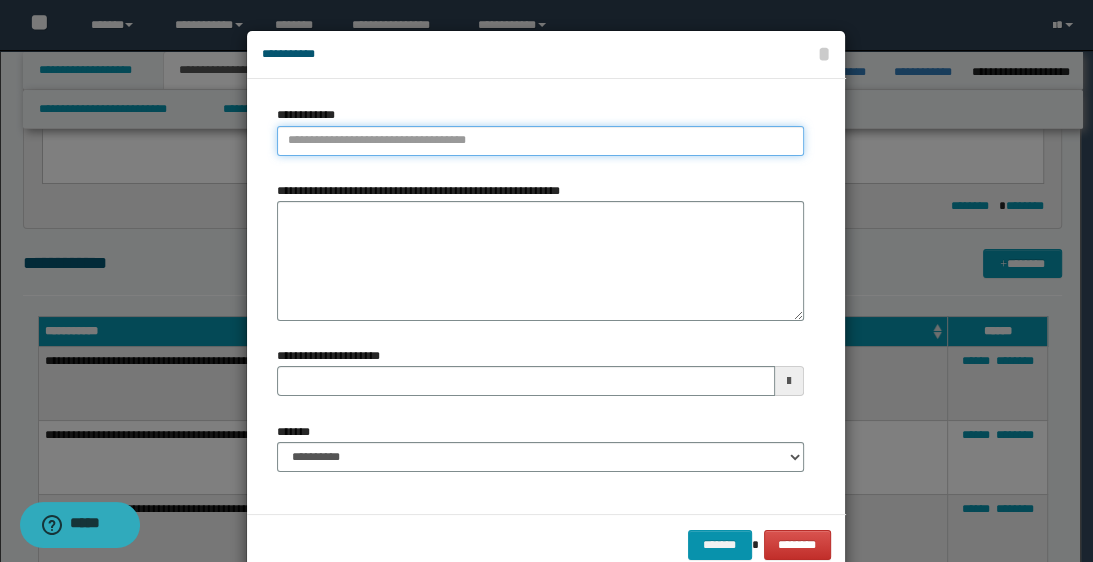 click on "**********" at bounding box center (540, 141) 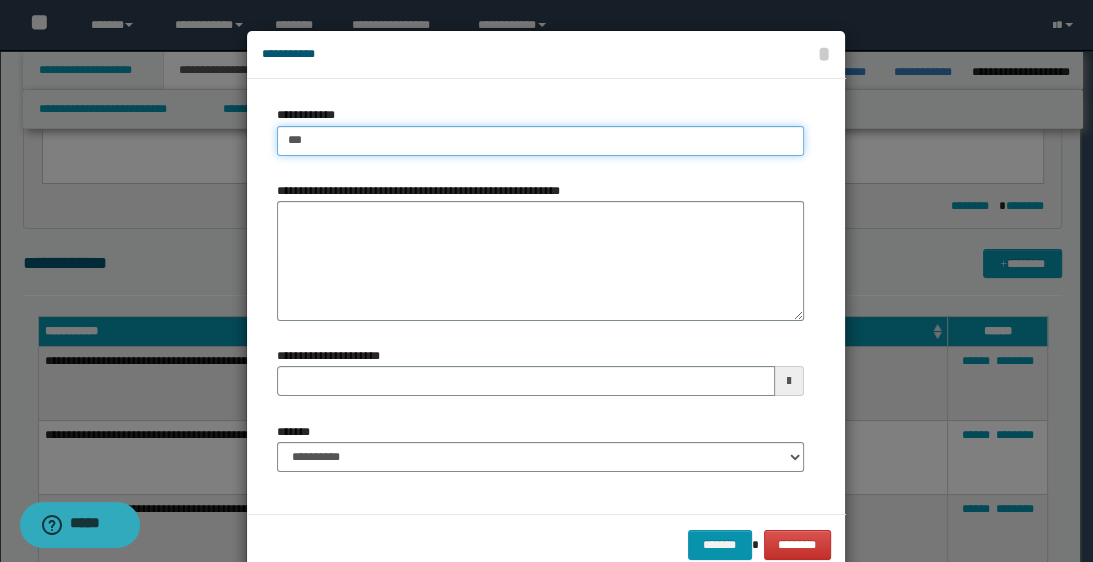 type on "****" 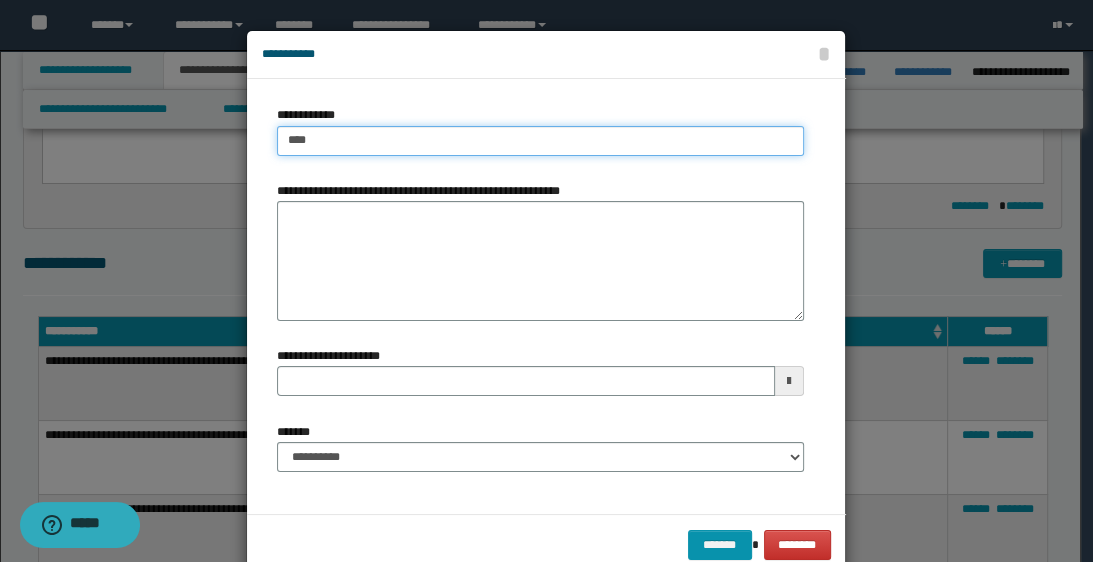 type on "****" 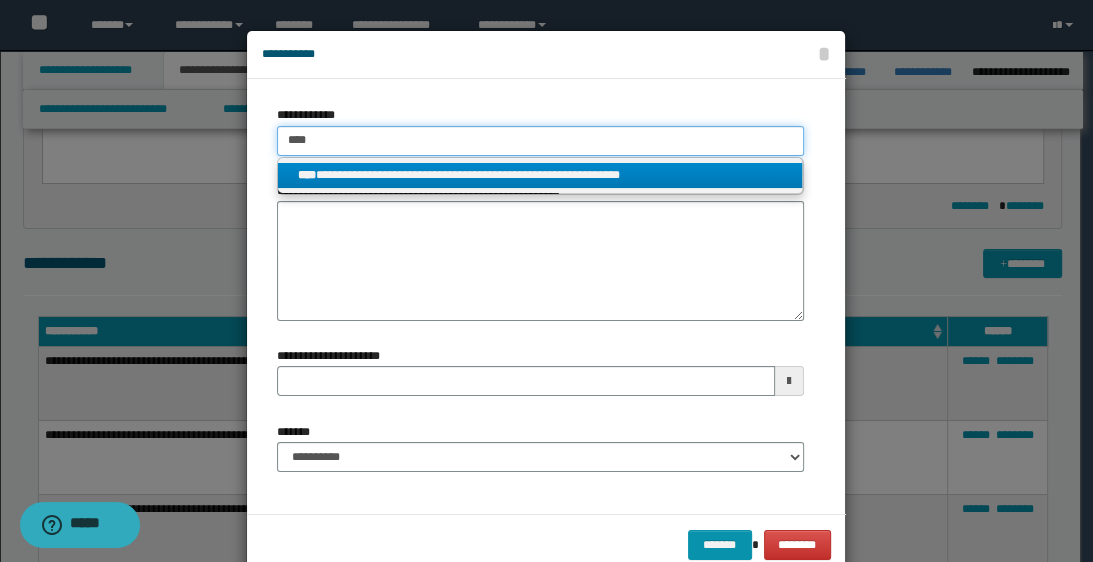type on "****" 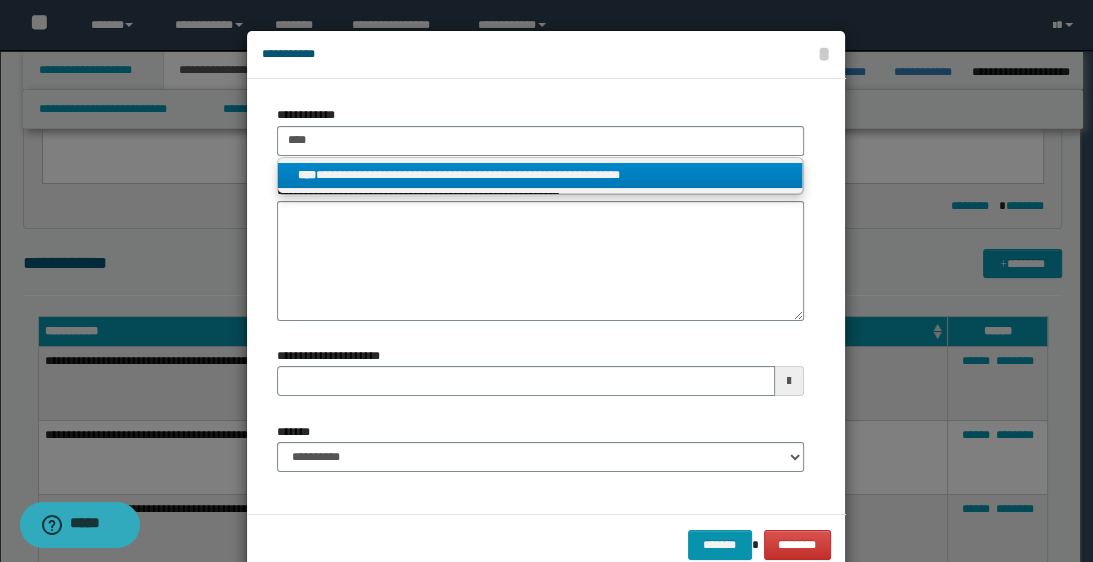 click on "**********" at bounding box center [540, 175] 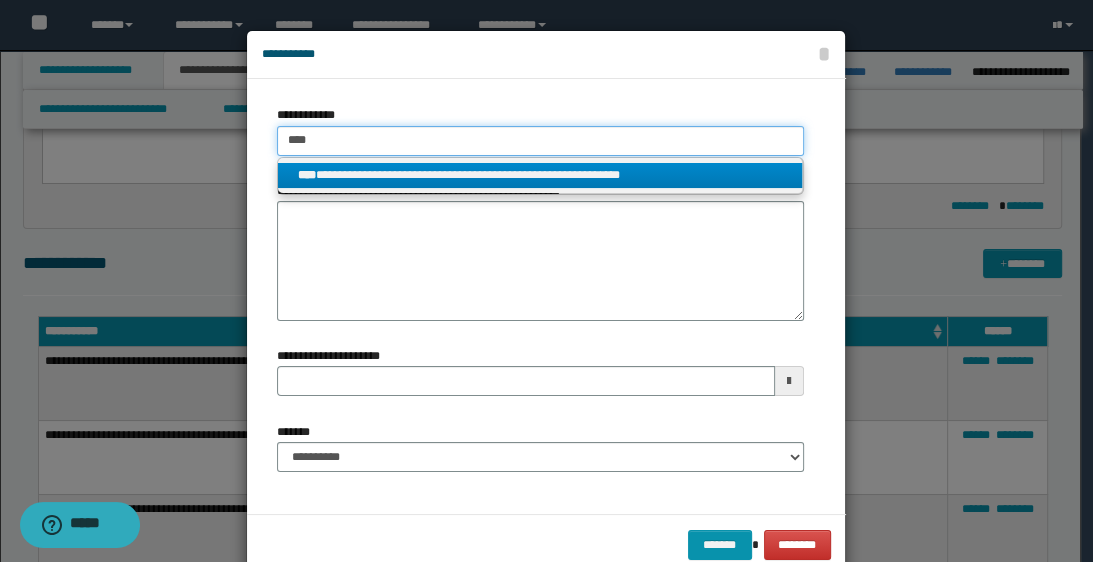 type 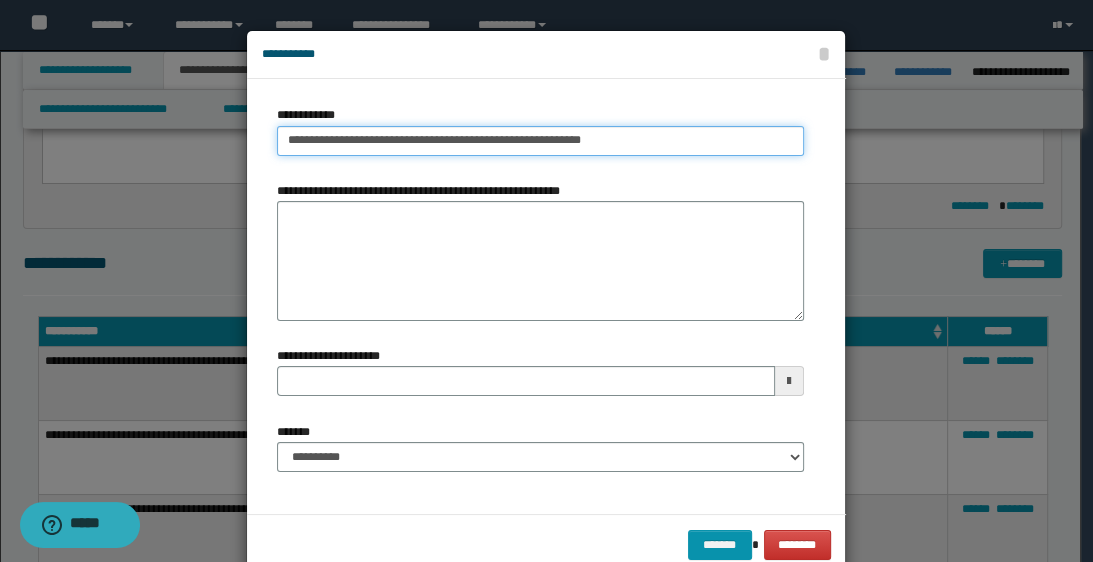 drag, startPoint x: 280, startPoint y: 142, endPoint x: 681, endPoint y: 150, distance: 401.0798 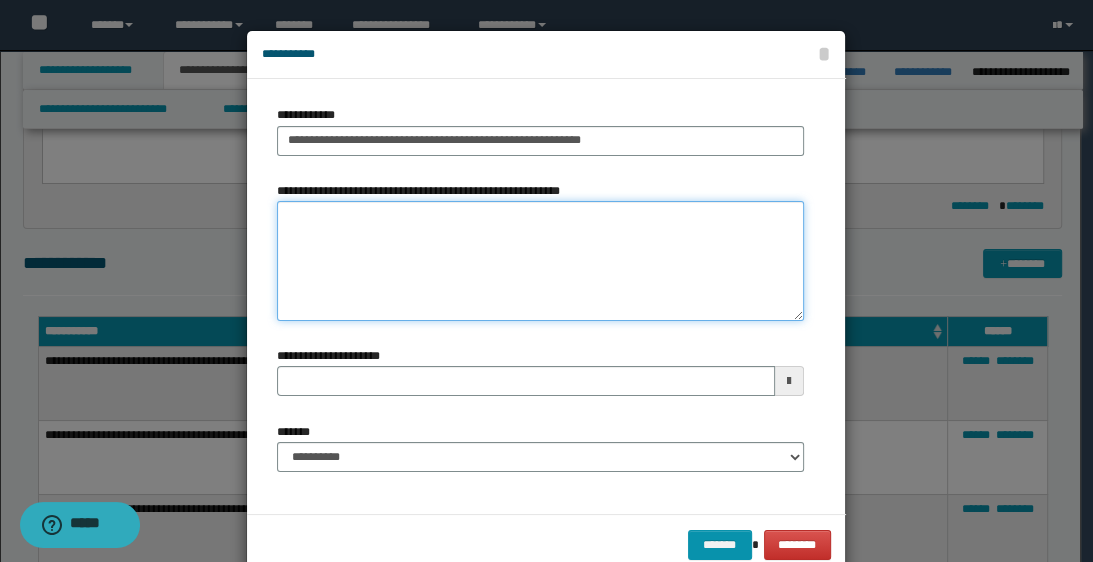 click on "**********" at bounding box center (540, 261) 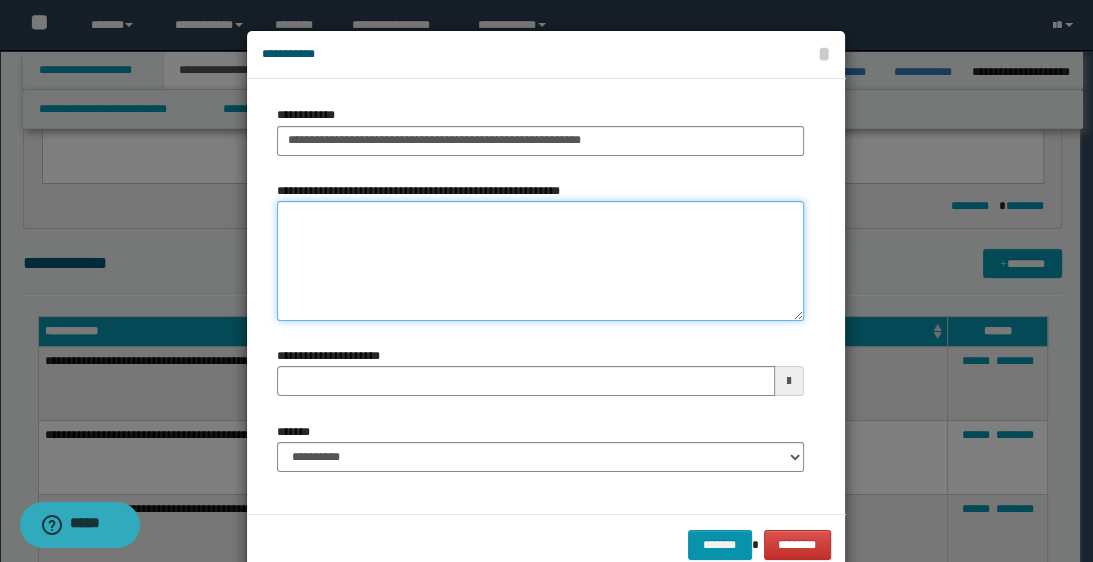 paste on "**********" 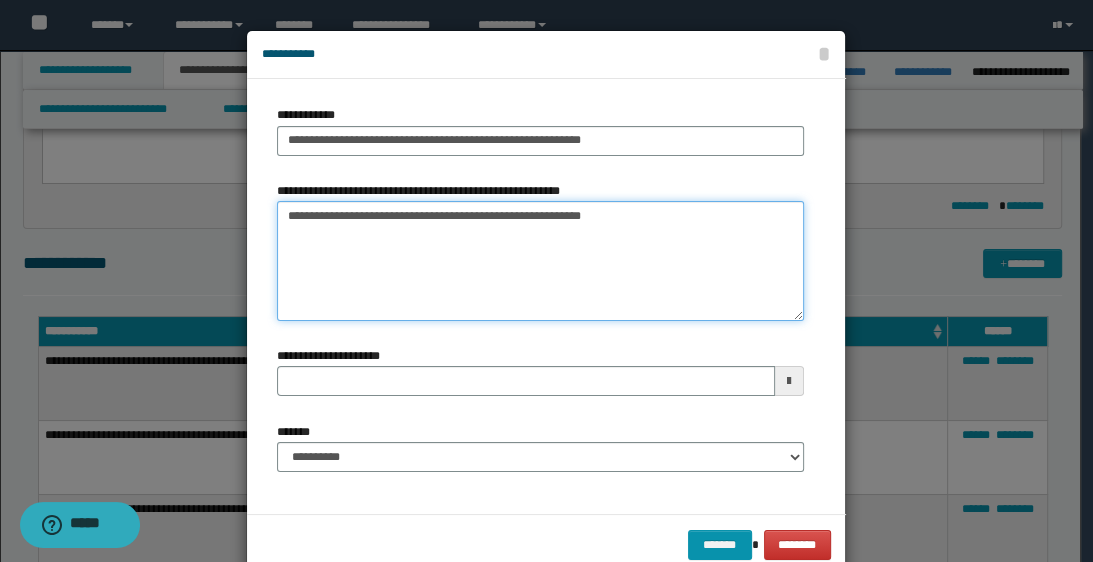 type 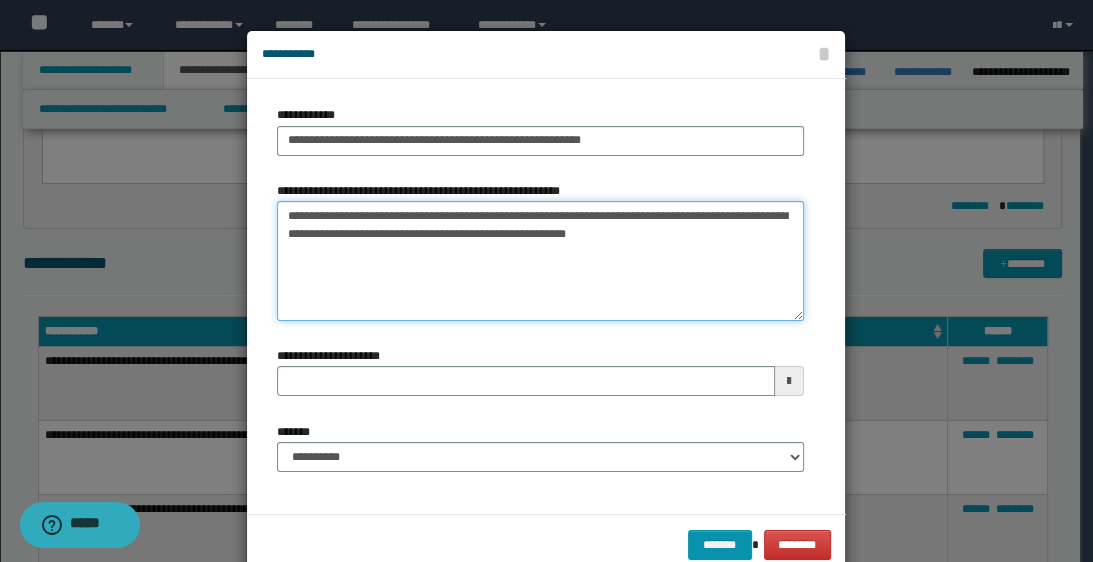 type on "**********" 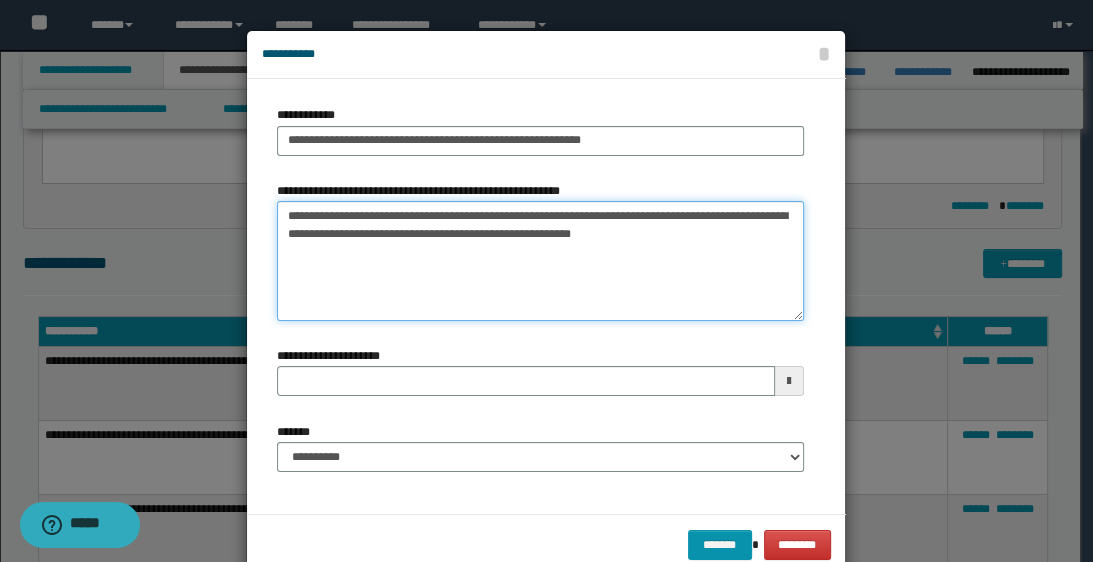 type 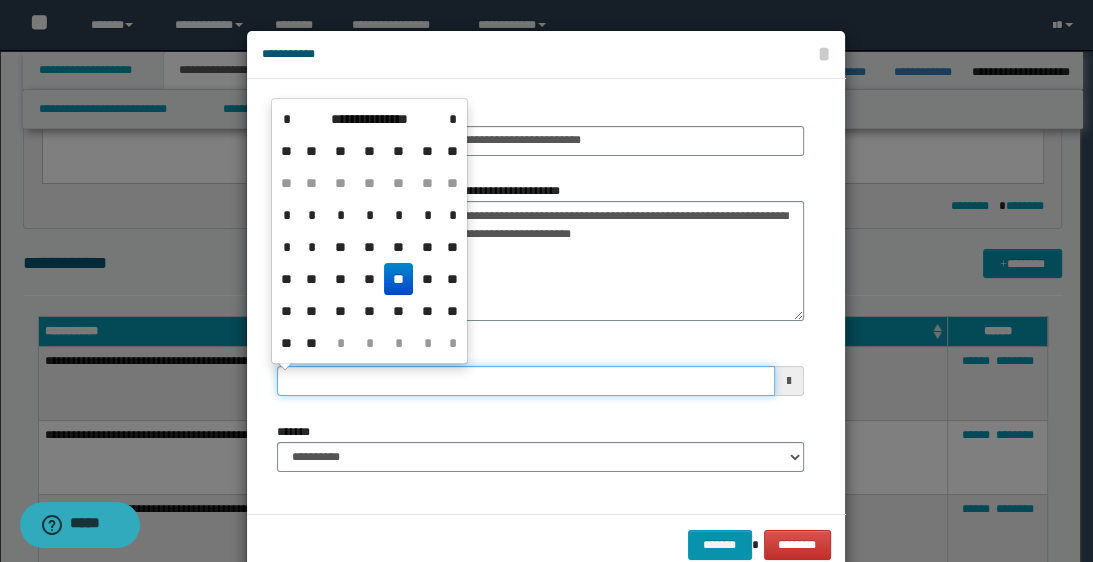 click on "**********" at bounding box center (525, 381) 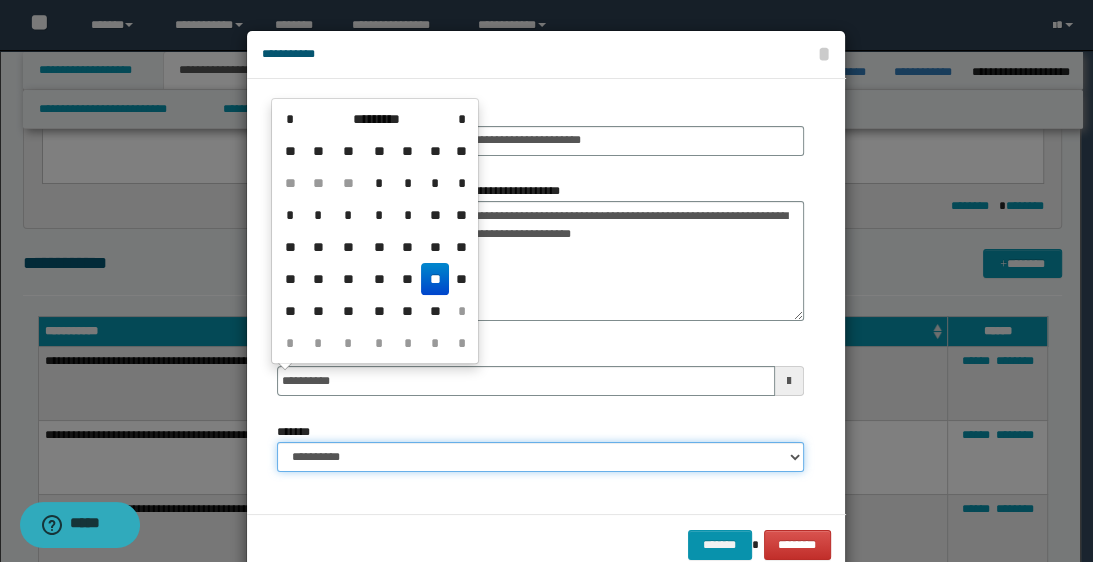 type on "**********" 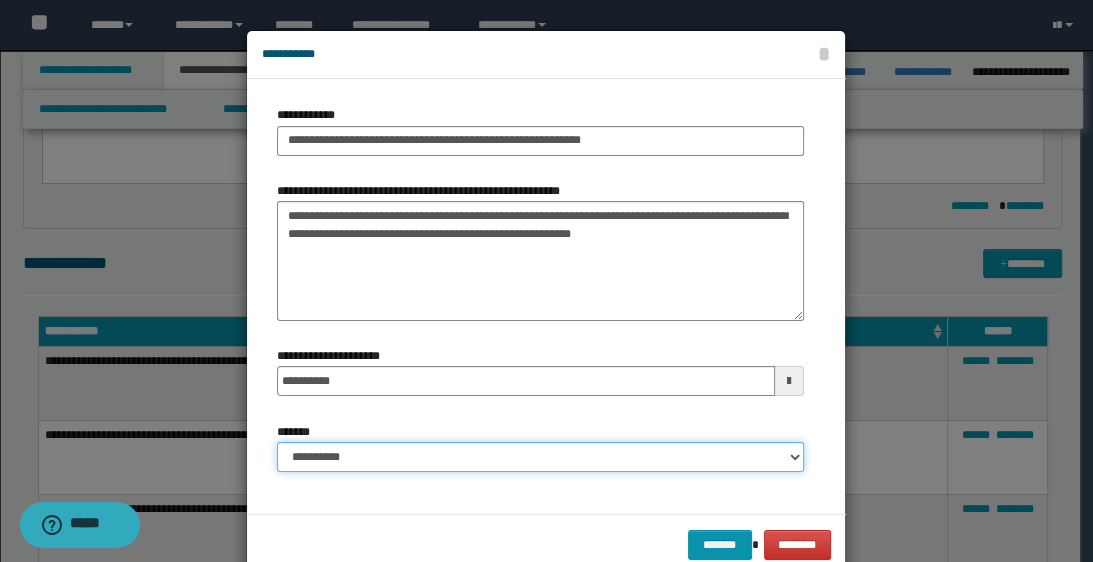 click on "**********" at bounding box center [540, 457] 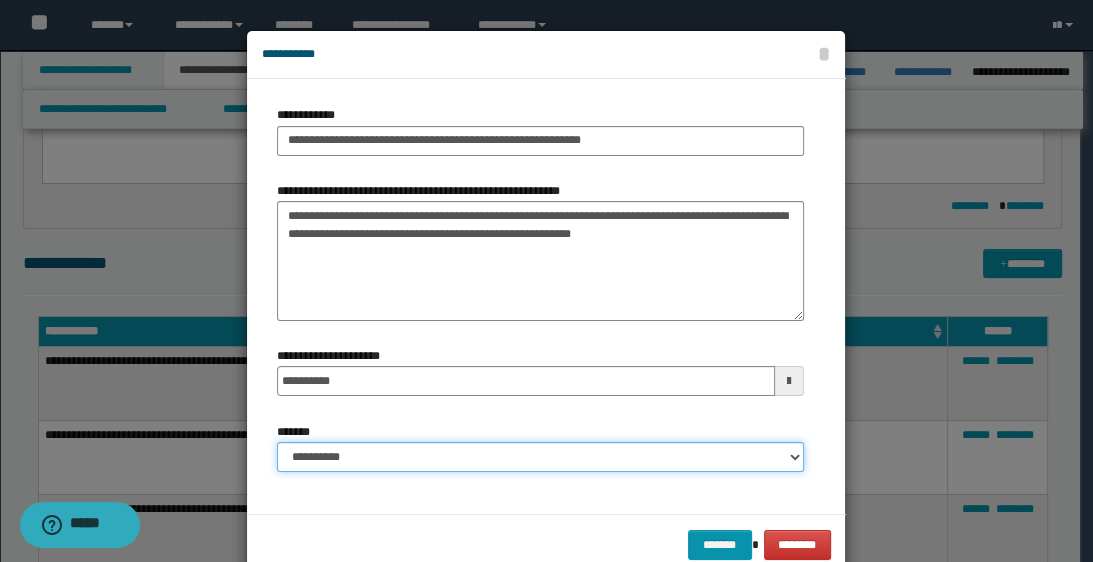 select on "*" 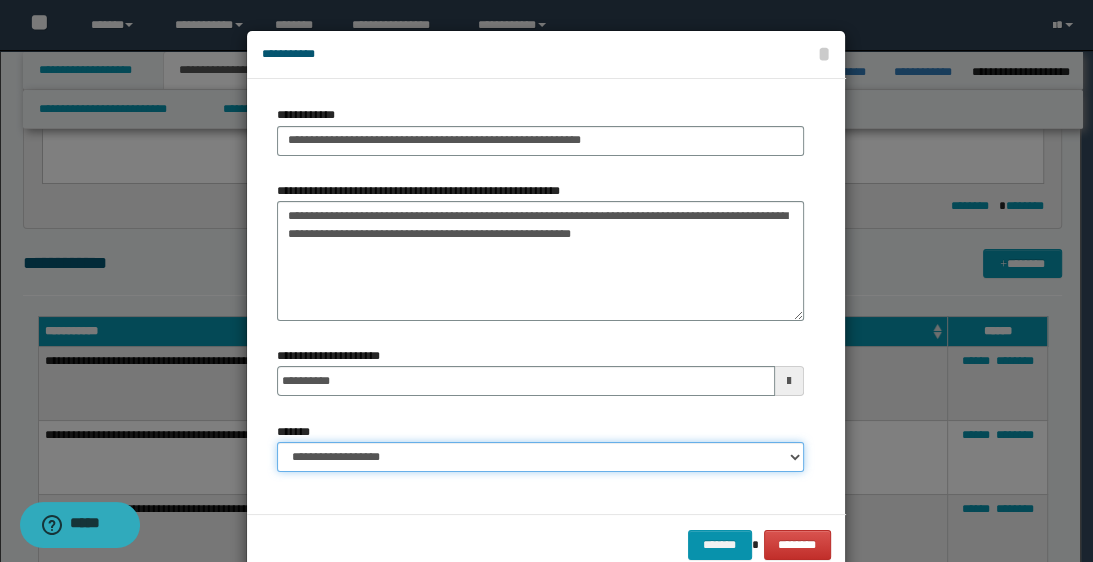 click on "**********" at bounding box center [540, 457] 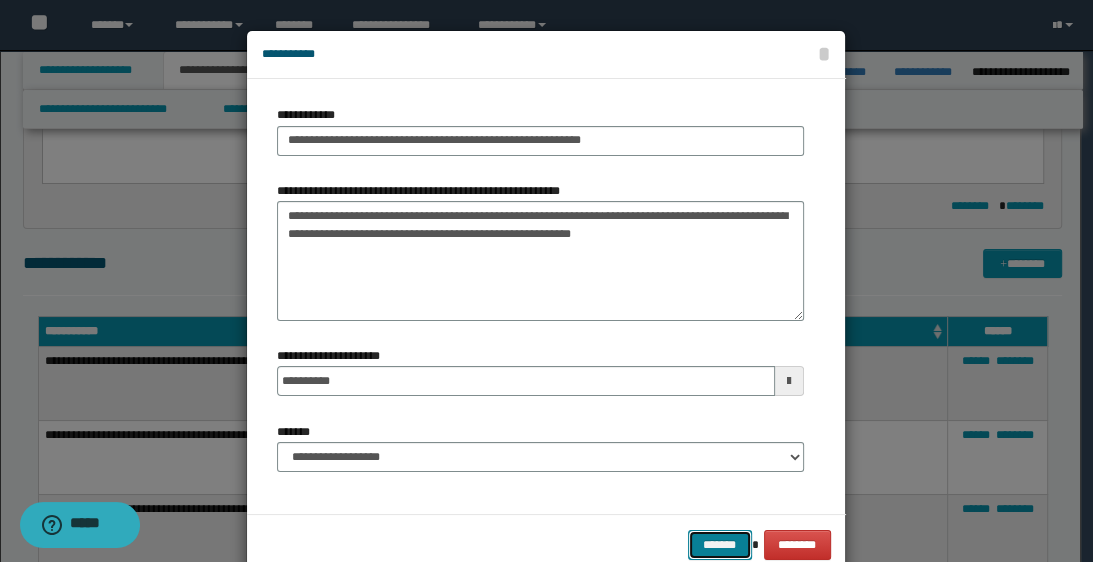 click on "*******" at bounding box center [720, 545] 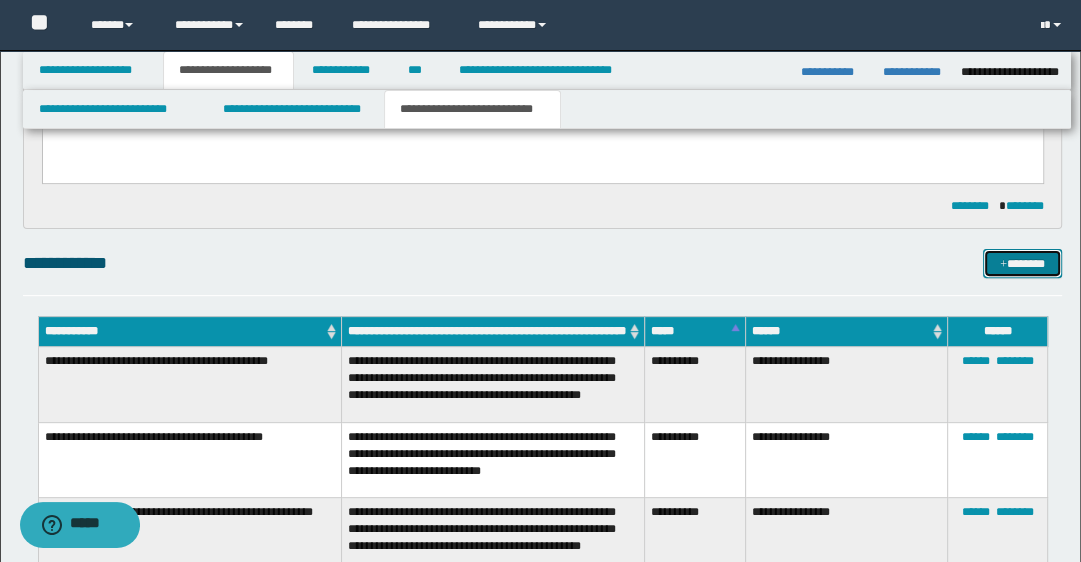 type 